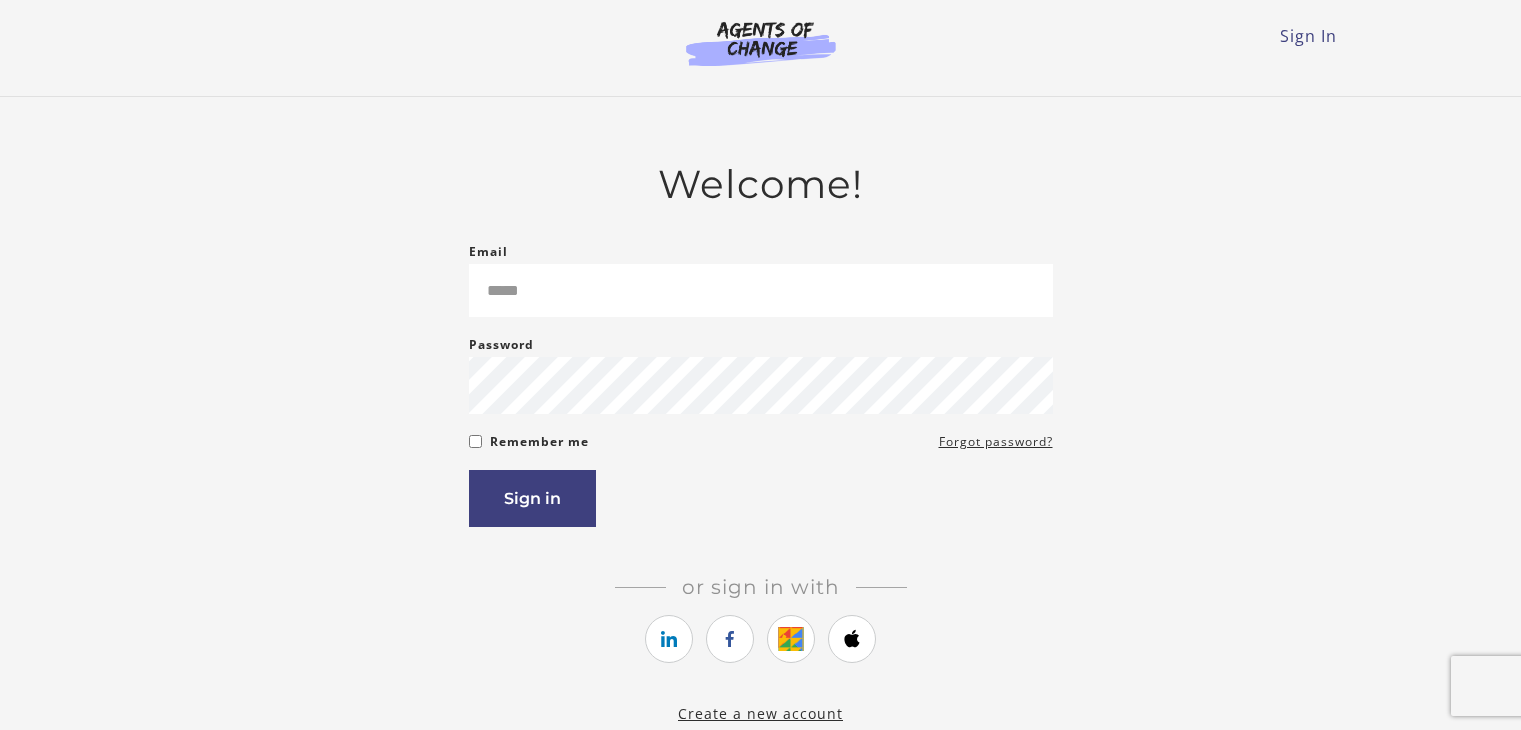 scroll, scrollTop: 0, scrollLeft: 0, axis: both 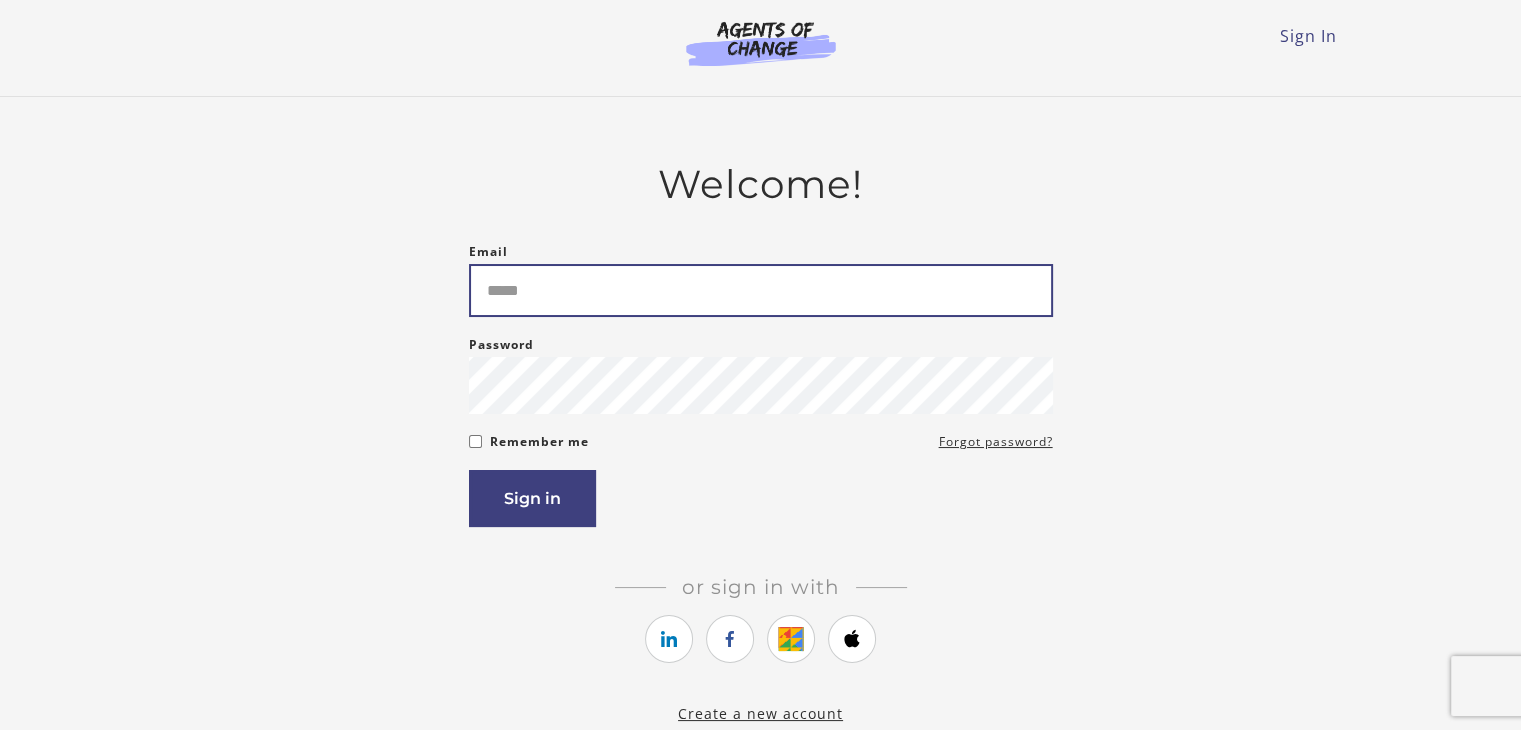 type on "*****" 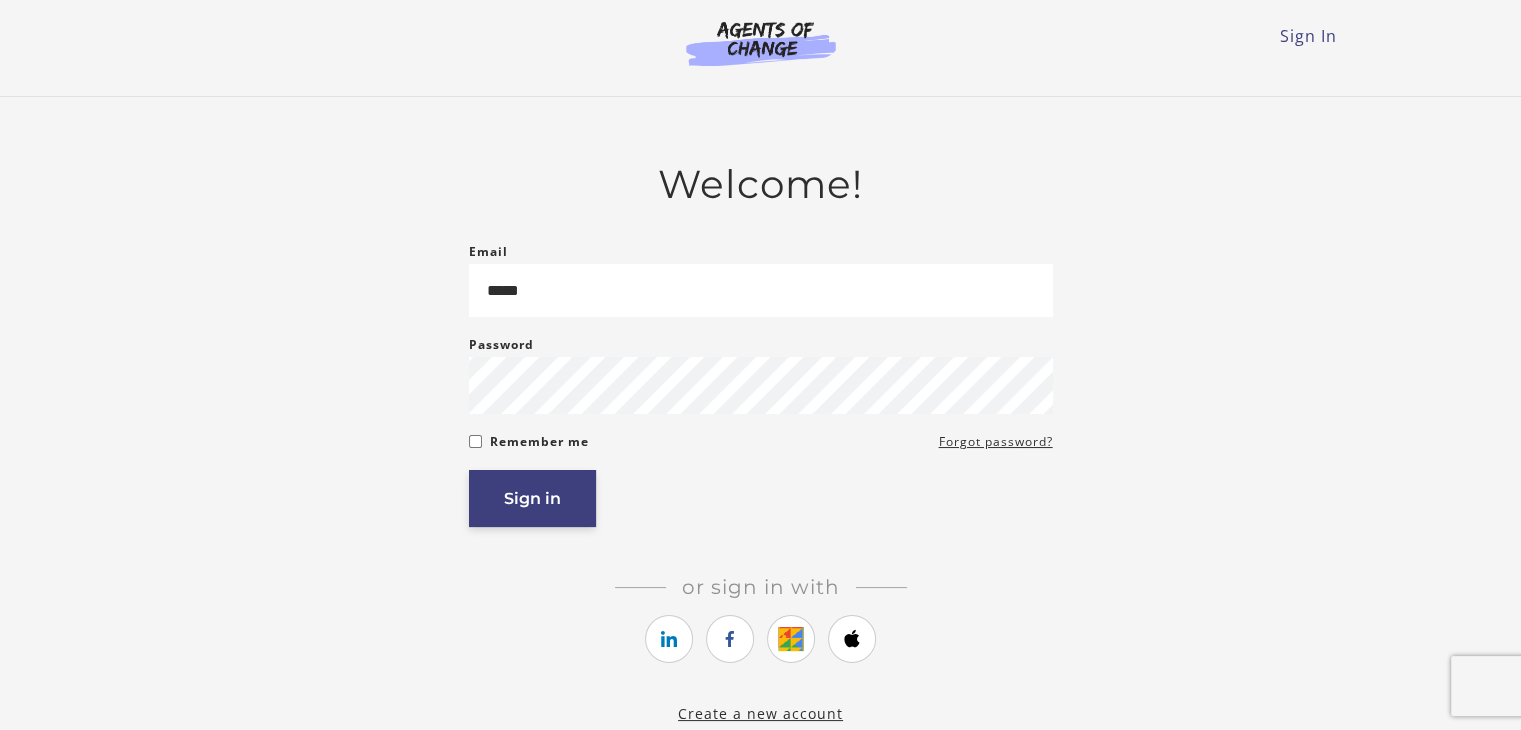 click on "Sign in" at bounding box center [532, 498] 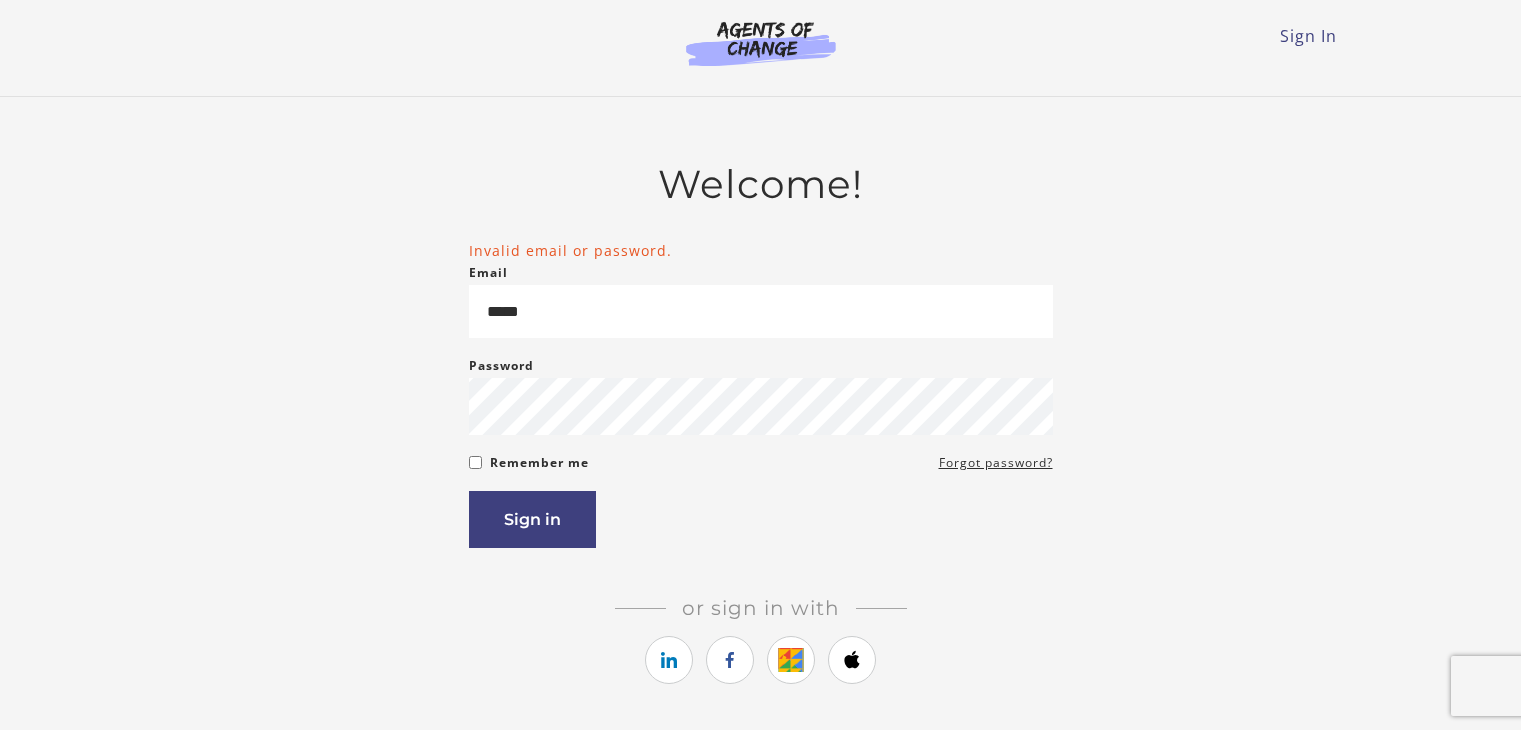 scroll, scrollTop: 0, scrollLeft: 0, axis: both 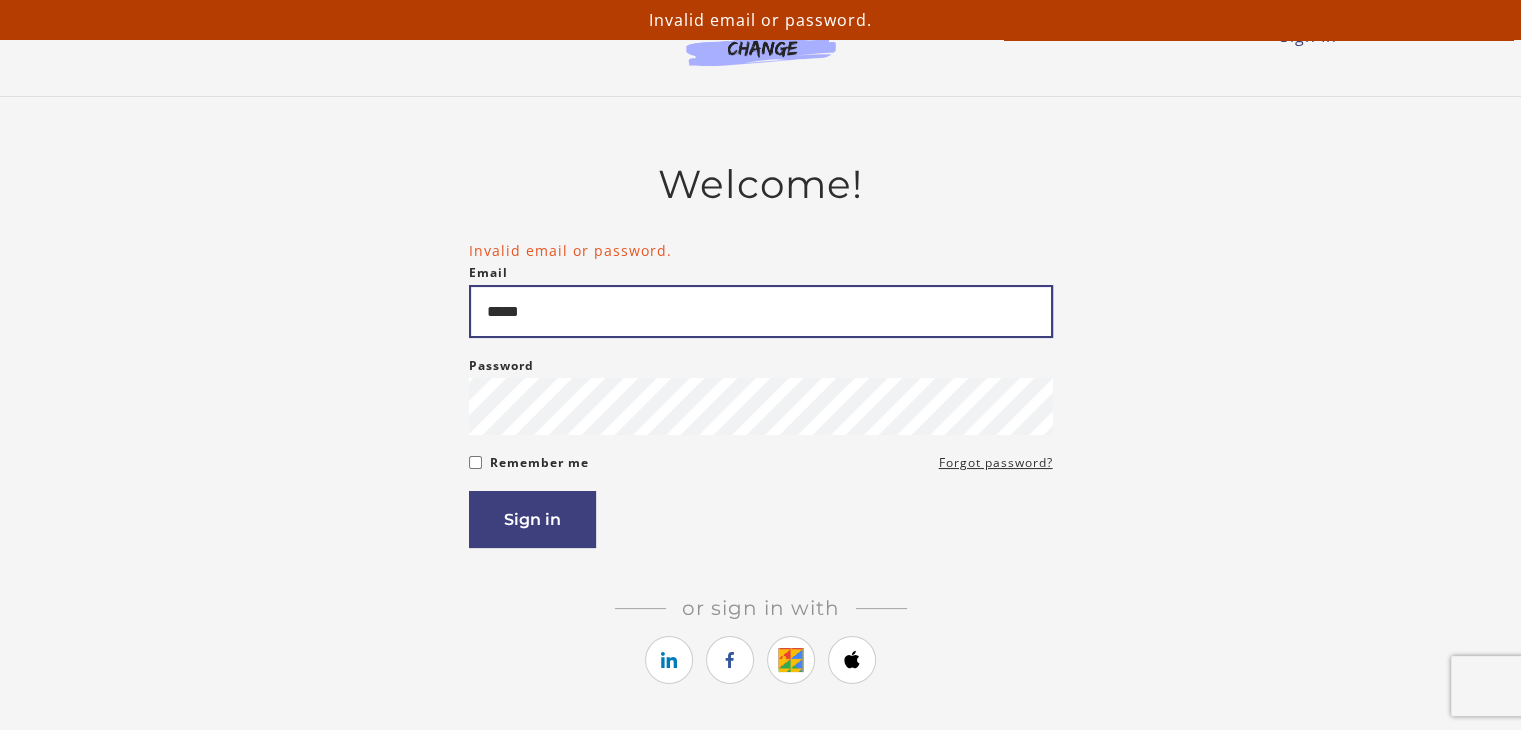 click on "*****" at bounding box center (761, 311) 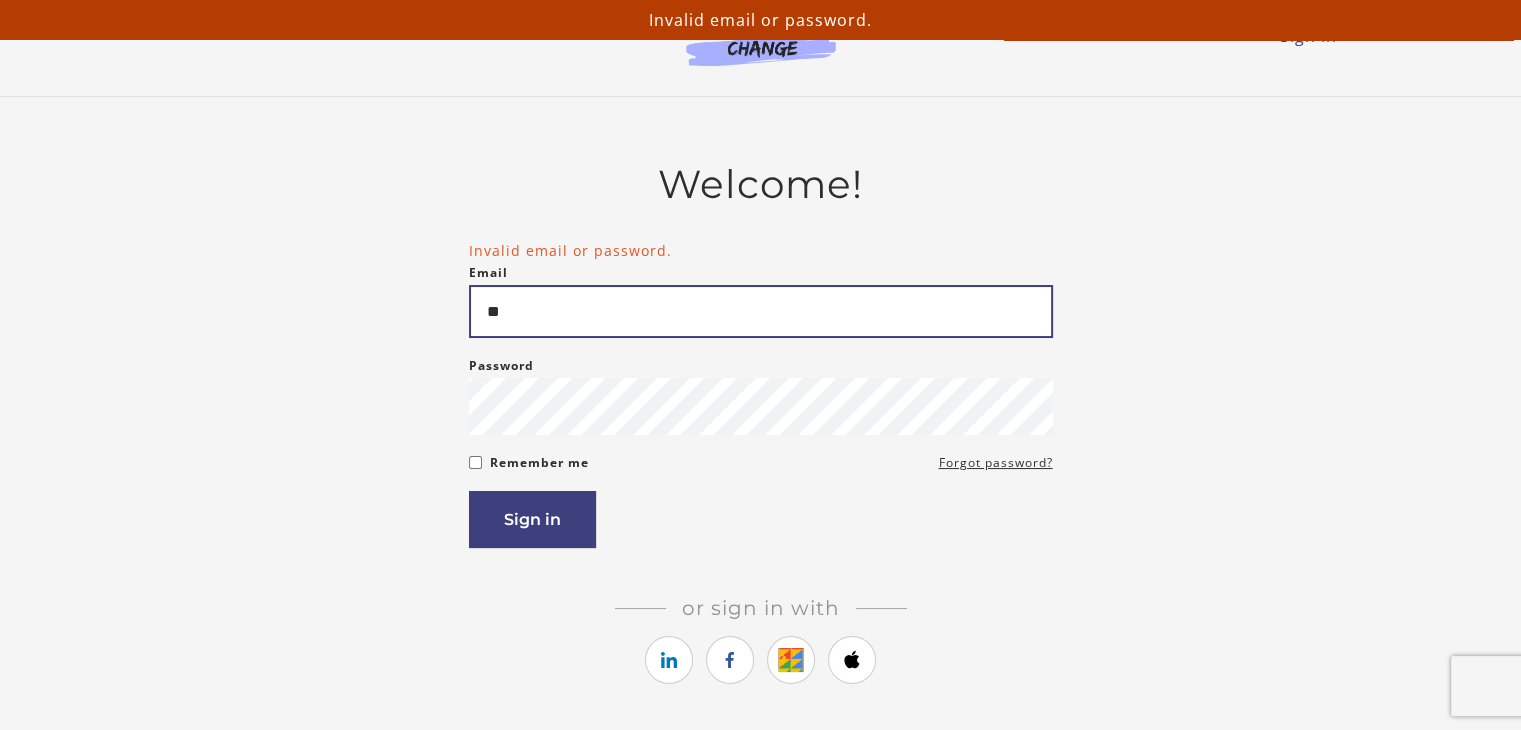 type on "*" 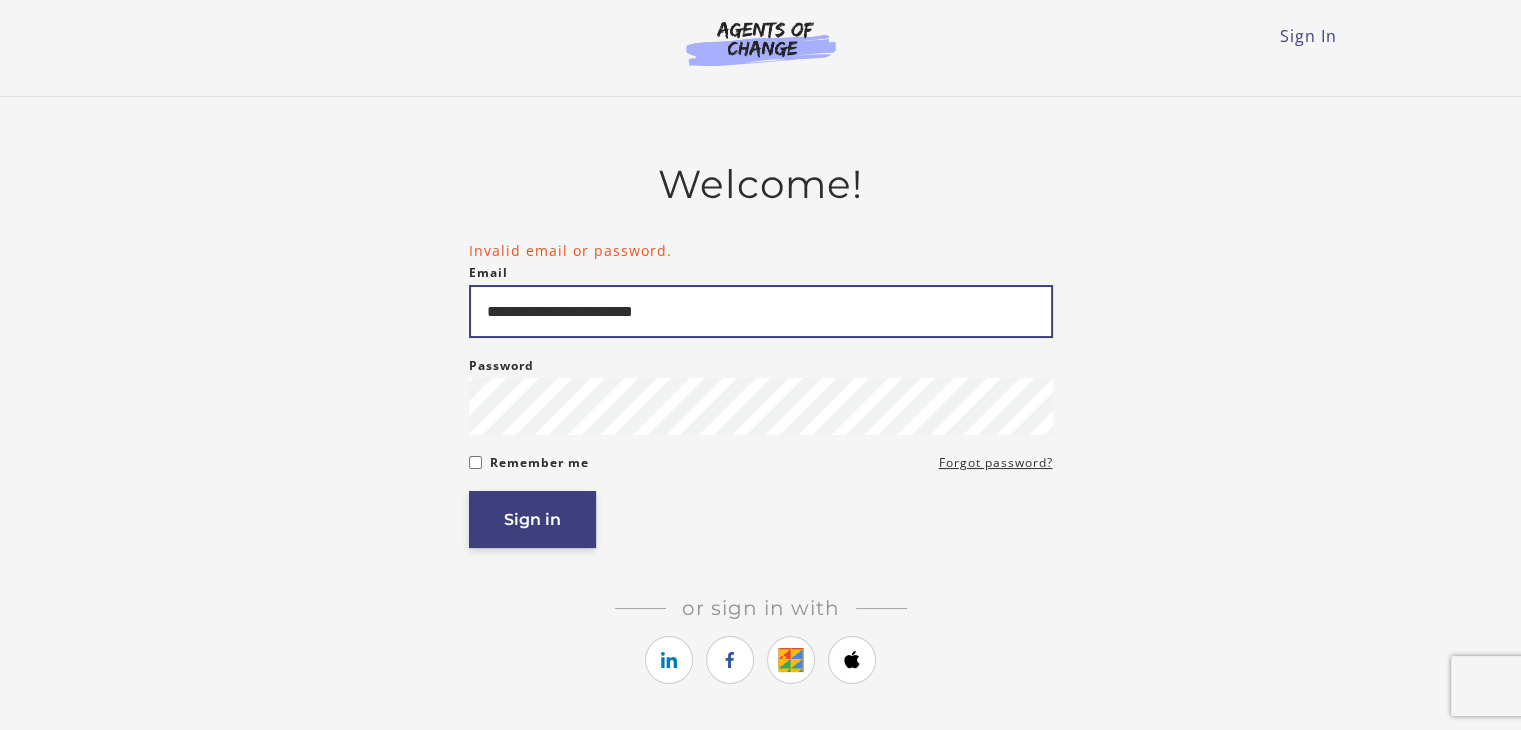 type on "**********" 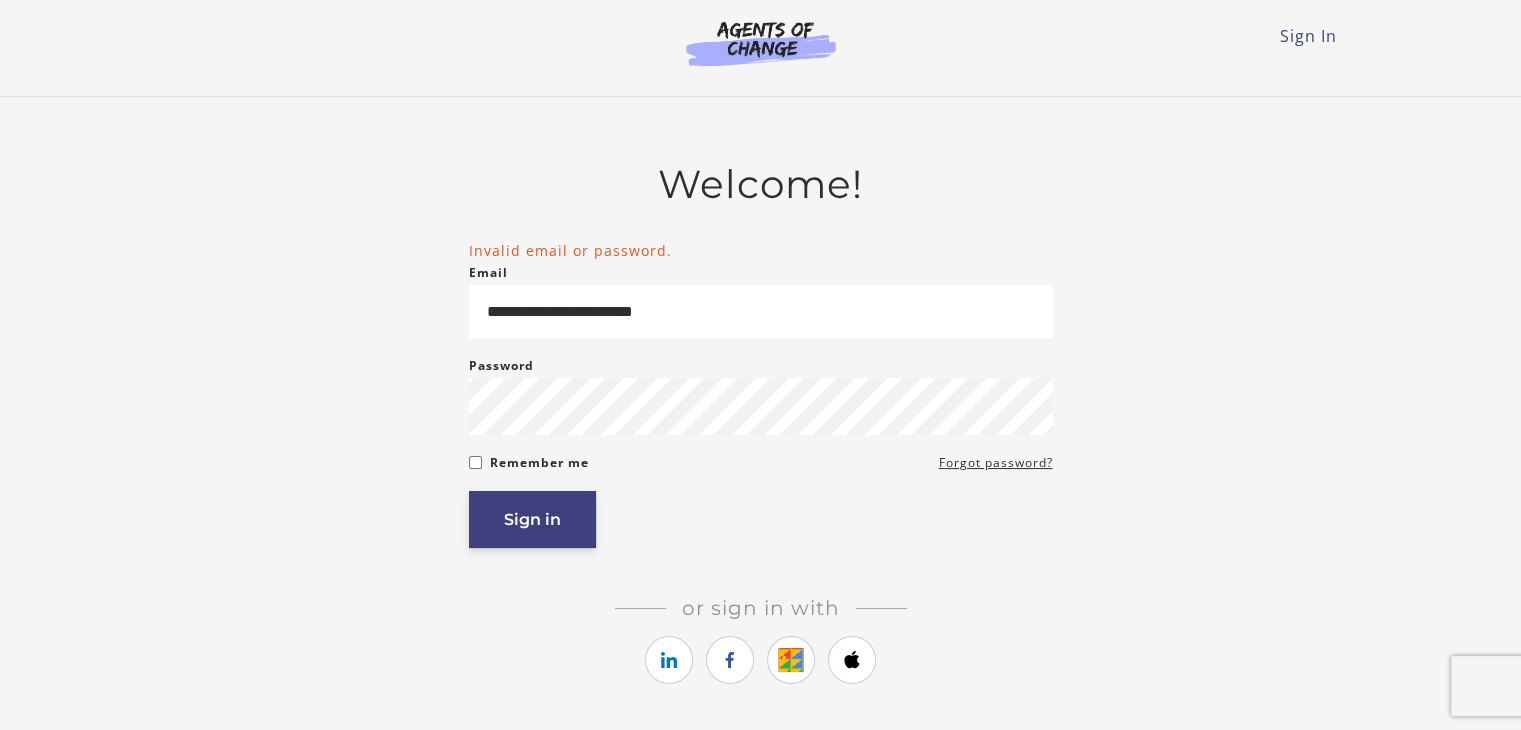 click on "Sign in" at bounding box center (532, 519) 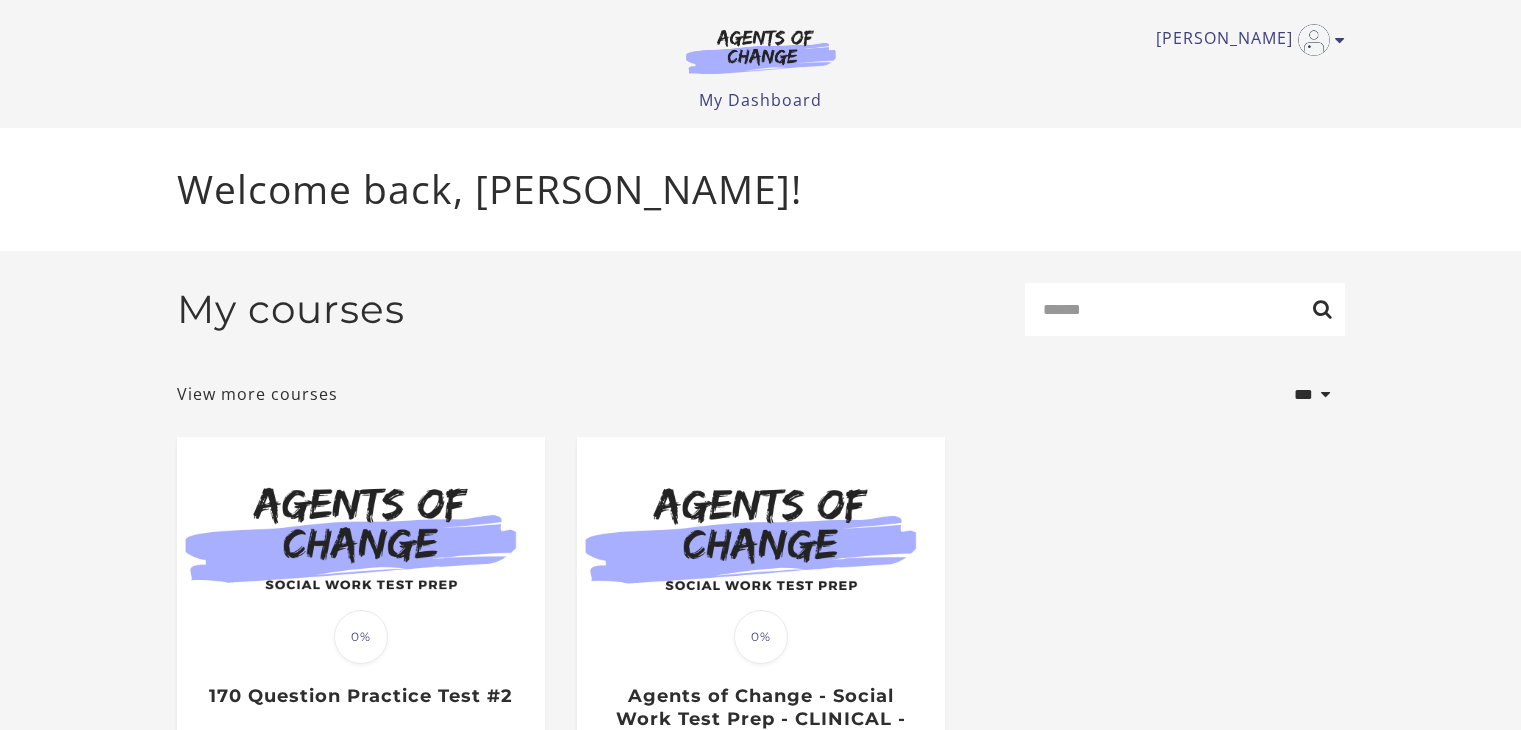 scroll, scrollTop: 0, scrollLeft: 0, axis: both 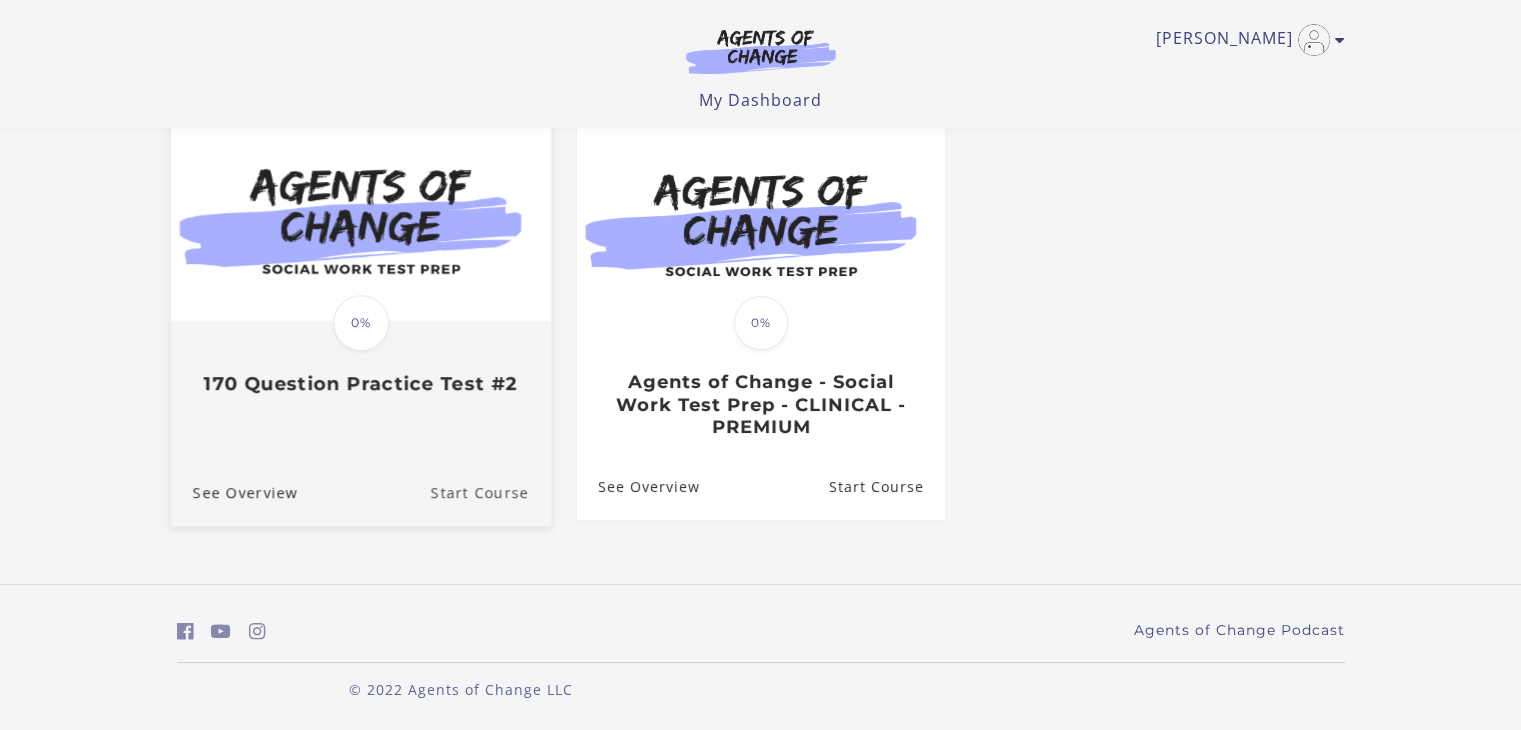 click on "Start Course" at bounding box center (490, 492) 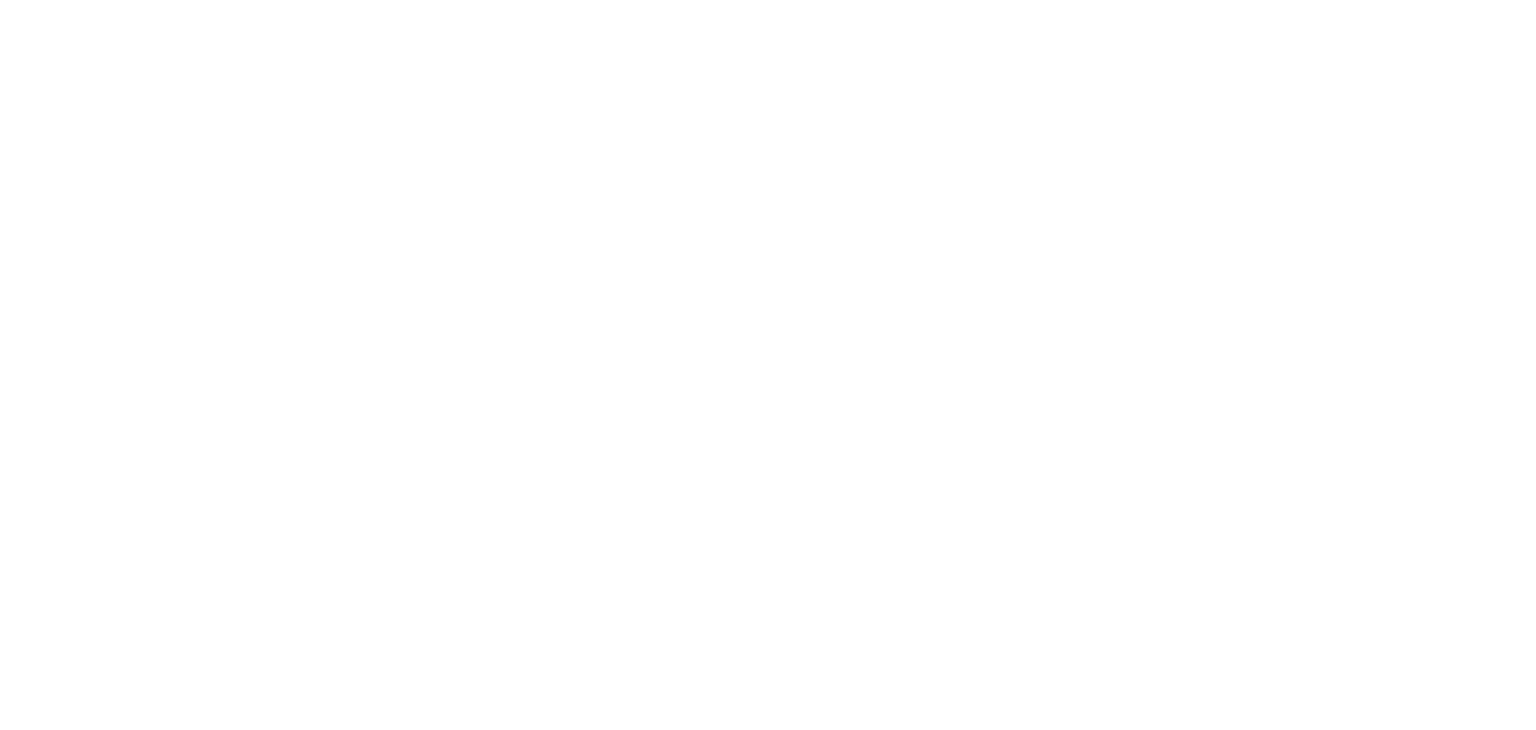 scroll, scrollTop: 0, scrollLeft: 0, axis: both 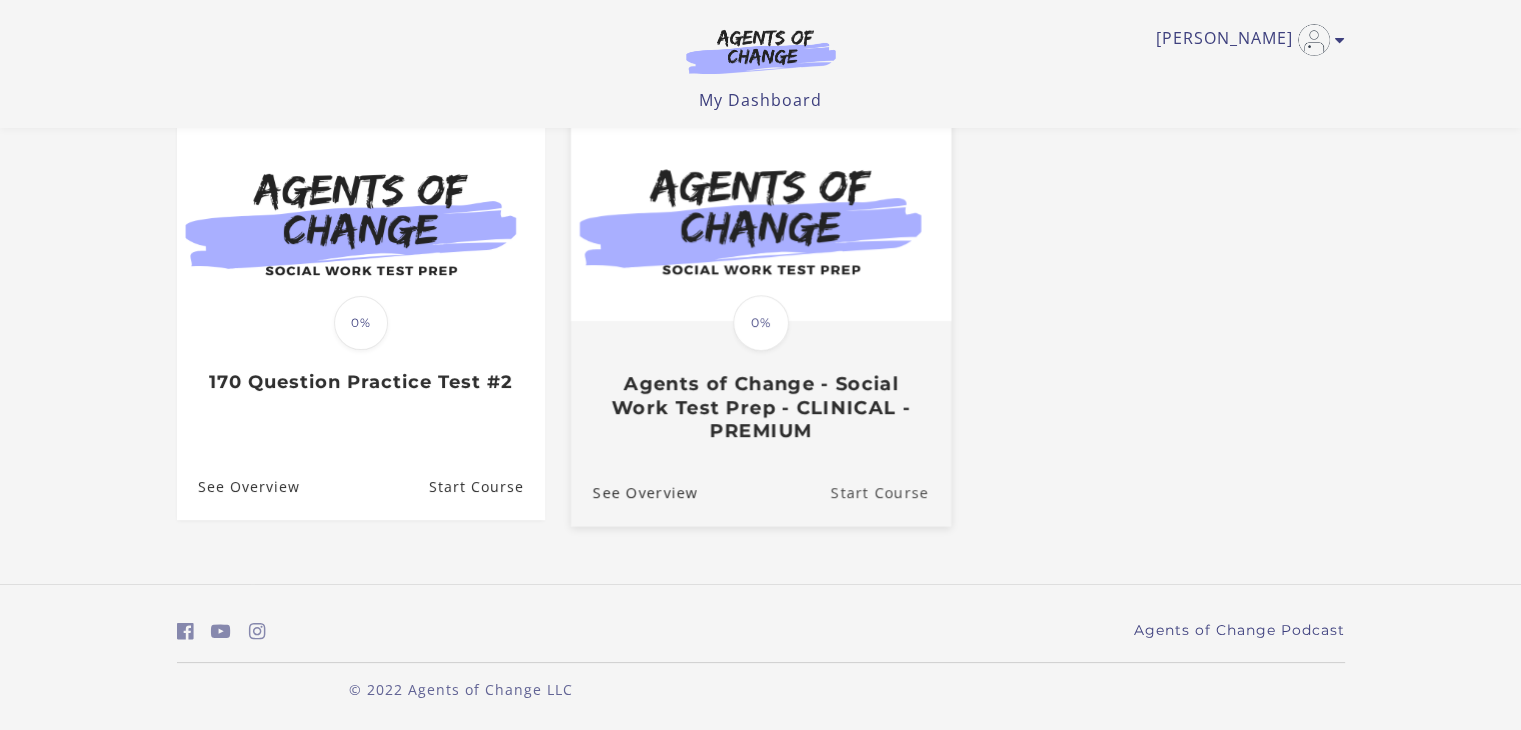 click on "Start Course" at bounding box center (890, 492) 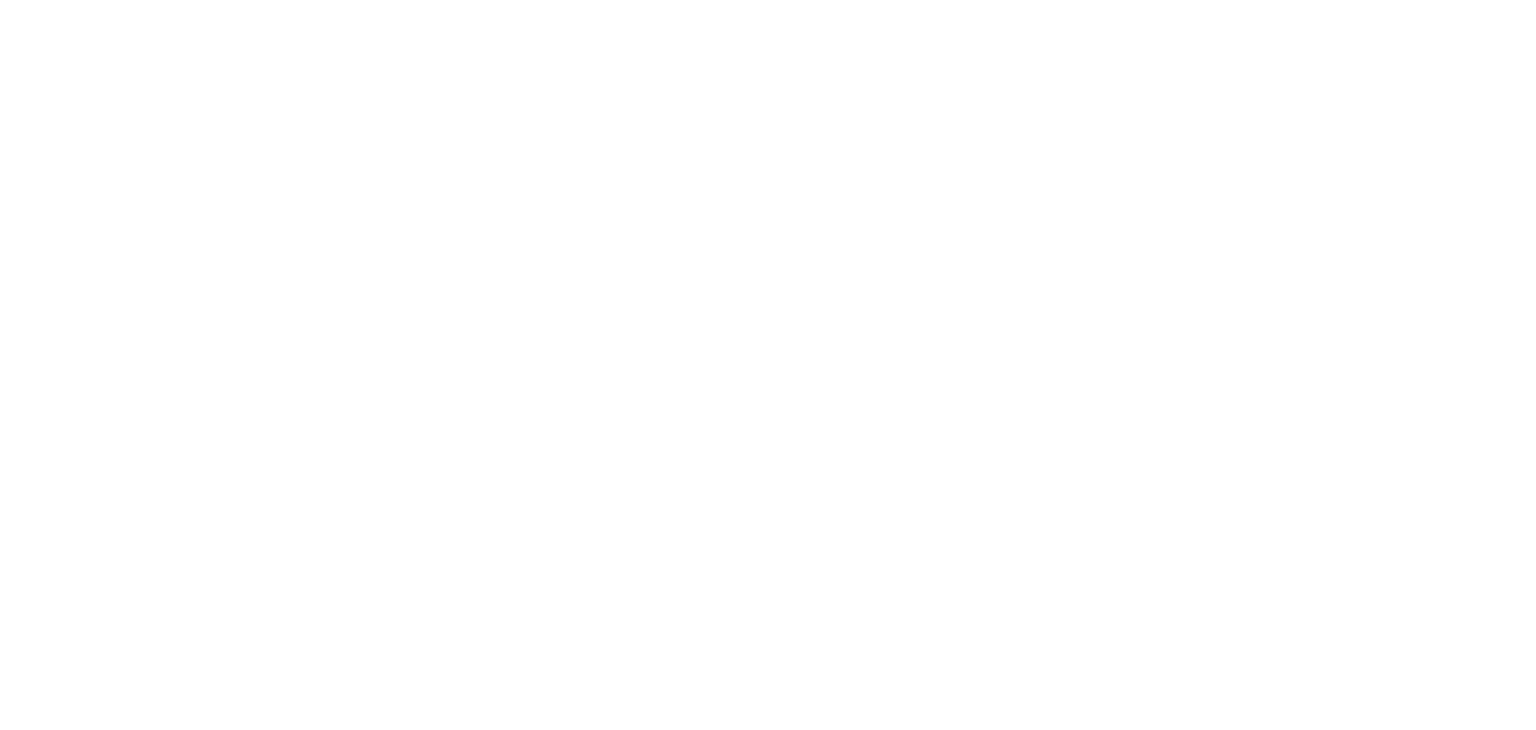 scroll, scrollTop: 0, scrollLeft: 0, axis: both 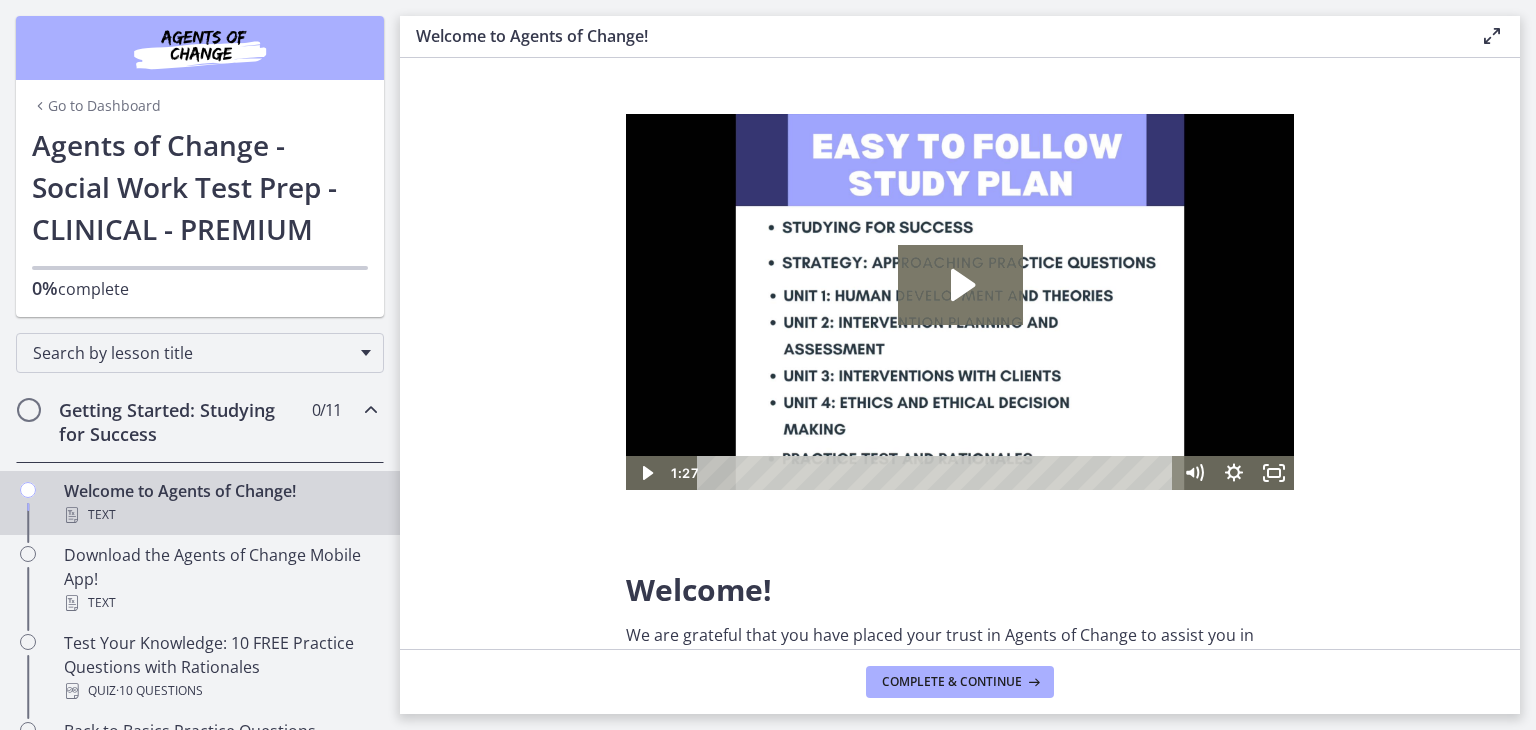 click 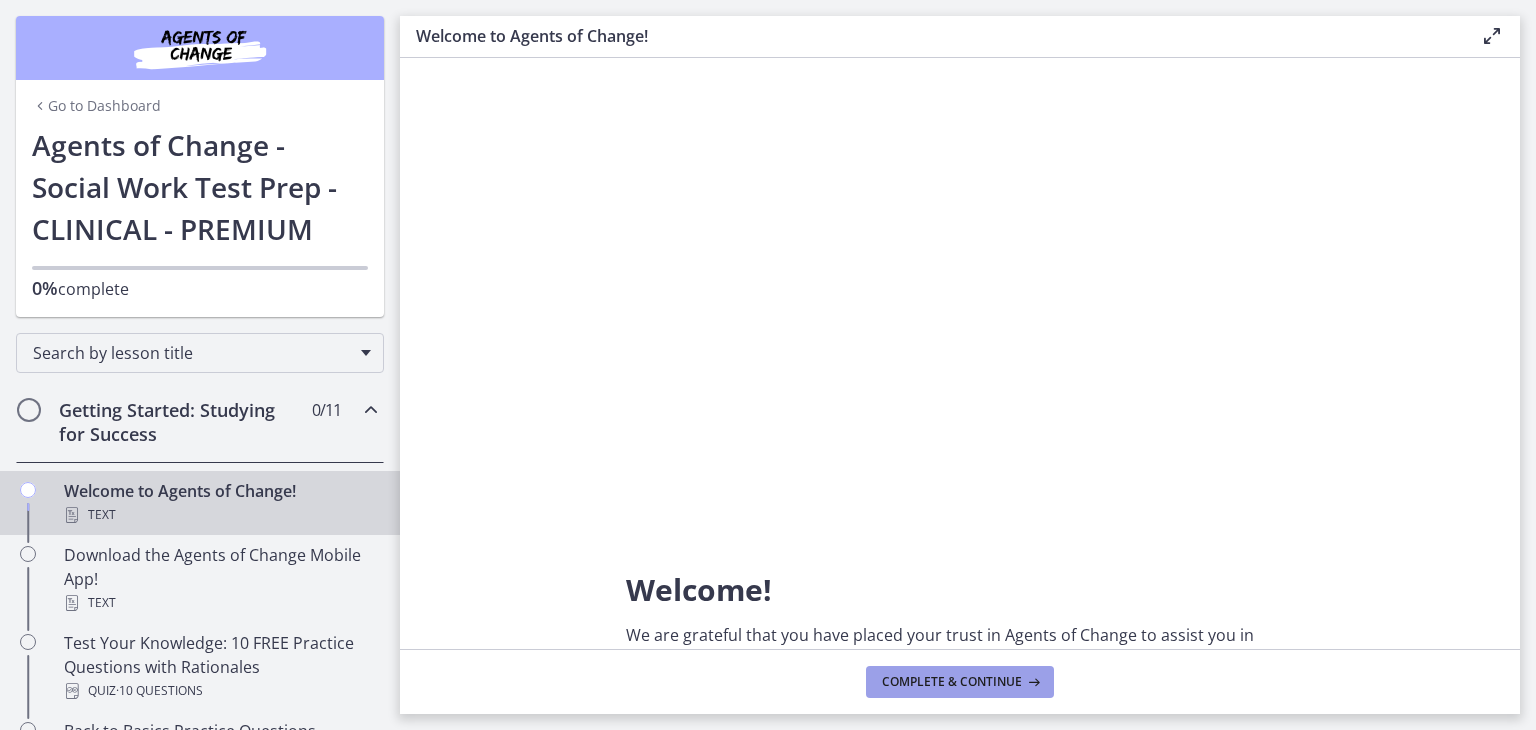 click on "Complete & continue" at bounding box center [952, 682] 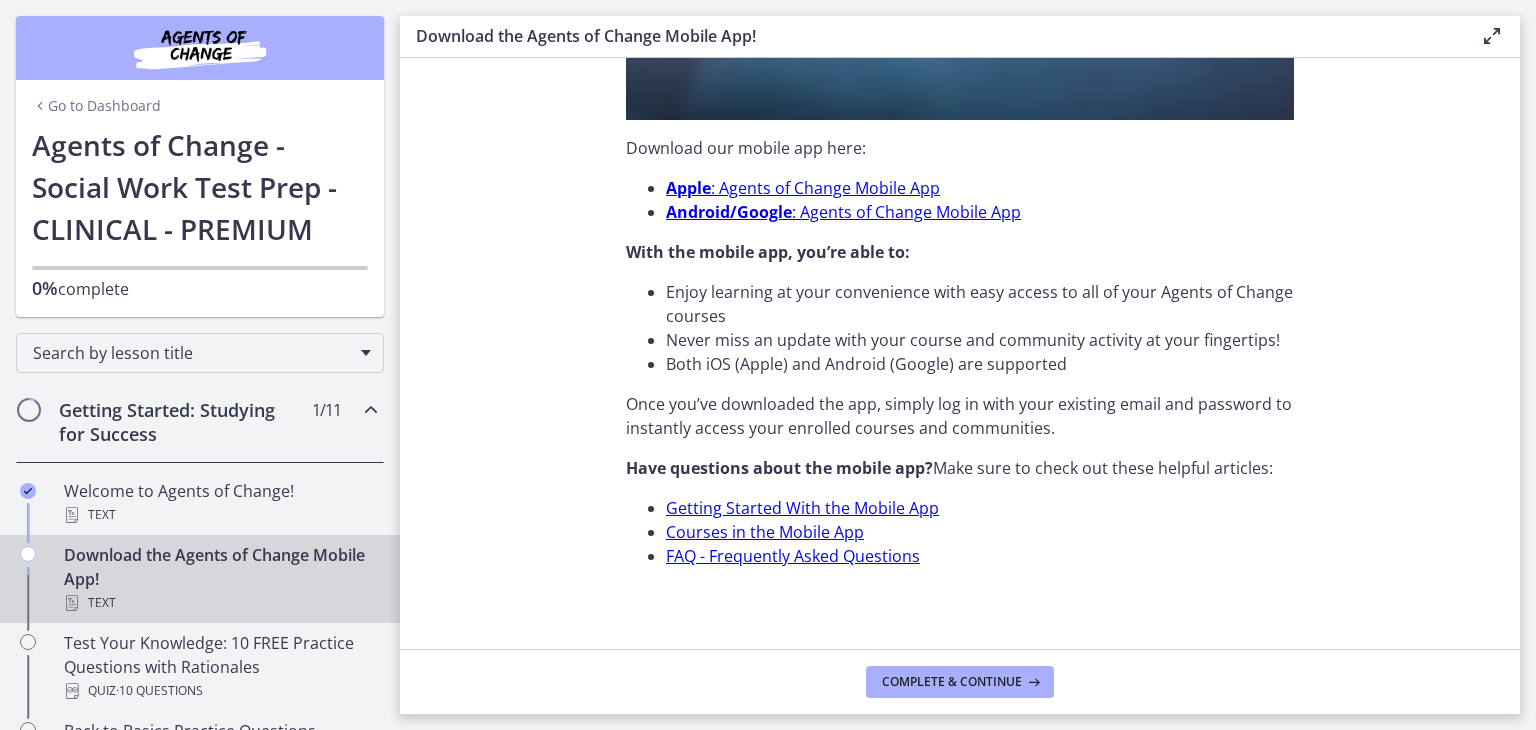 scroll, scrollTop: 620, scrollLeft: 0, axis: vertical 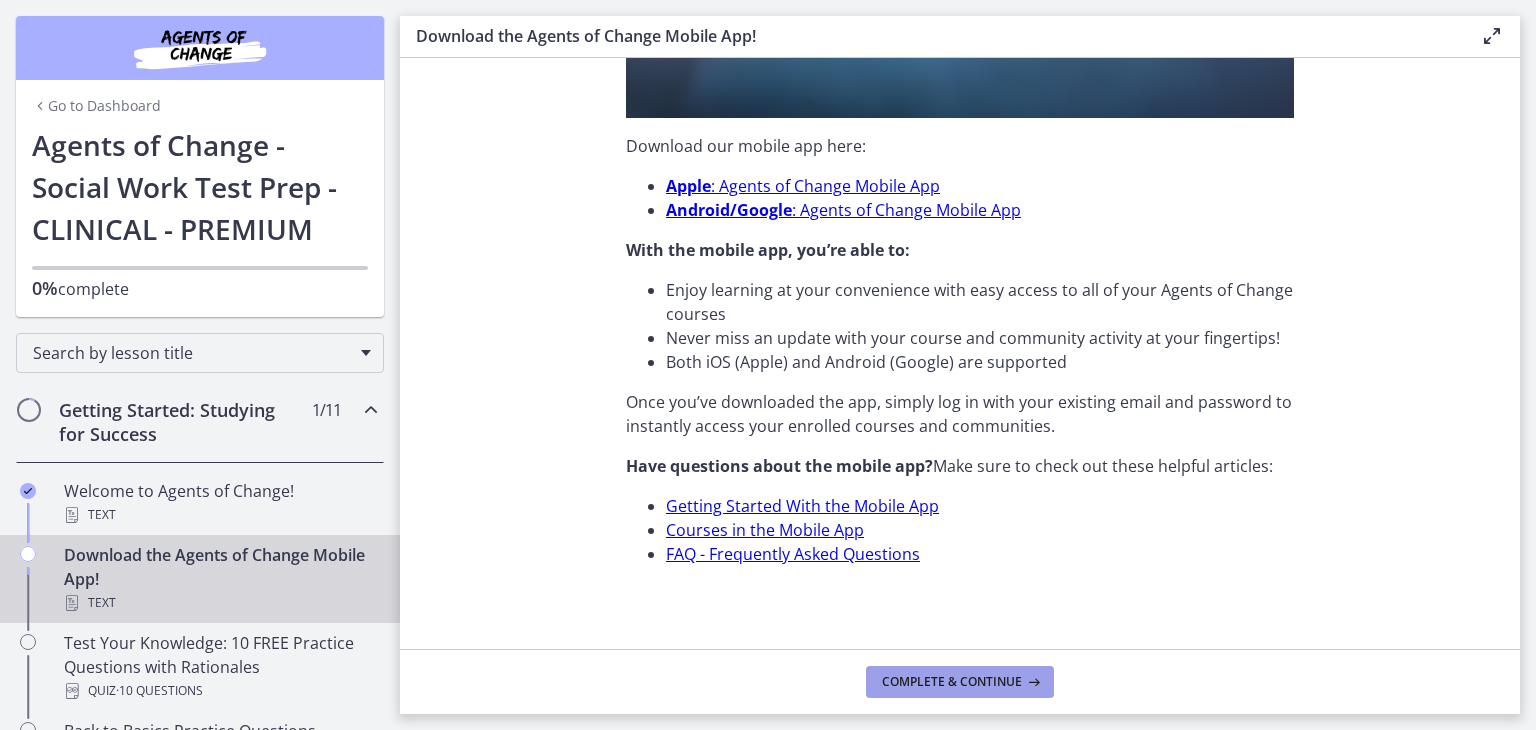 click on "Complete & continue" at bounding box center (952, 682) 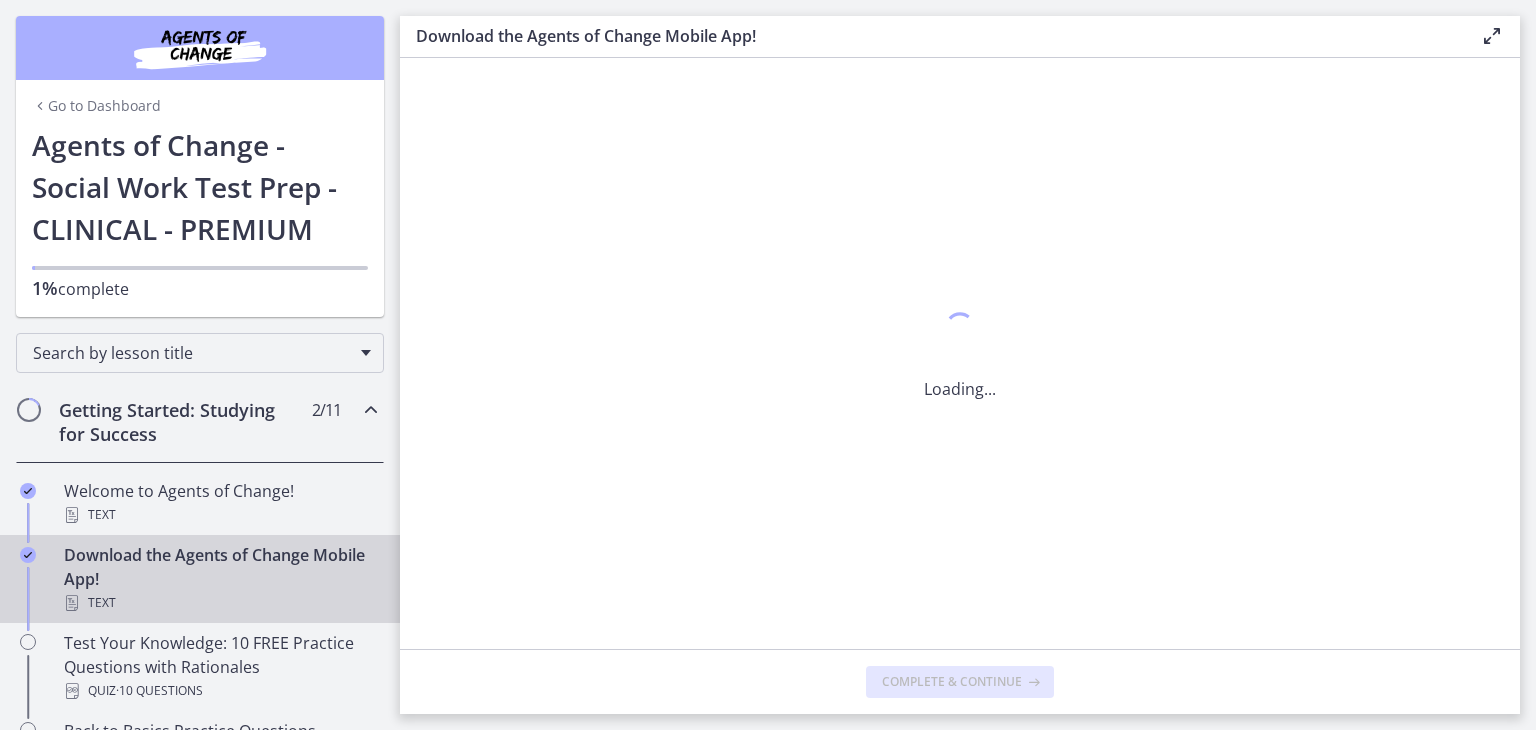 scroll, scrollTop: 0, scrollLeft: 0, axis: both 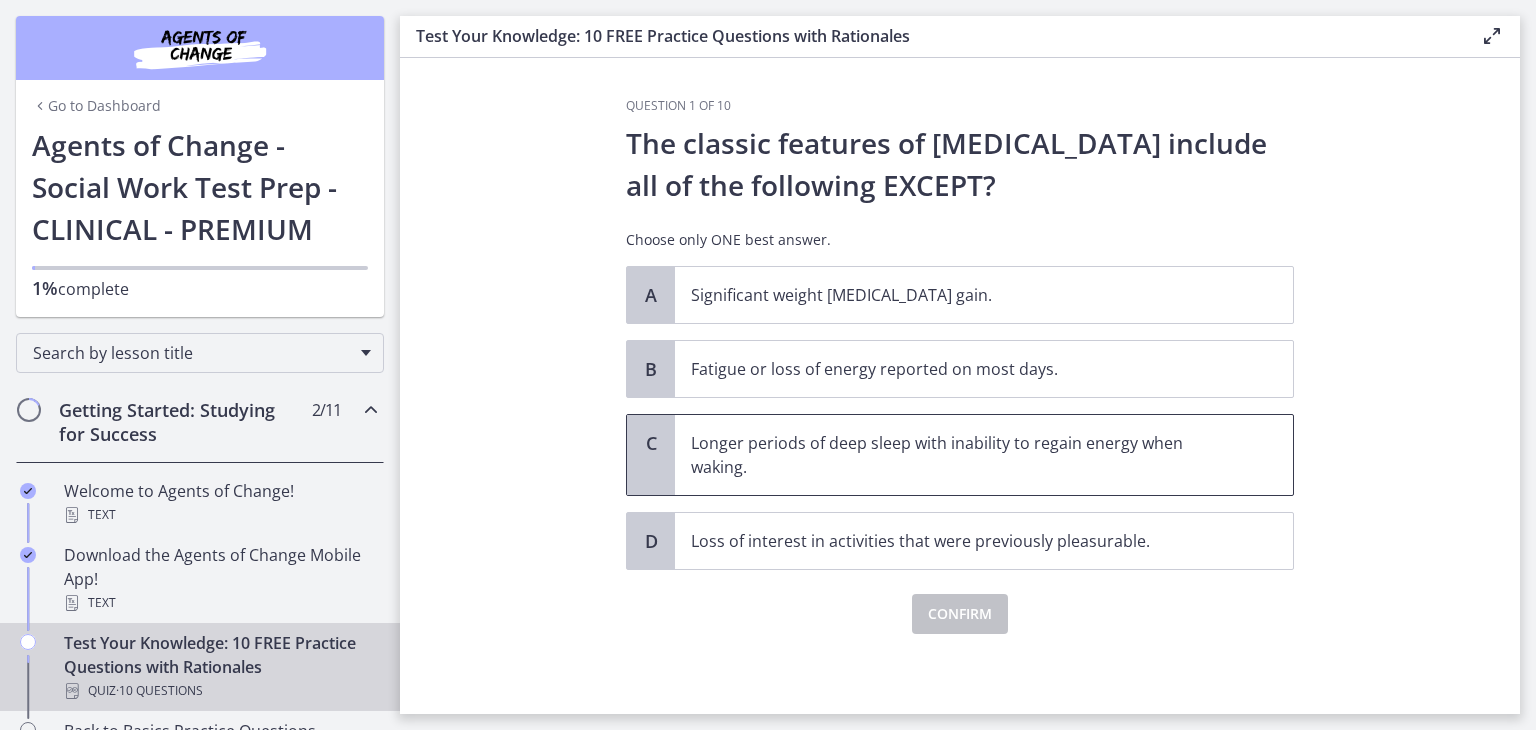 click on "C" at bounding box center [651, 455] 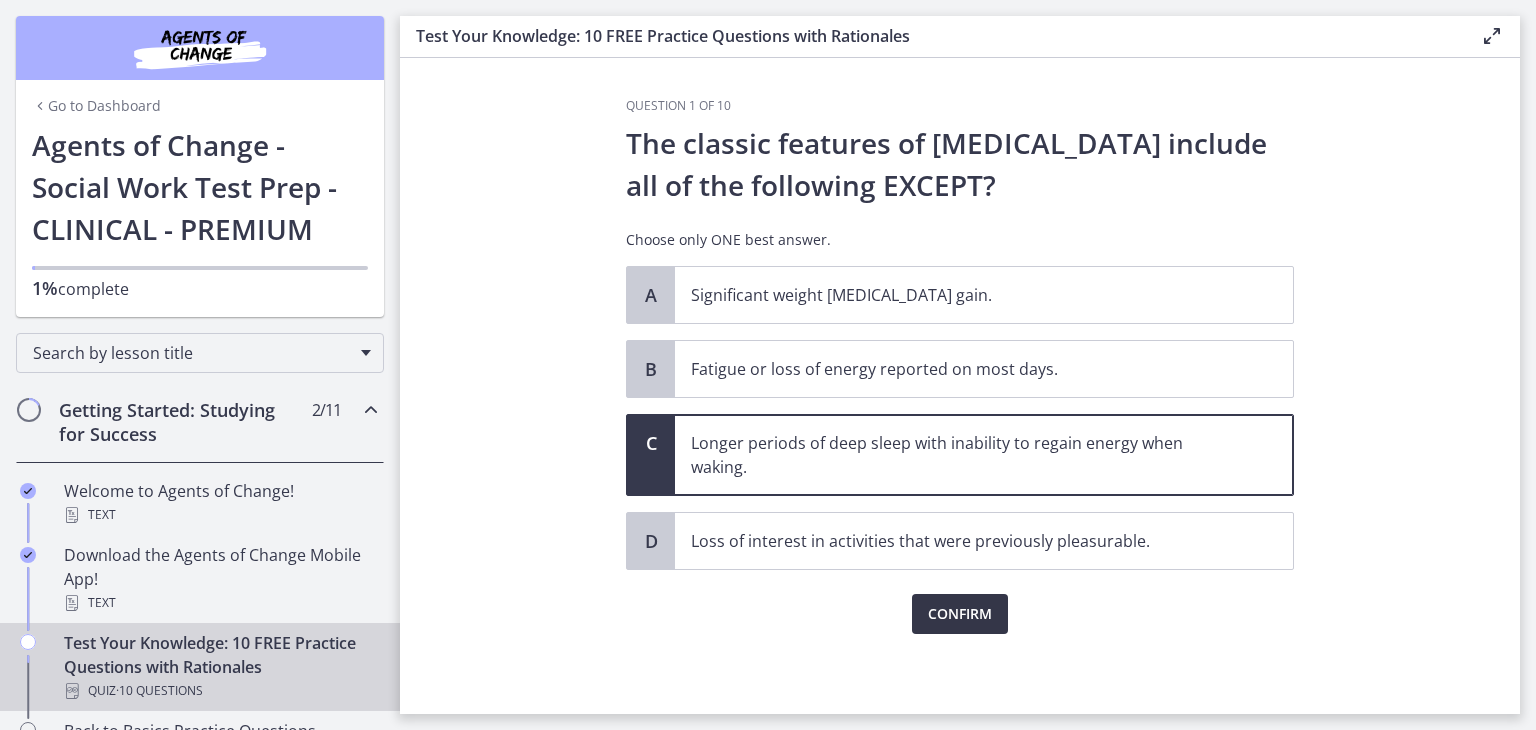click on "Confirm" at bounding box center (960, 614) 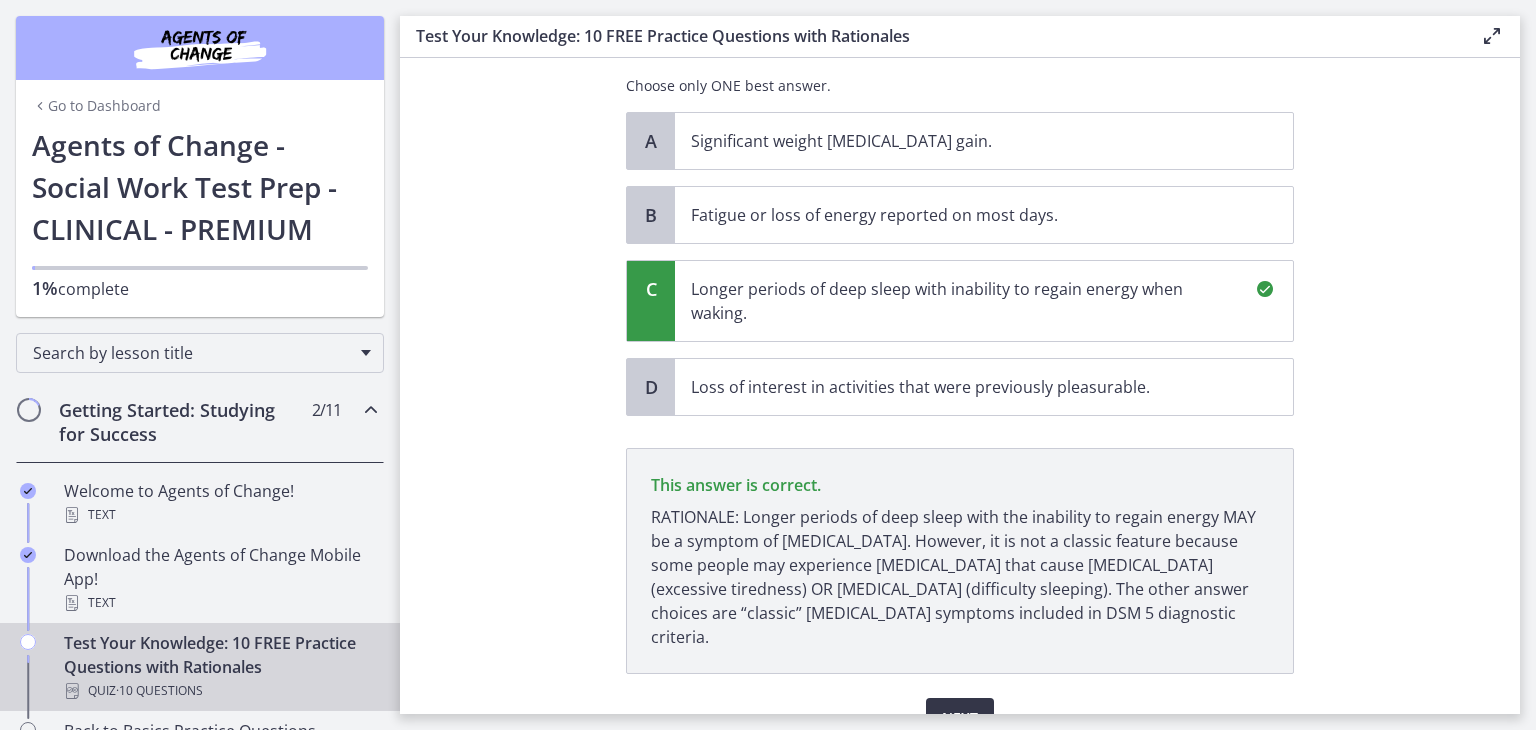 scroll, scrollTop: 232, scrollLeft: 0, axis: vertical 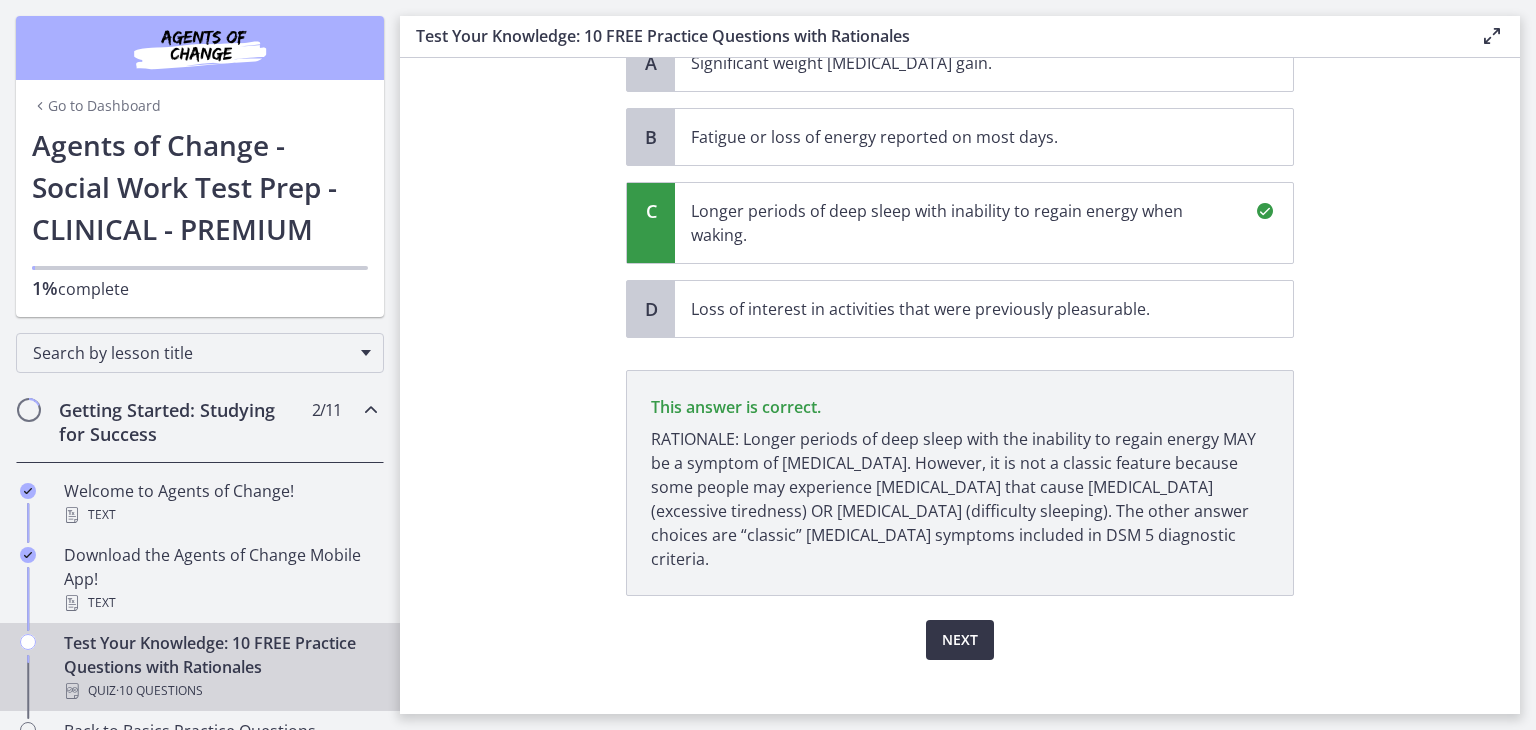 click on "Next" at bounding box center (960, 640) 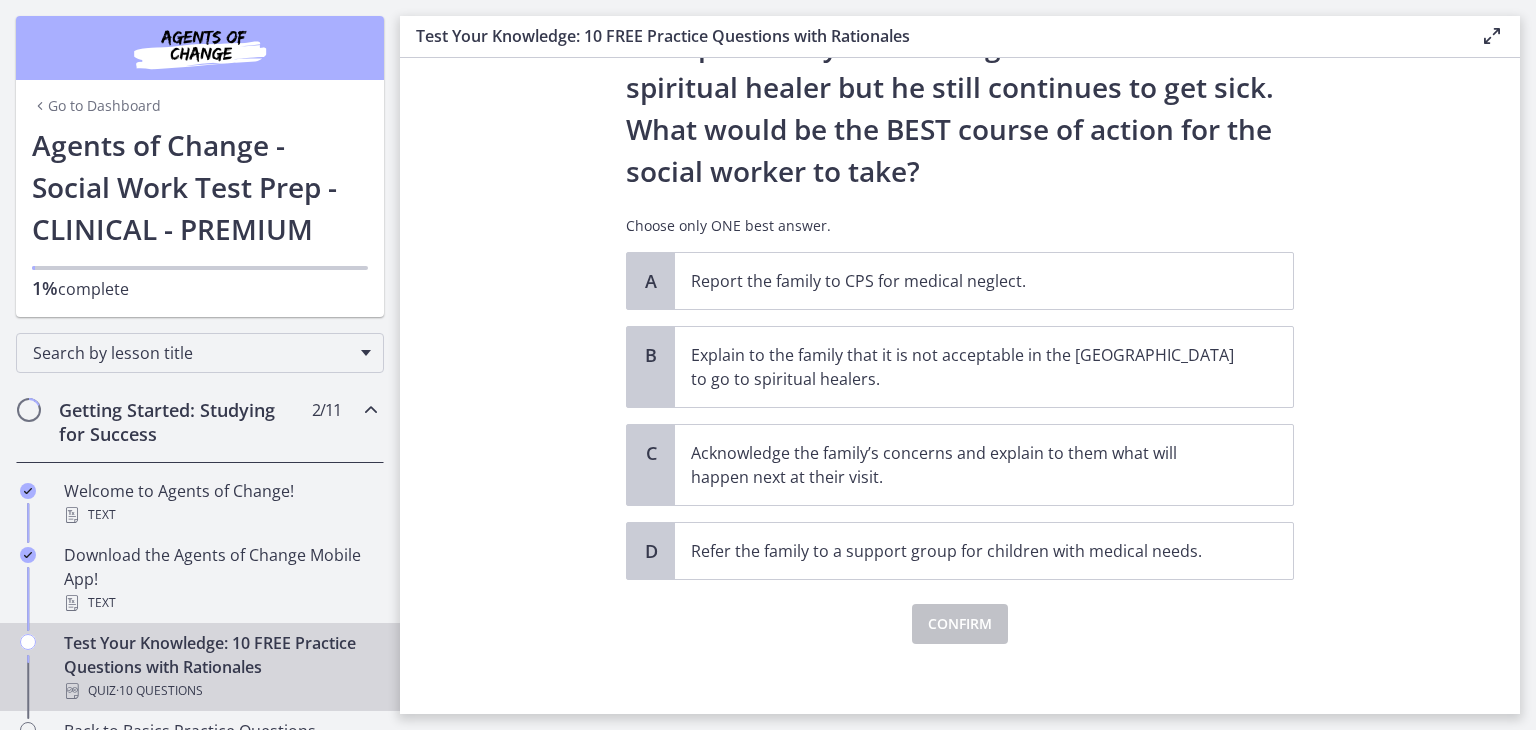 scroll, scrollTop: 395, scrollLeft: 0, axis: vertical 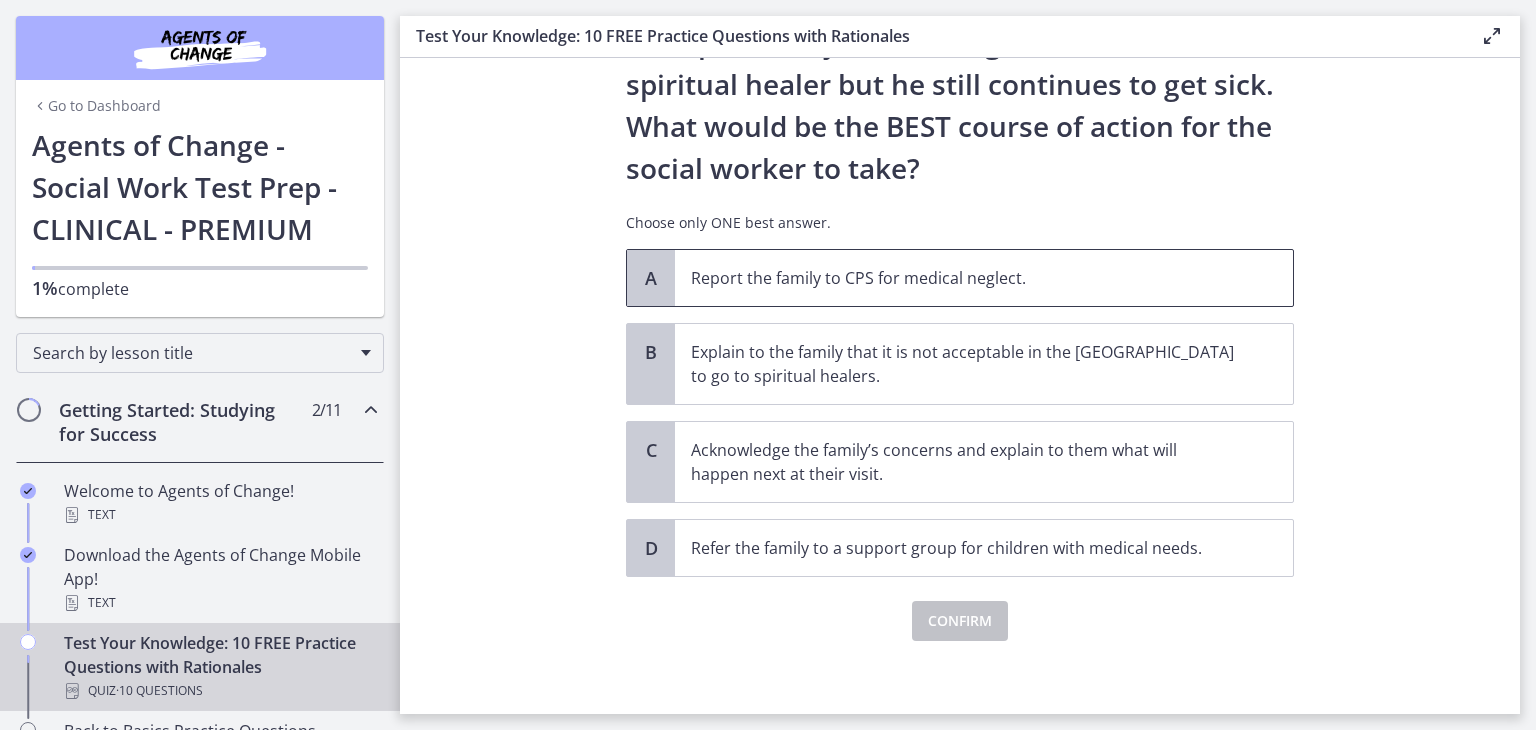 click on "Report the family to CPS for medical neglect." at bounding box center [964, 278] 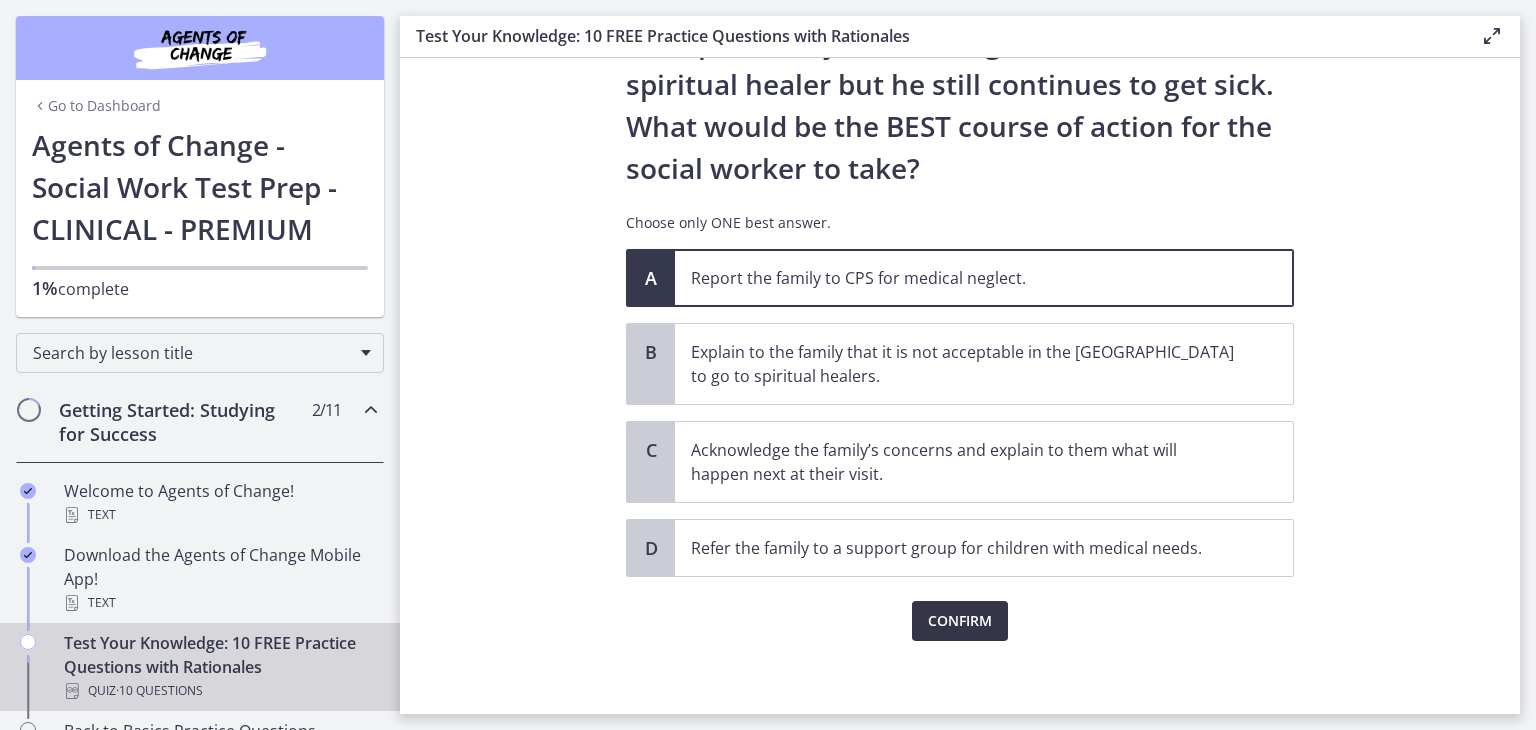 click on "Confirm" at bounding box center [960, 621] 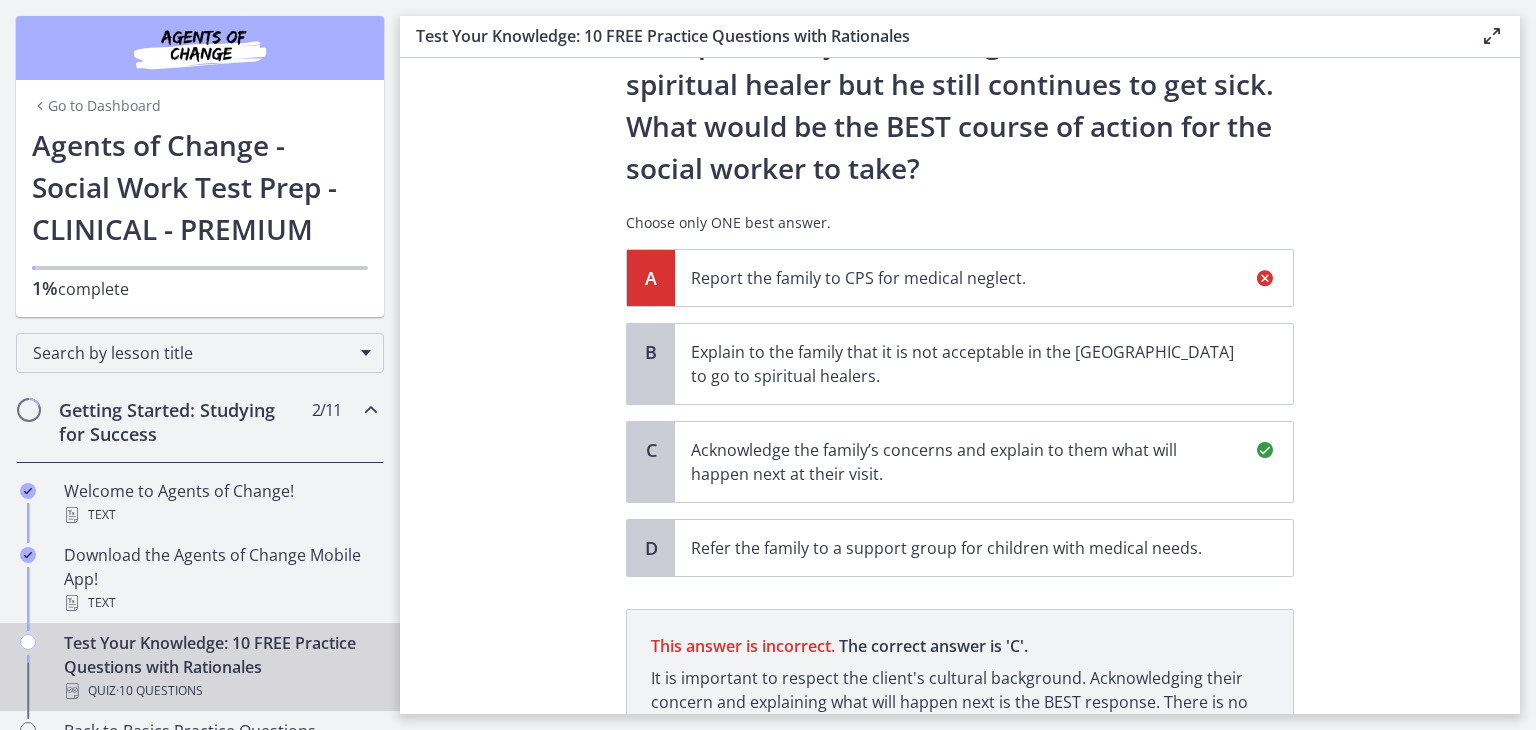 scroll, scrollTop: 634, scrollLeft: 0, axis: vertical 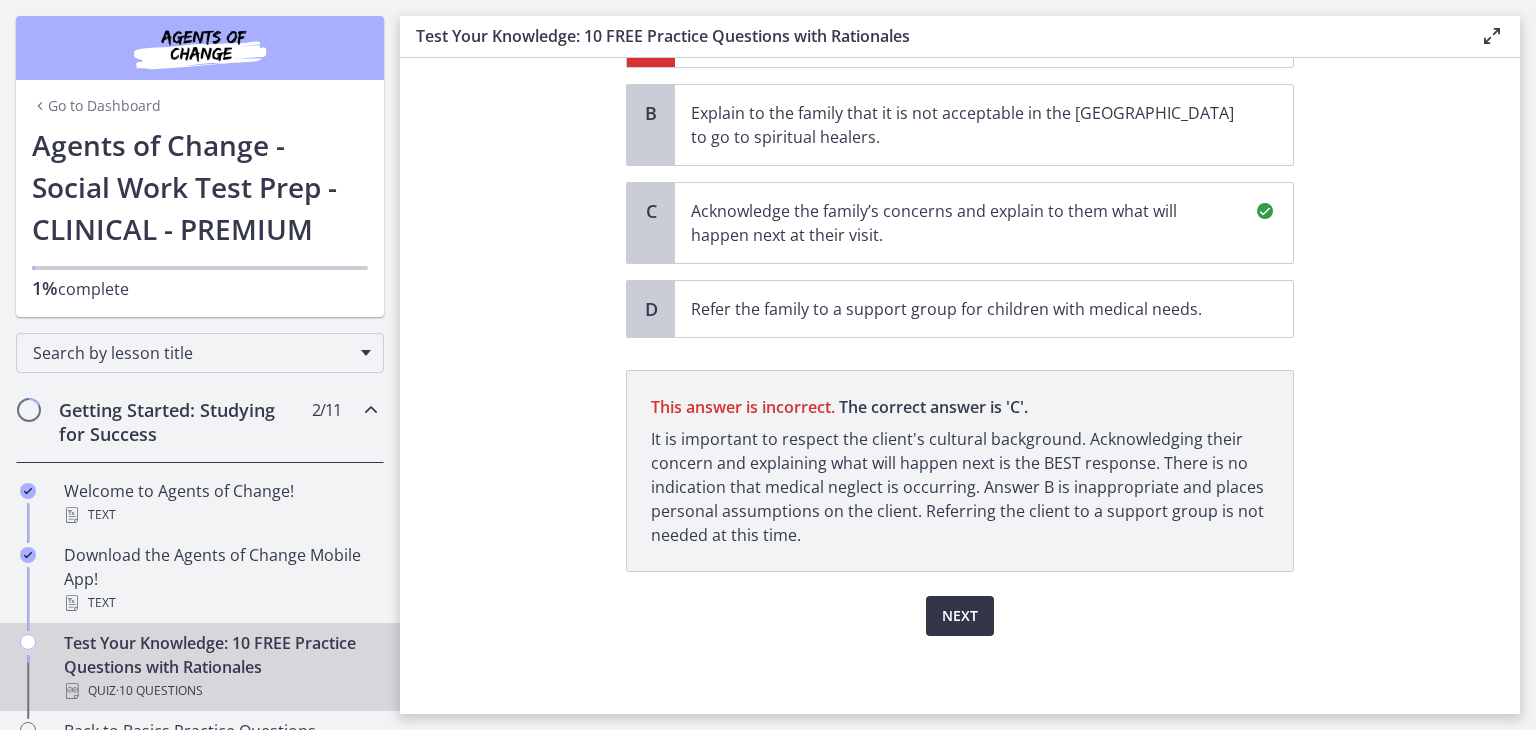 click on "Next" at bounding box center (960, 616) 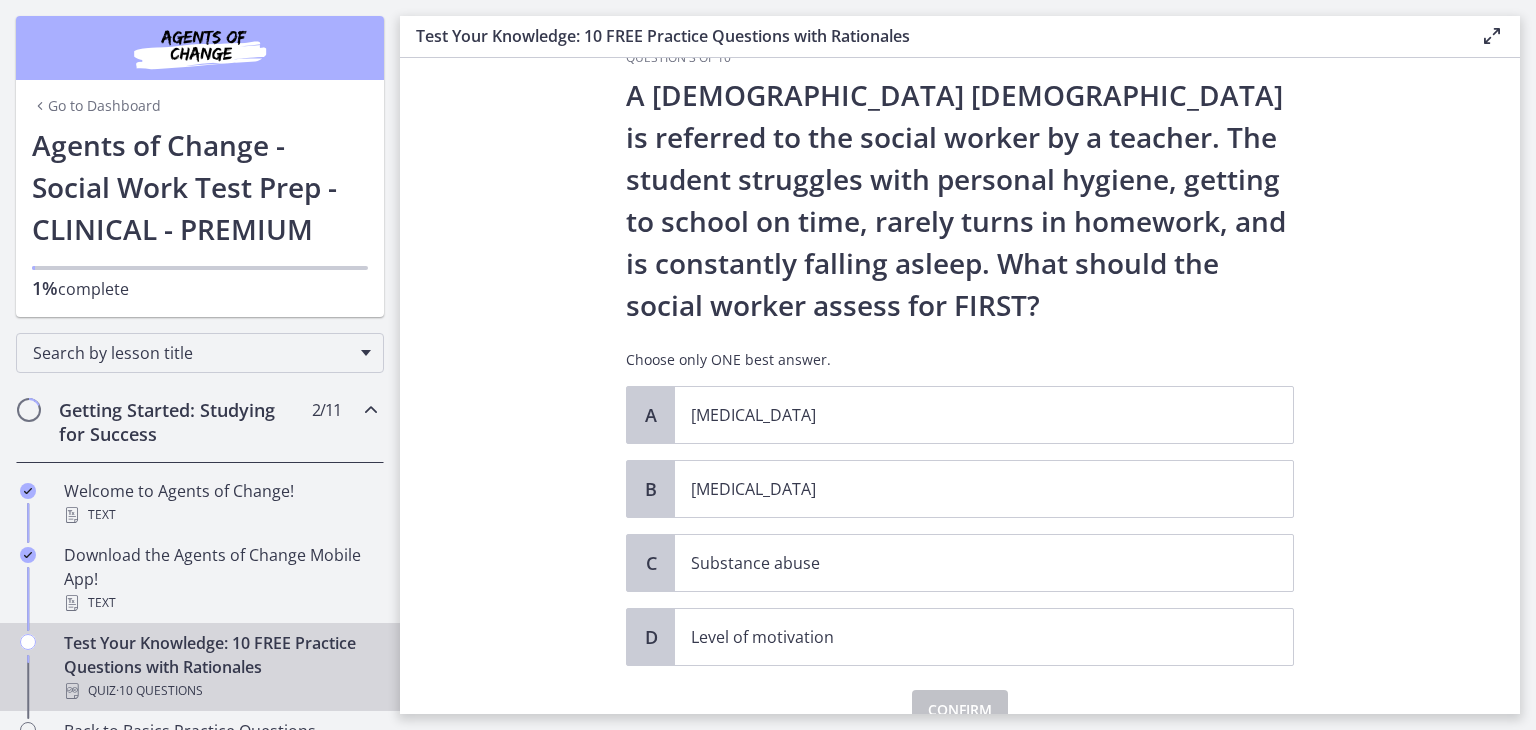 scroll, scrollTop: 44, scrollLeft: 0, axis: vertical 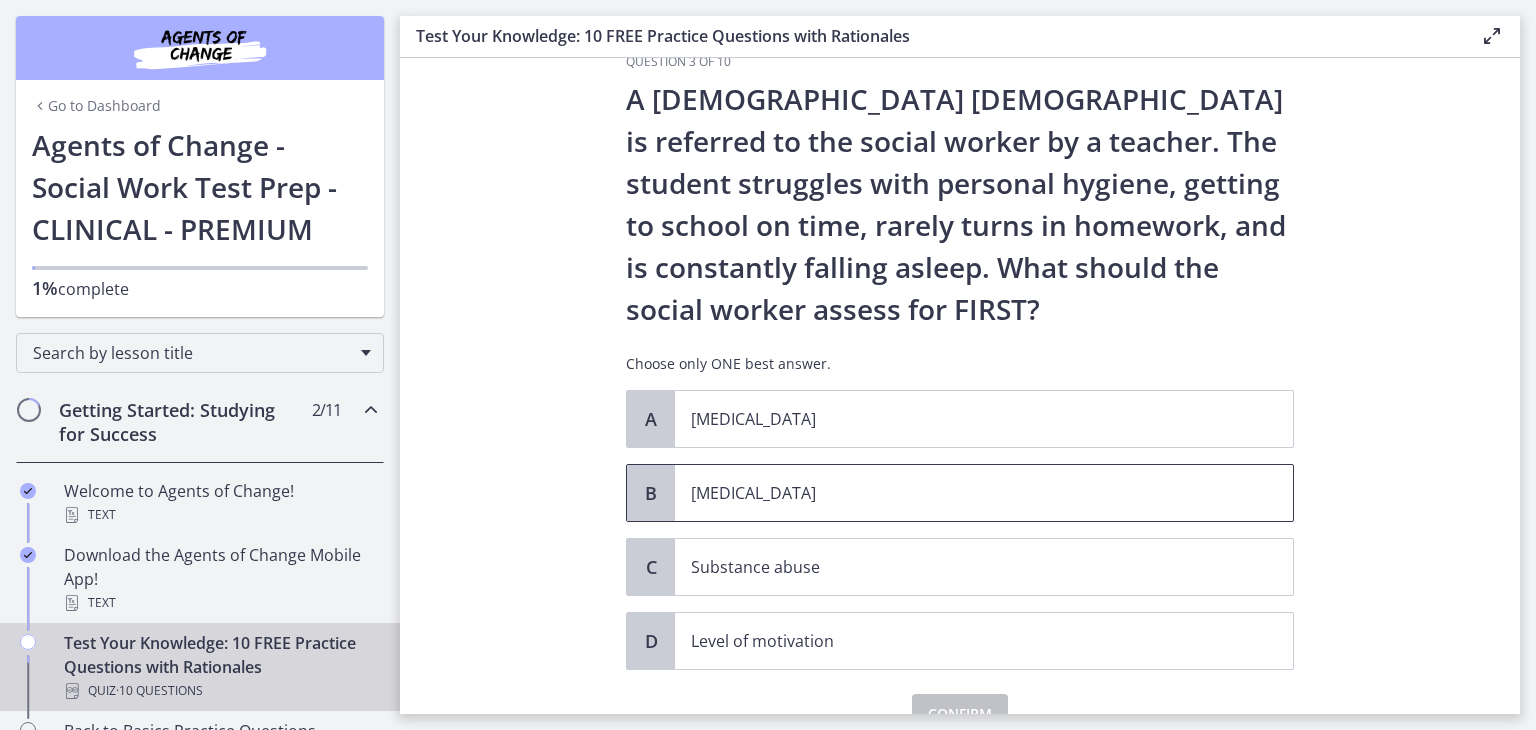 click on "B" at bounding box center (651, 493) 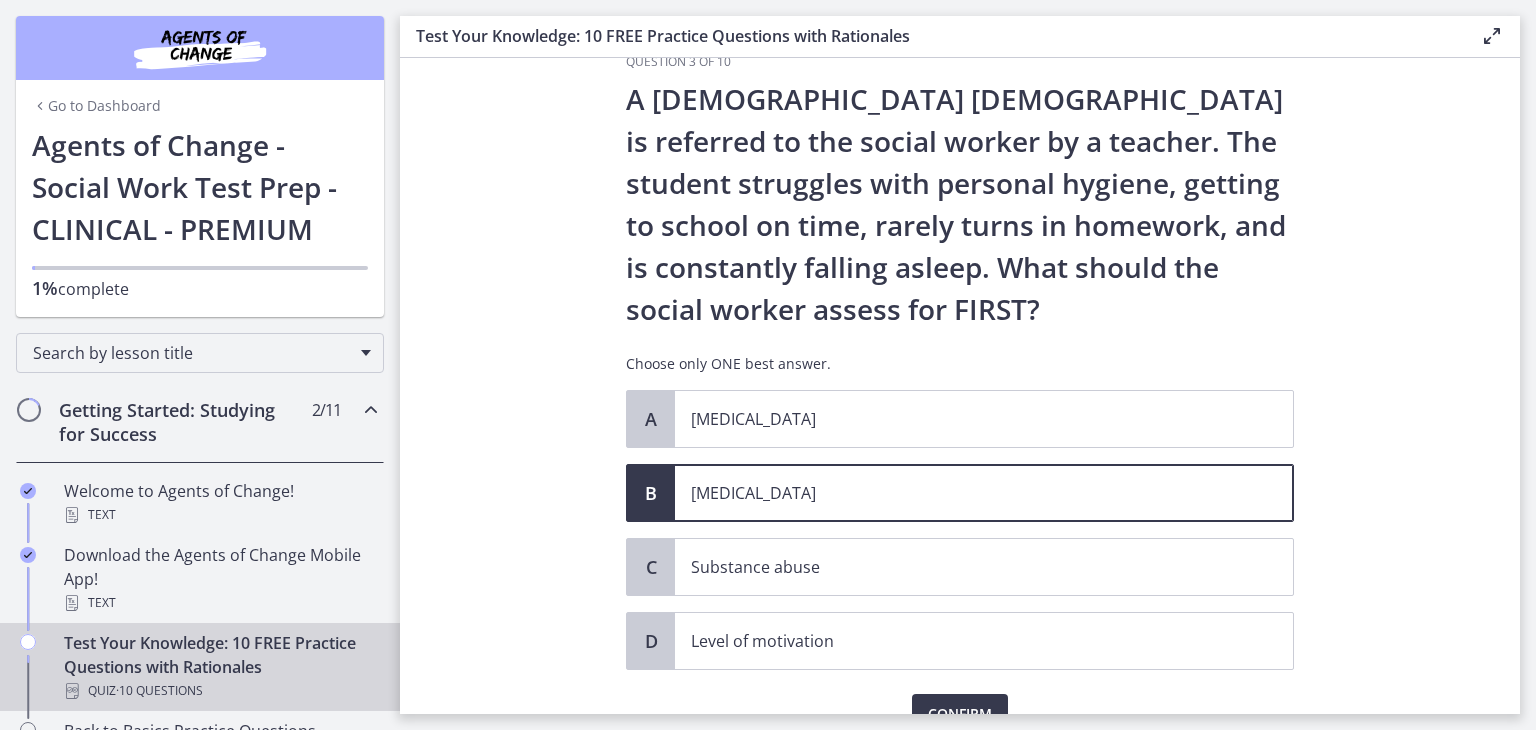 scroll, scrollTop: 142, scrollLeft: 0, axis: vertical 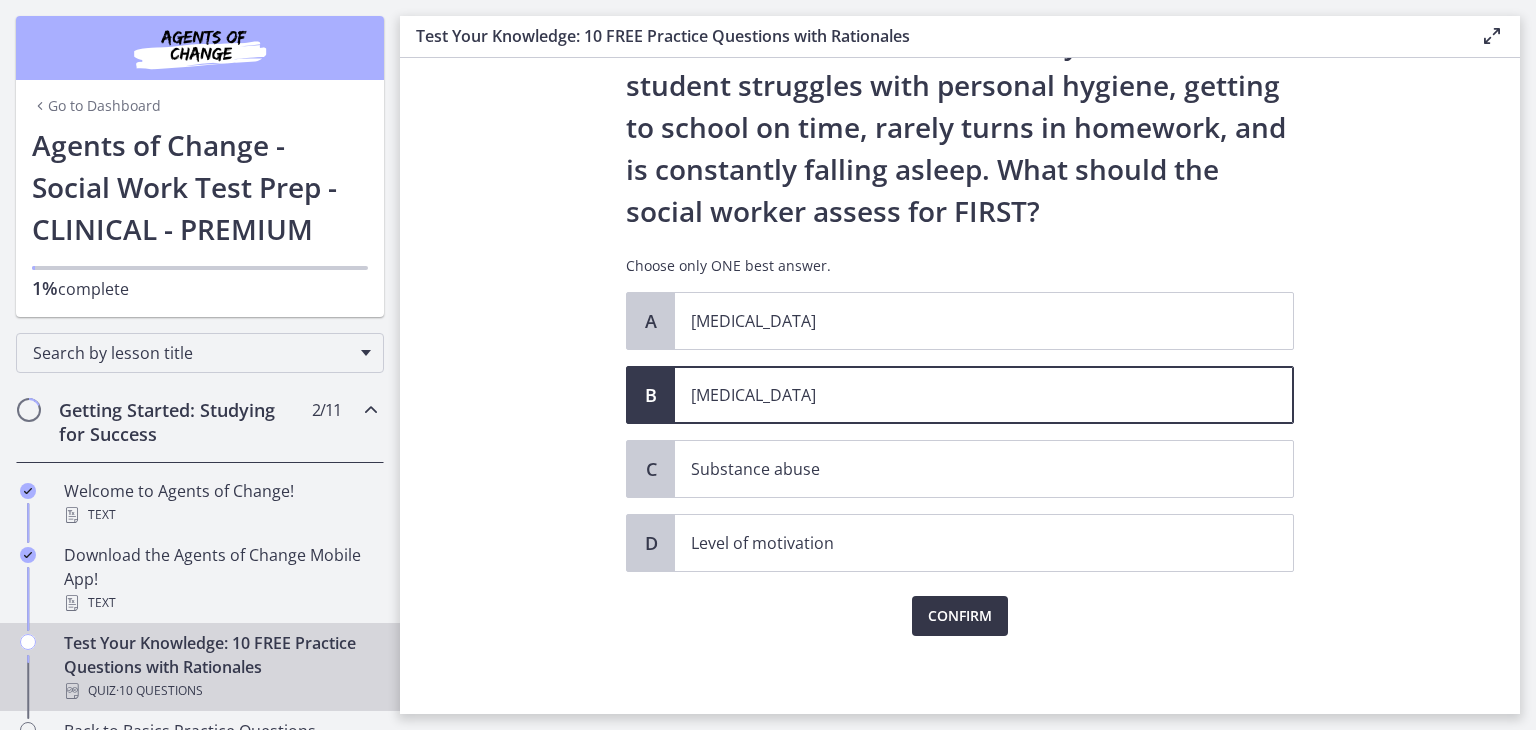 click on "Confirm" at bounding box center (960, 616) 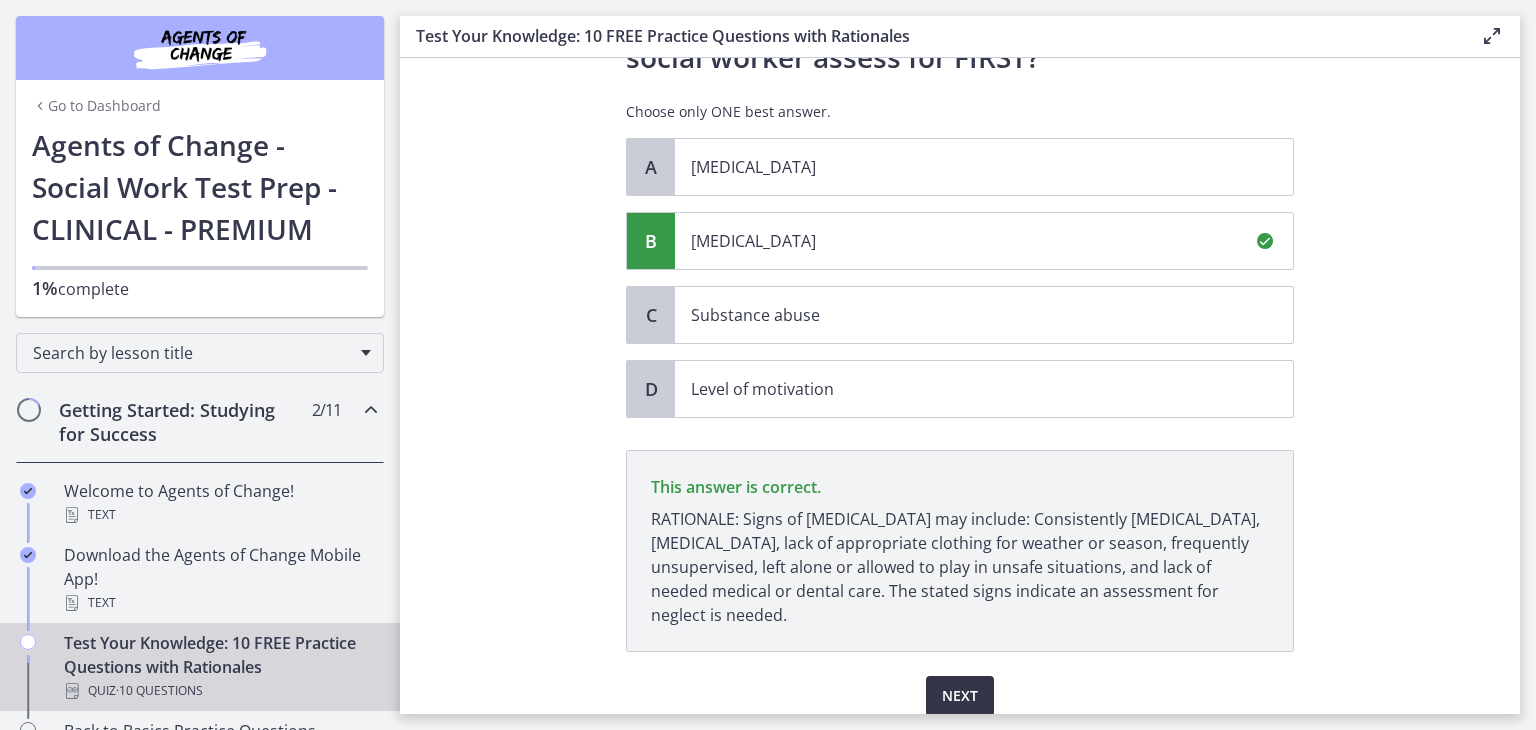 scroll, scrollTop: 376, scrollLeft: 0, axis: vertical 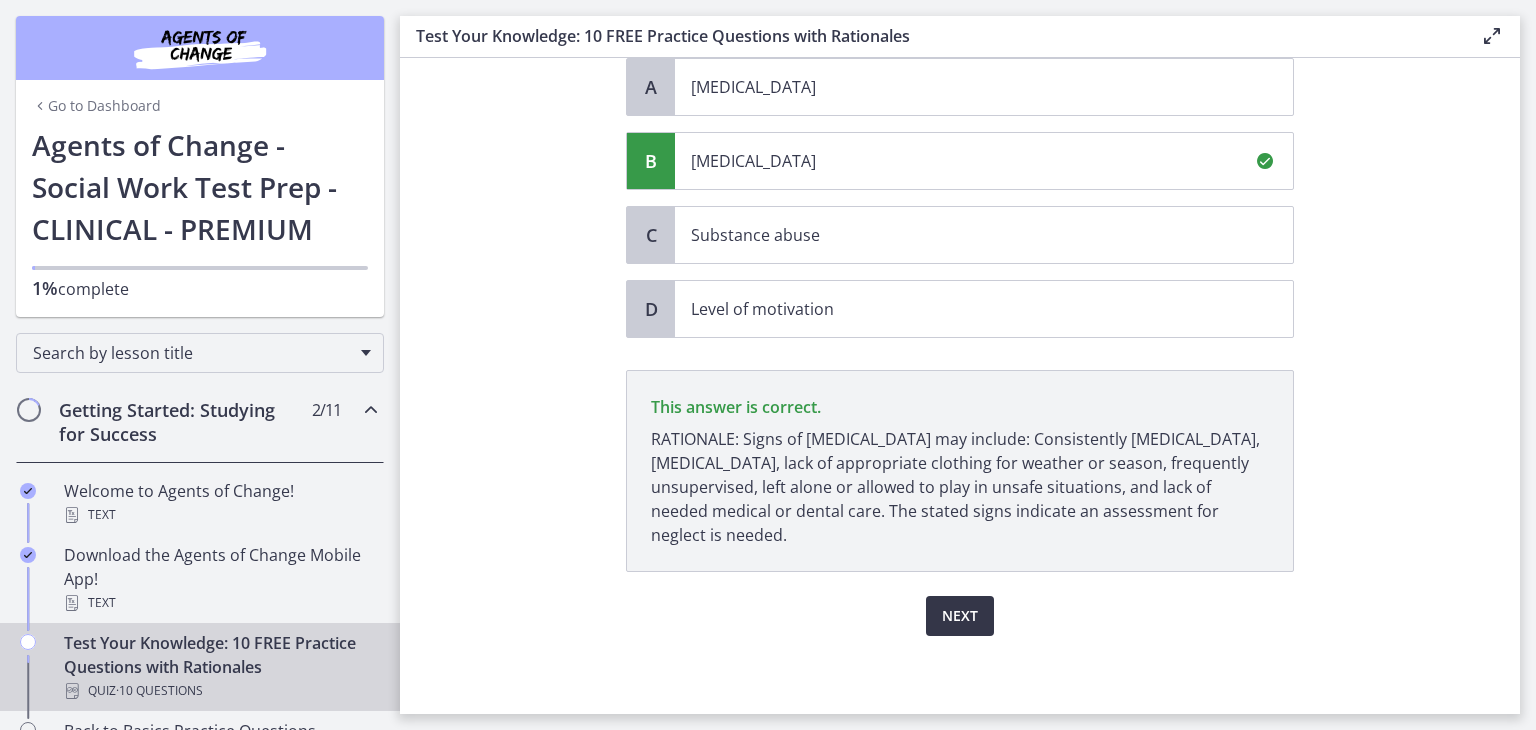 click on "Next" at bounding box center [960, 616] 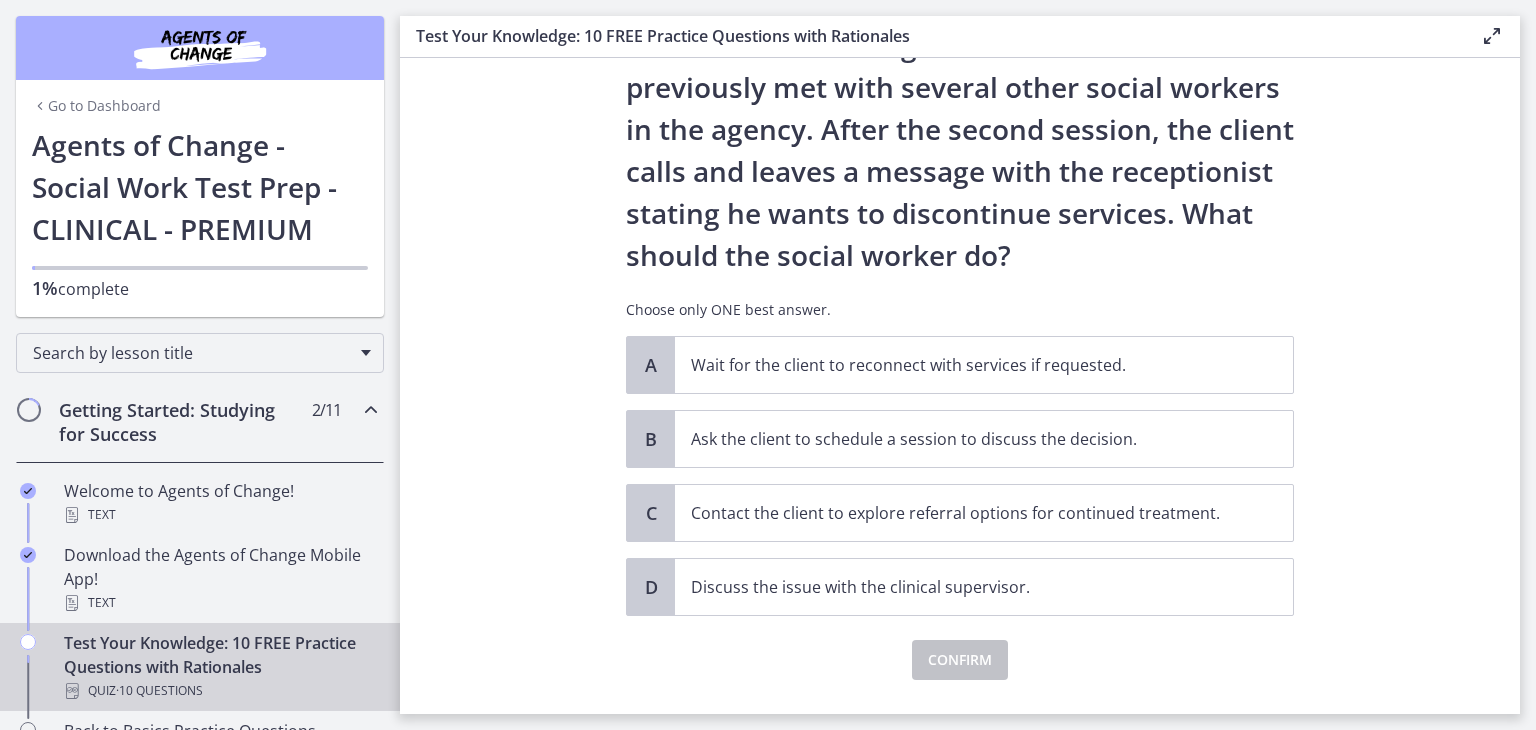 scroll, scrollTop: 140, scrollLeft: 0, axis: vertical 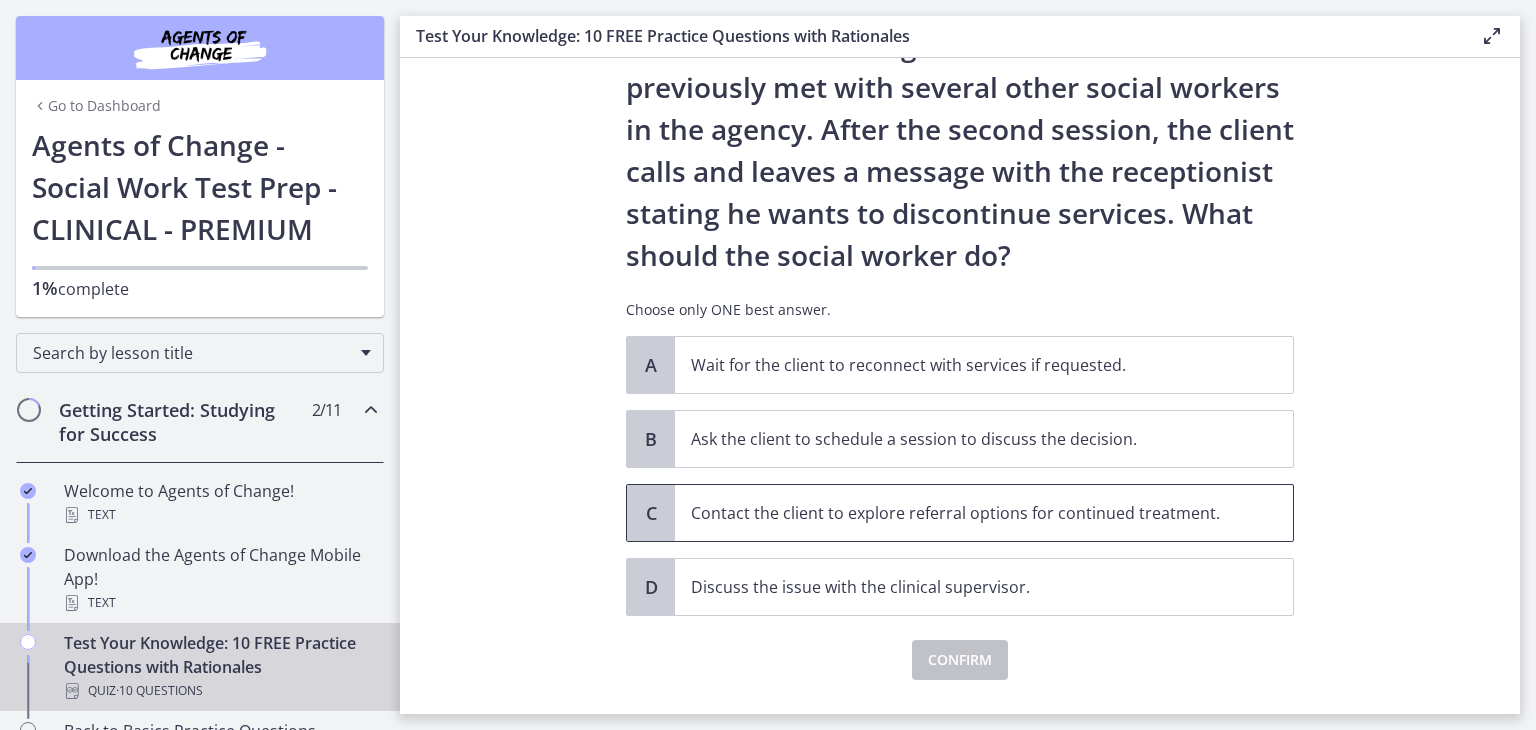 click on "Contact the client to explore referral options for continued treatment." at bounding box center (964, 513) 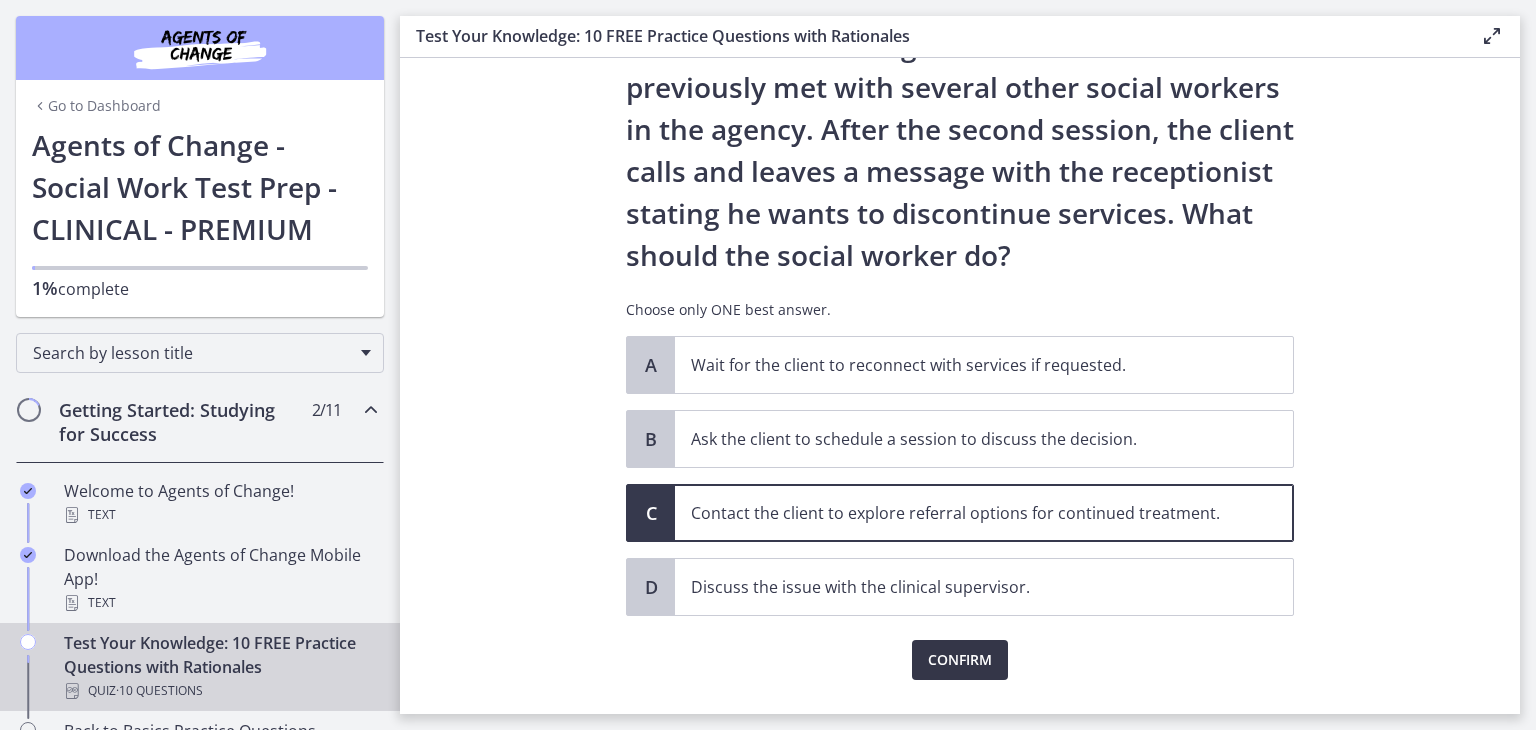 click on "Confirm" at bounding box center (960, 660) 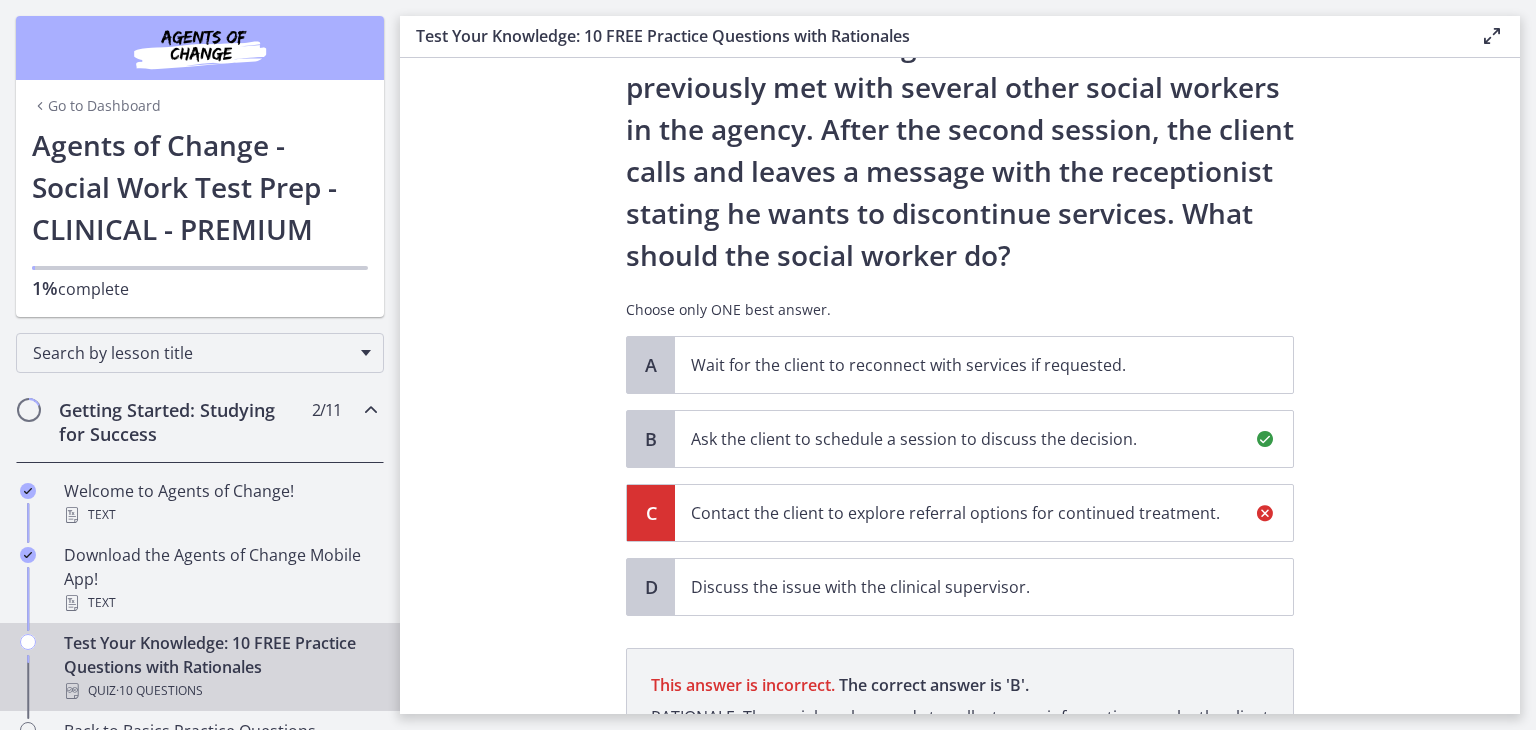 scroll, scrollTop: 418, scrollLeft: 0, axis: vertical 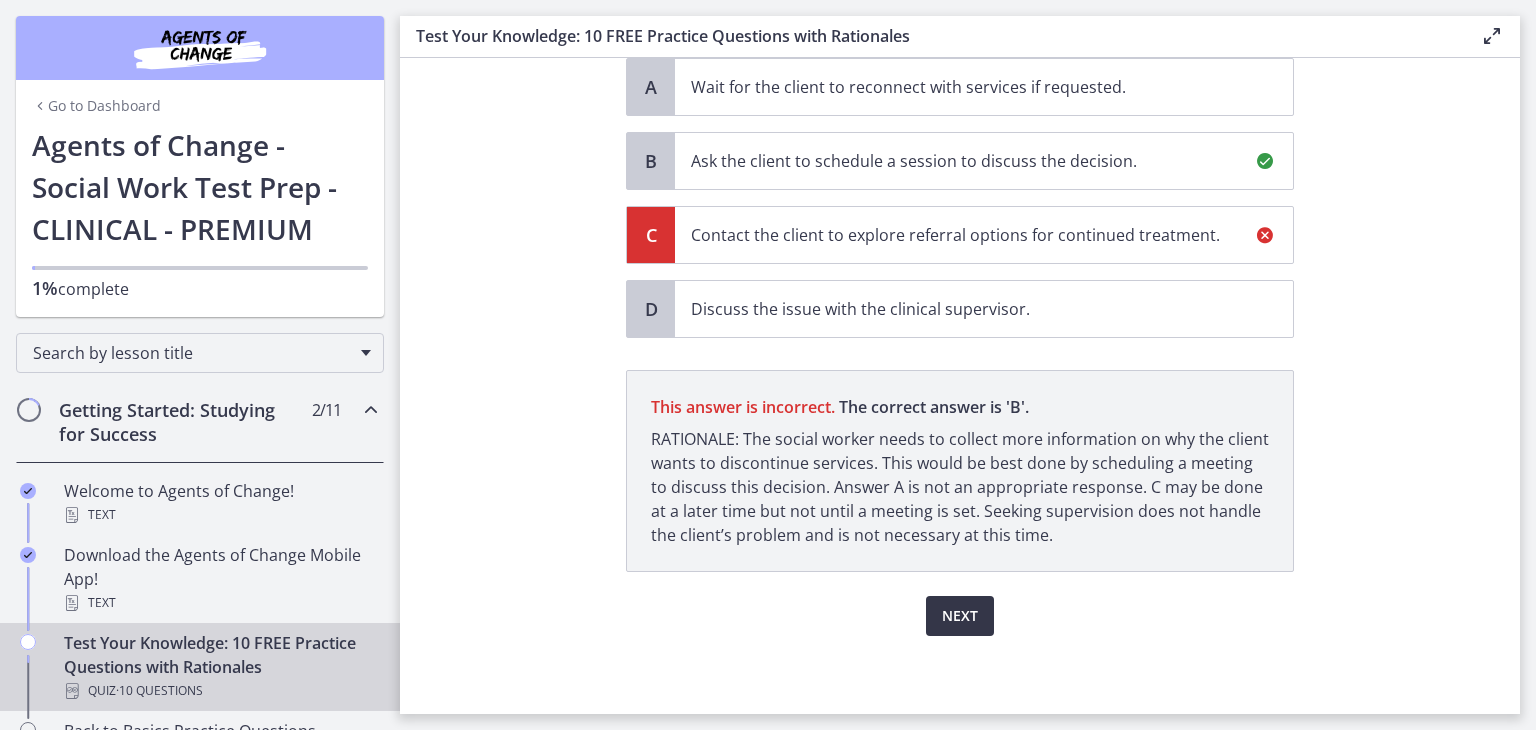 click on "Next" at bounding box center (960, 616) 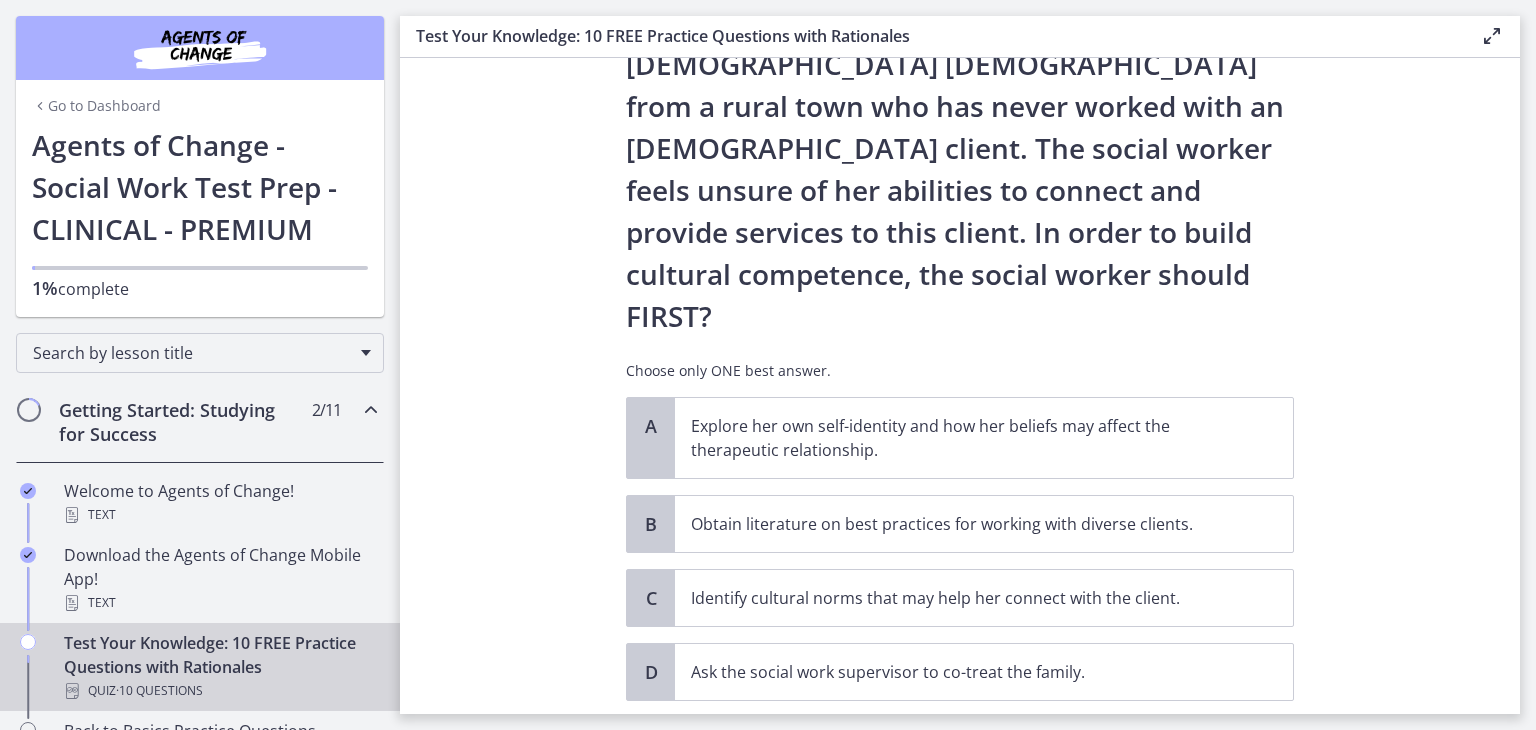 scroll, scrollTop: 248, scrollLeft: 0, axis: vertical 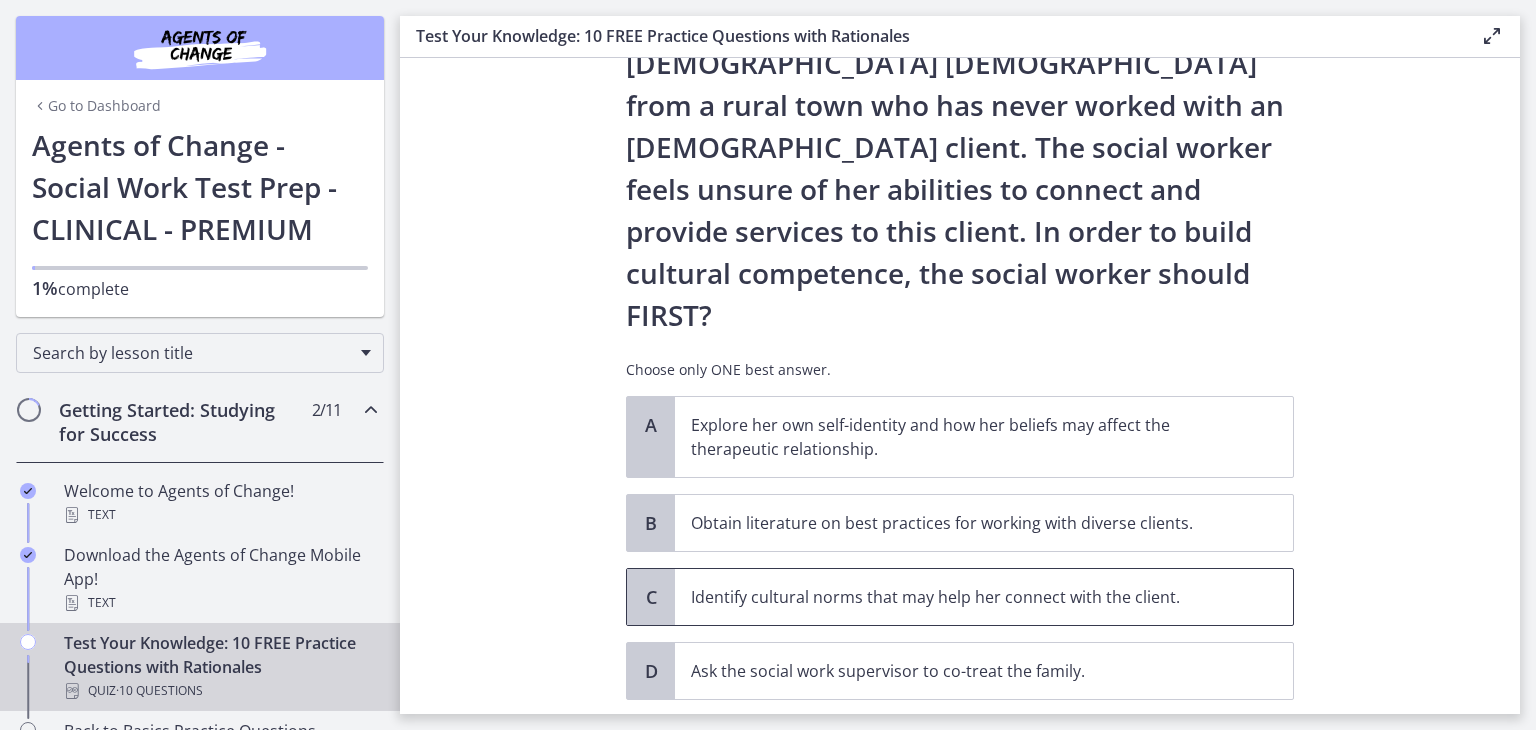 click on "Identify cultural norms that may help her connect with the client." at bounding box center (964, 597) 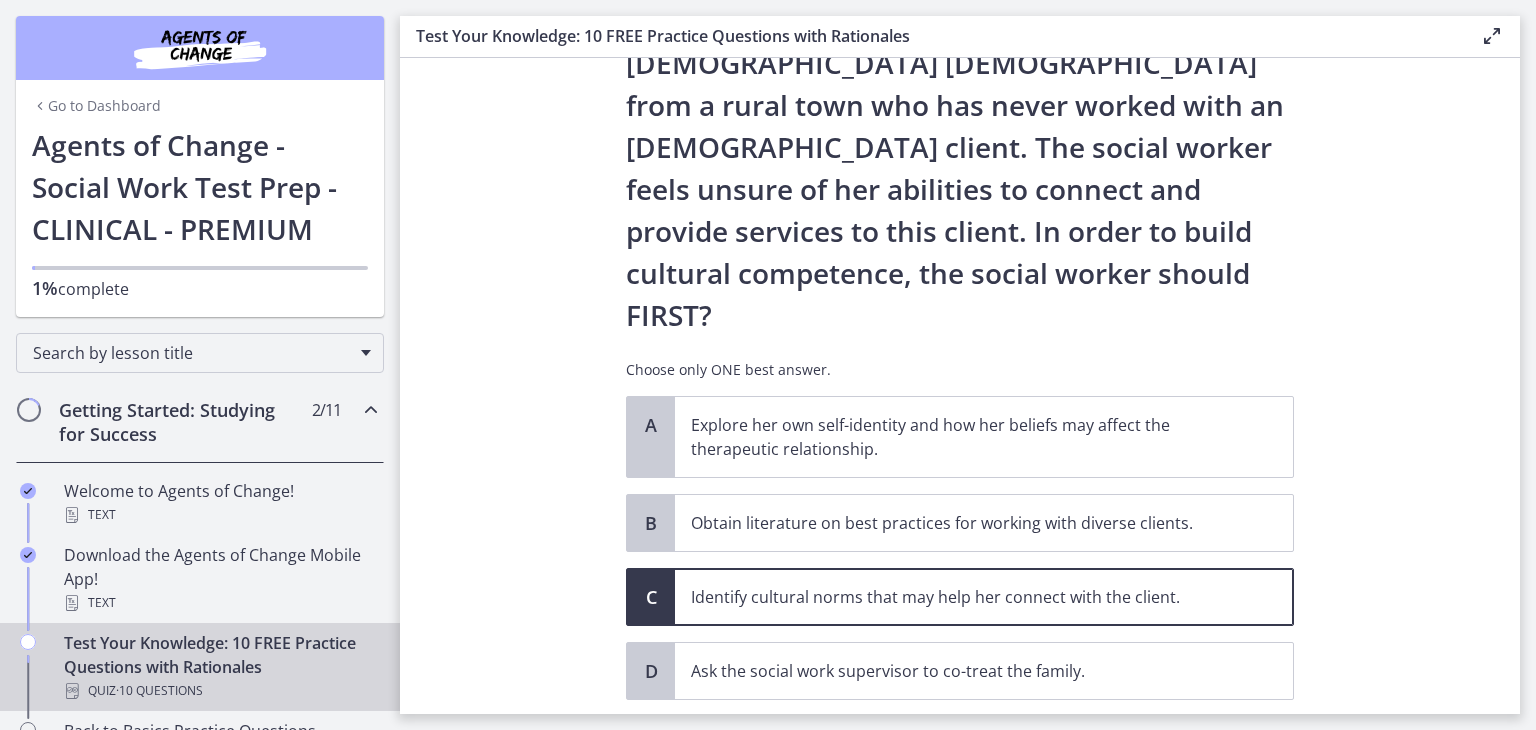 click on "Confirm" at bounding box center [960, 744] 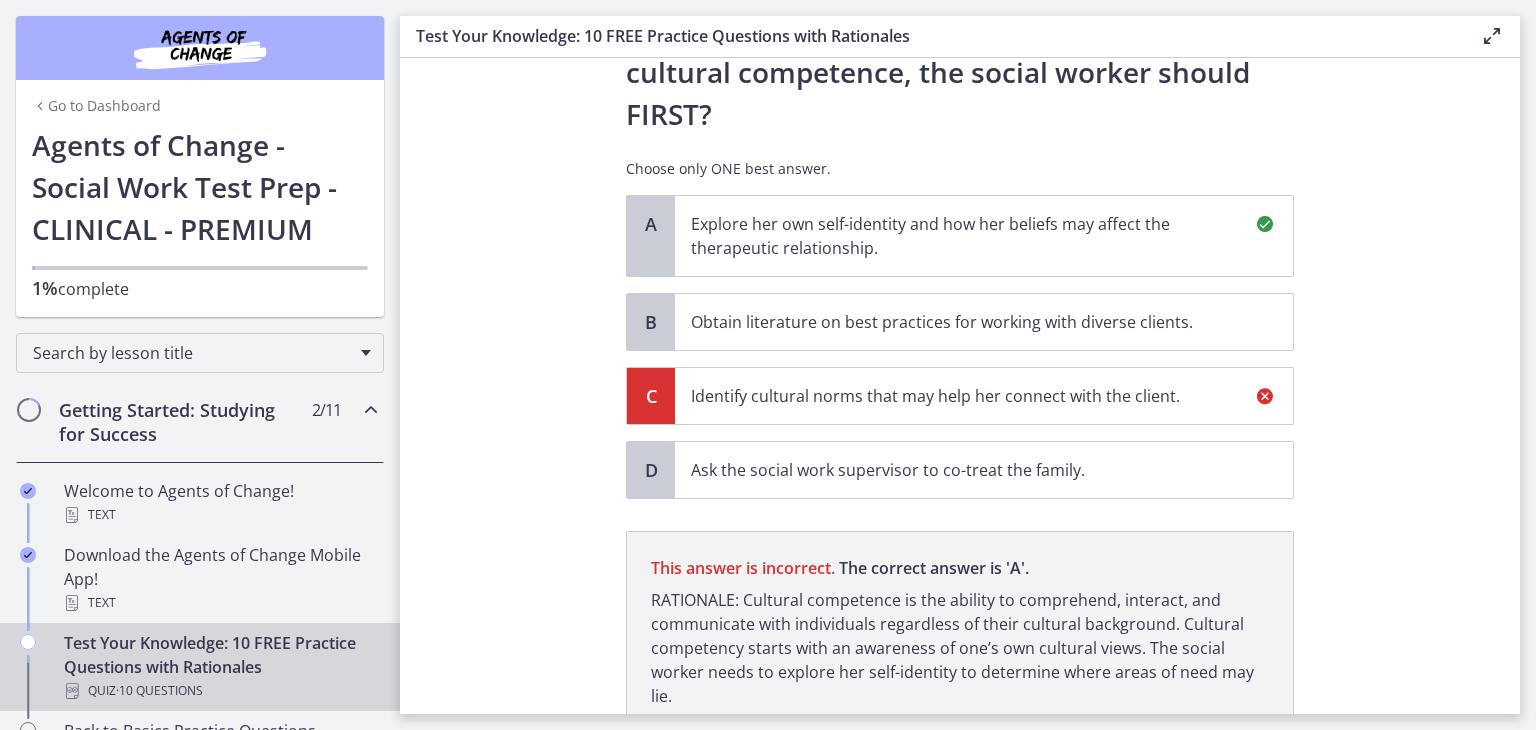 scroll, scrollTop: 526, scrollLeft: 0, axis: vertical 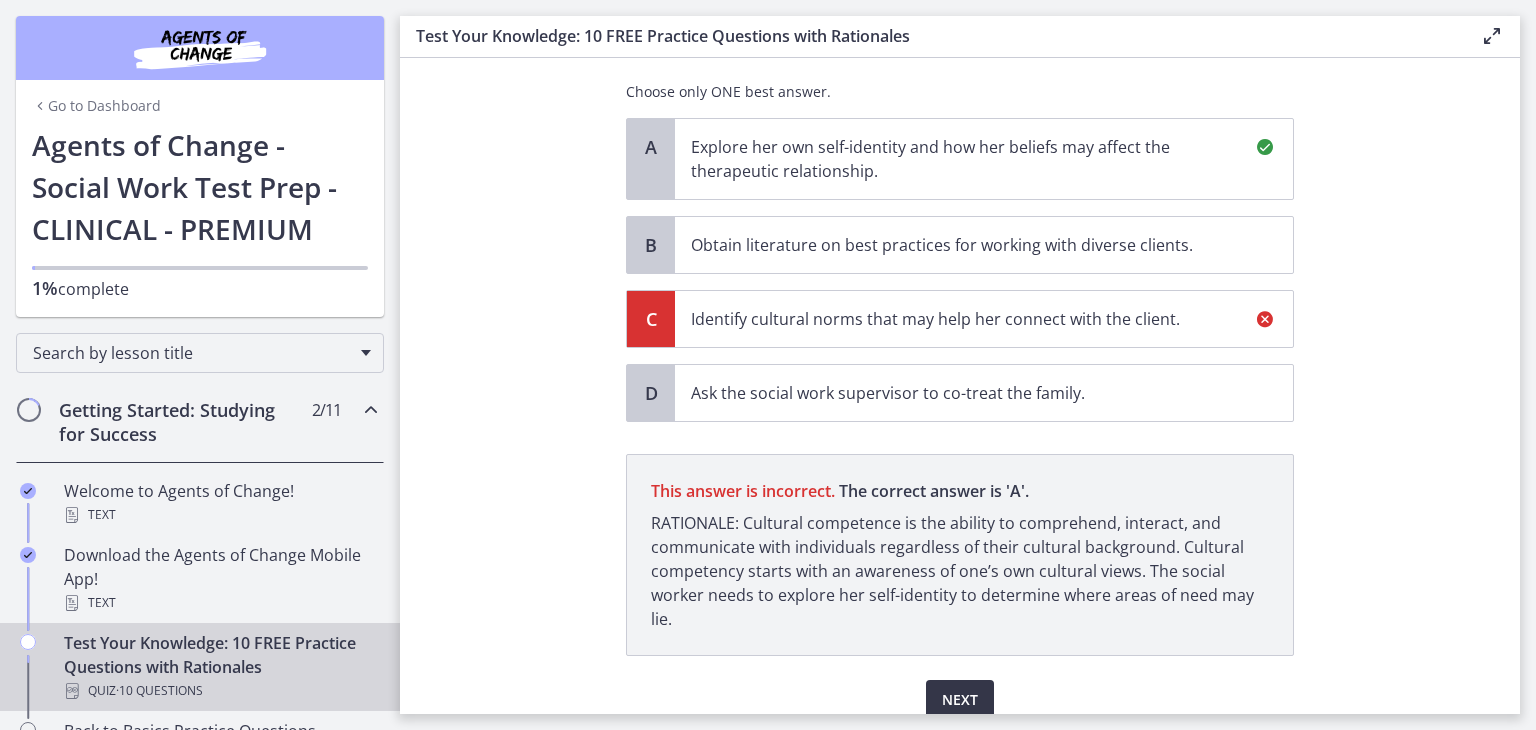 click on "Next" at bounding box center [960, 700] 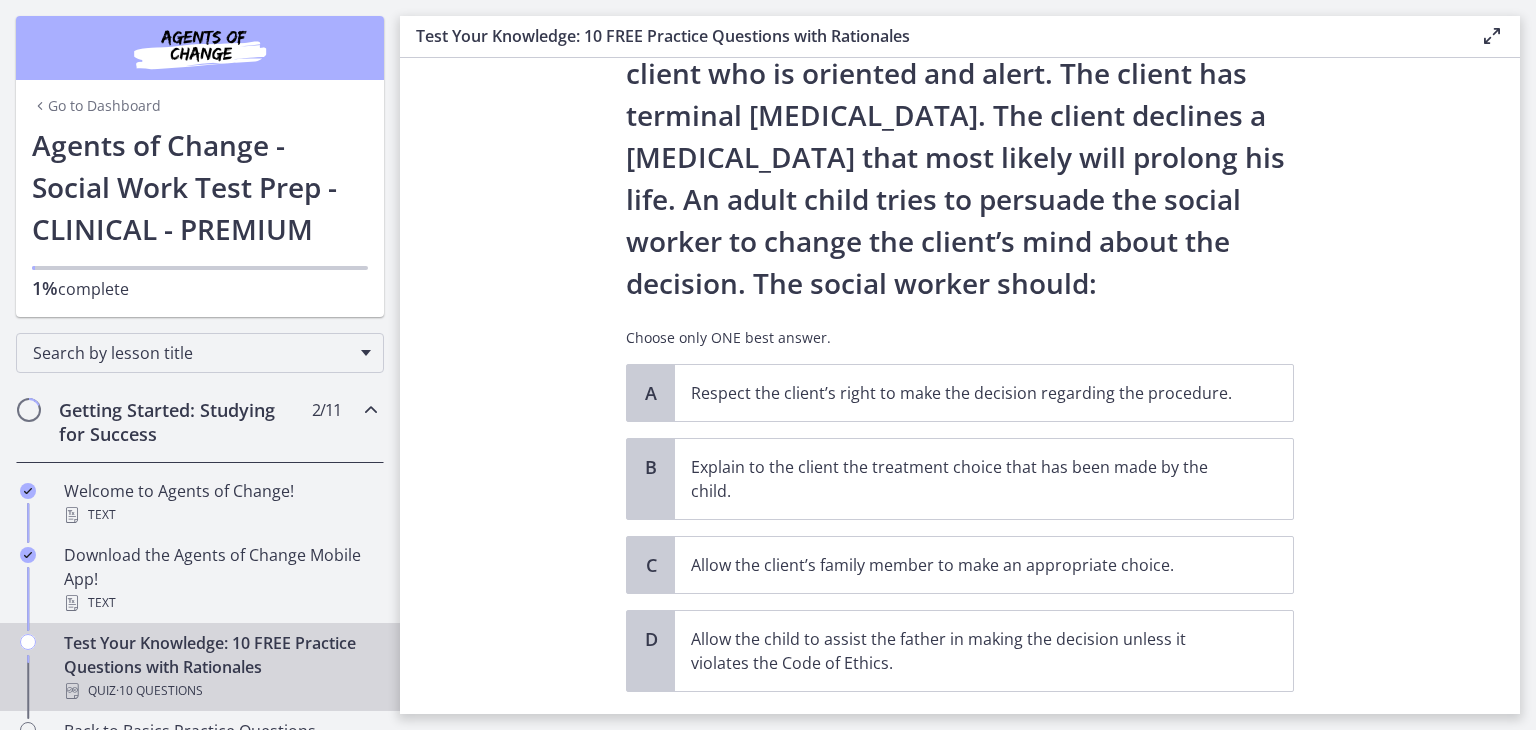 scroll, scrollTop: 111, scrollLeft: 0, axis: vertical 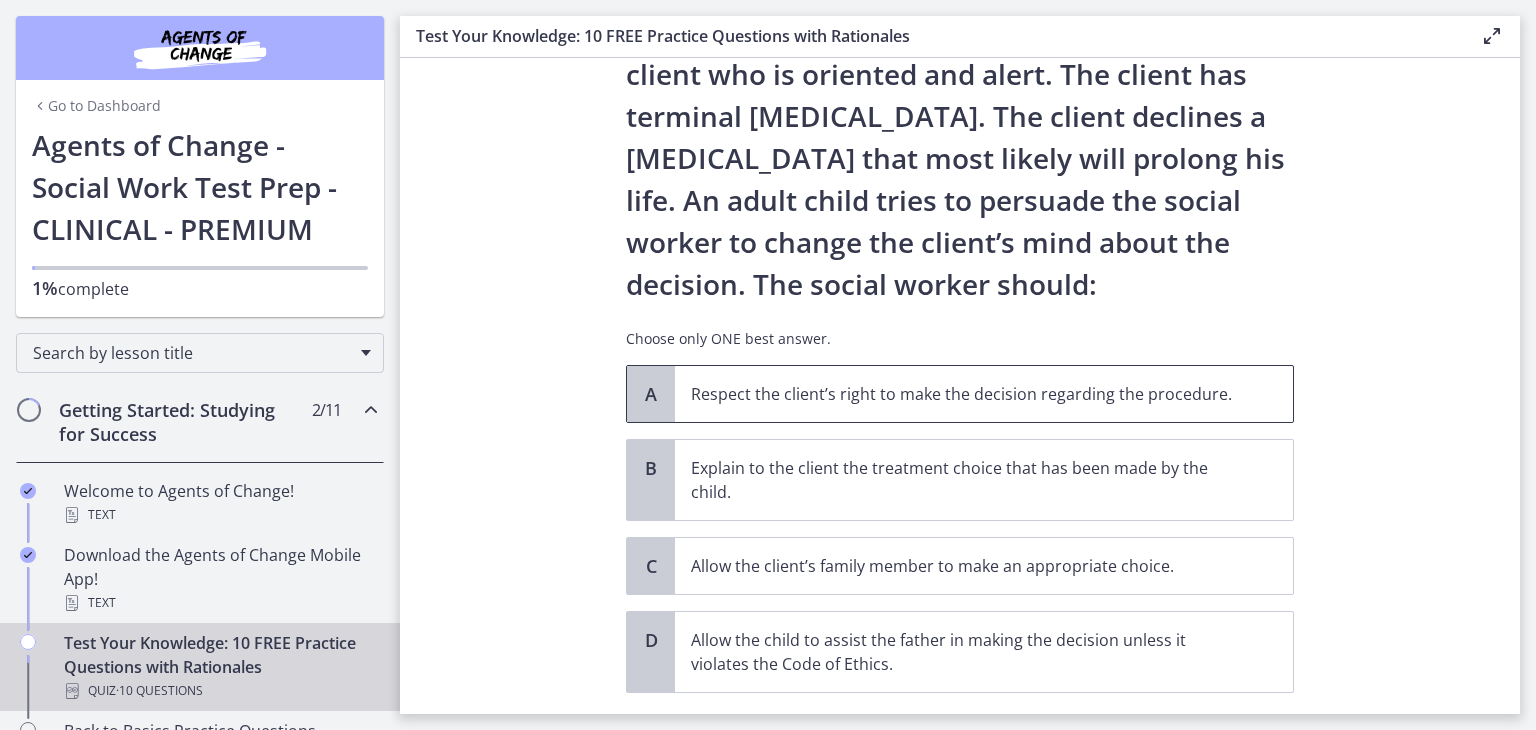 click on "Respect the client’s right to make the decision regarding the procedure." at bounding box center (964, 394) 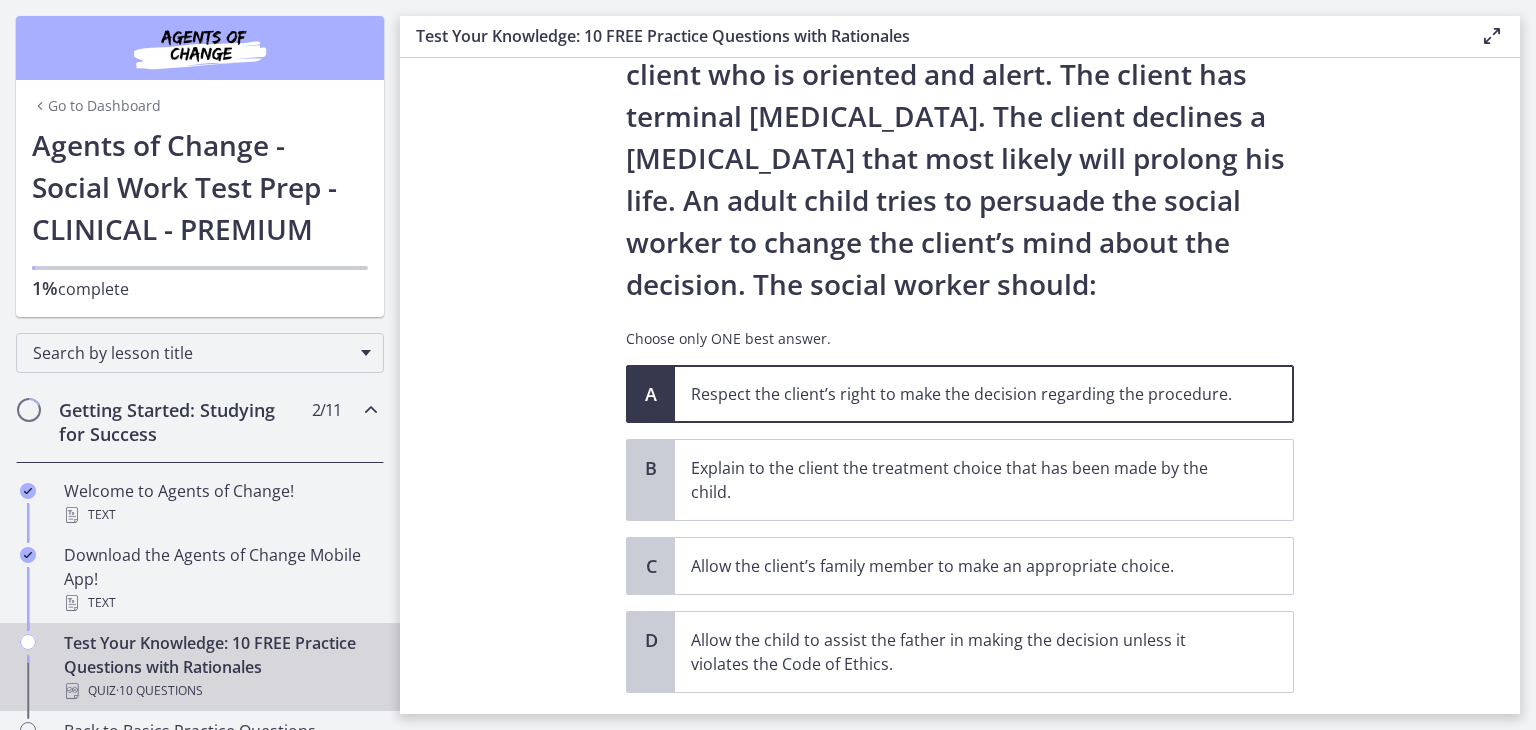 scroll, scrollTop: 232, scrollLeft: 0, axis: vertical 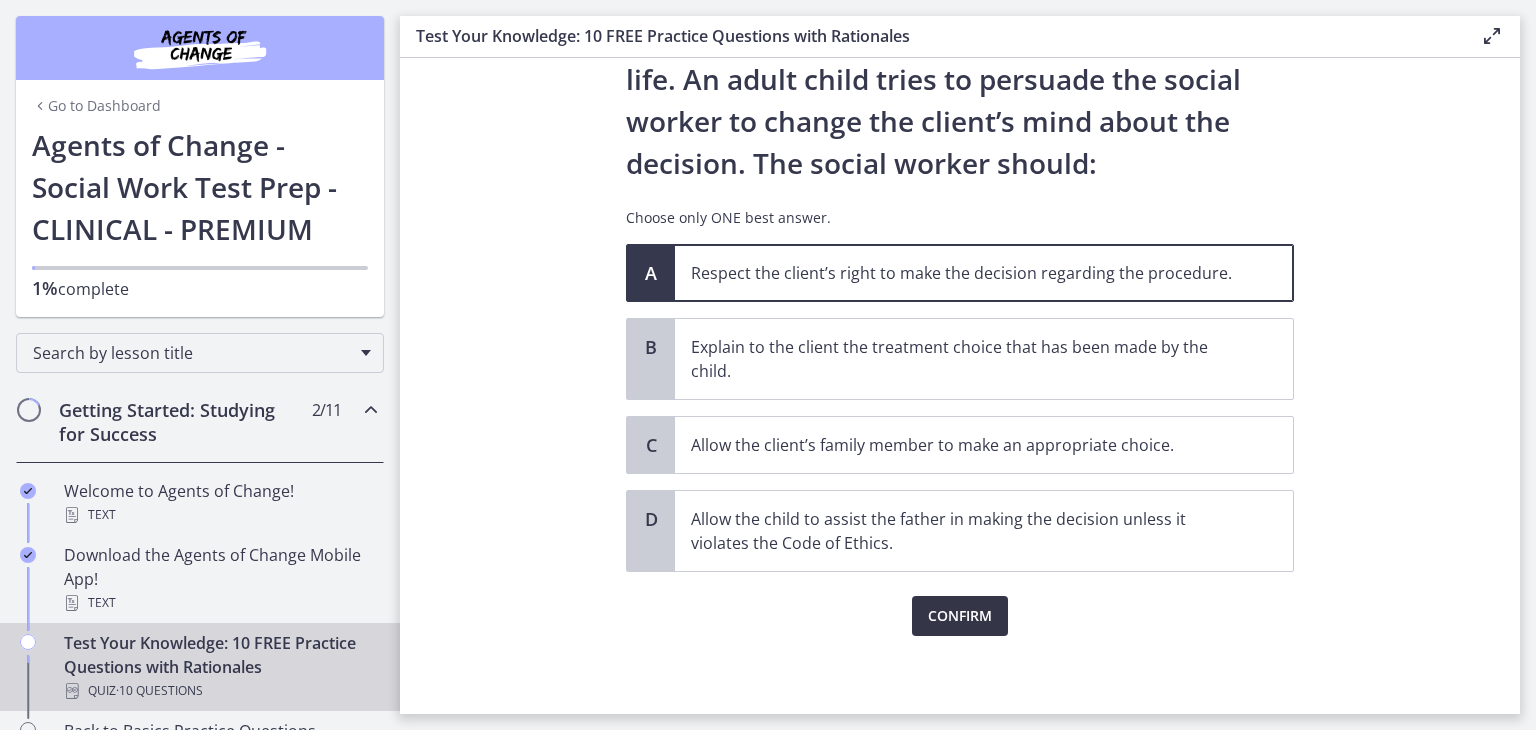 click on "Confirm" at bounding box center (960, 616) 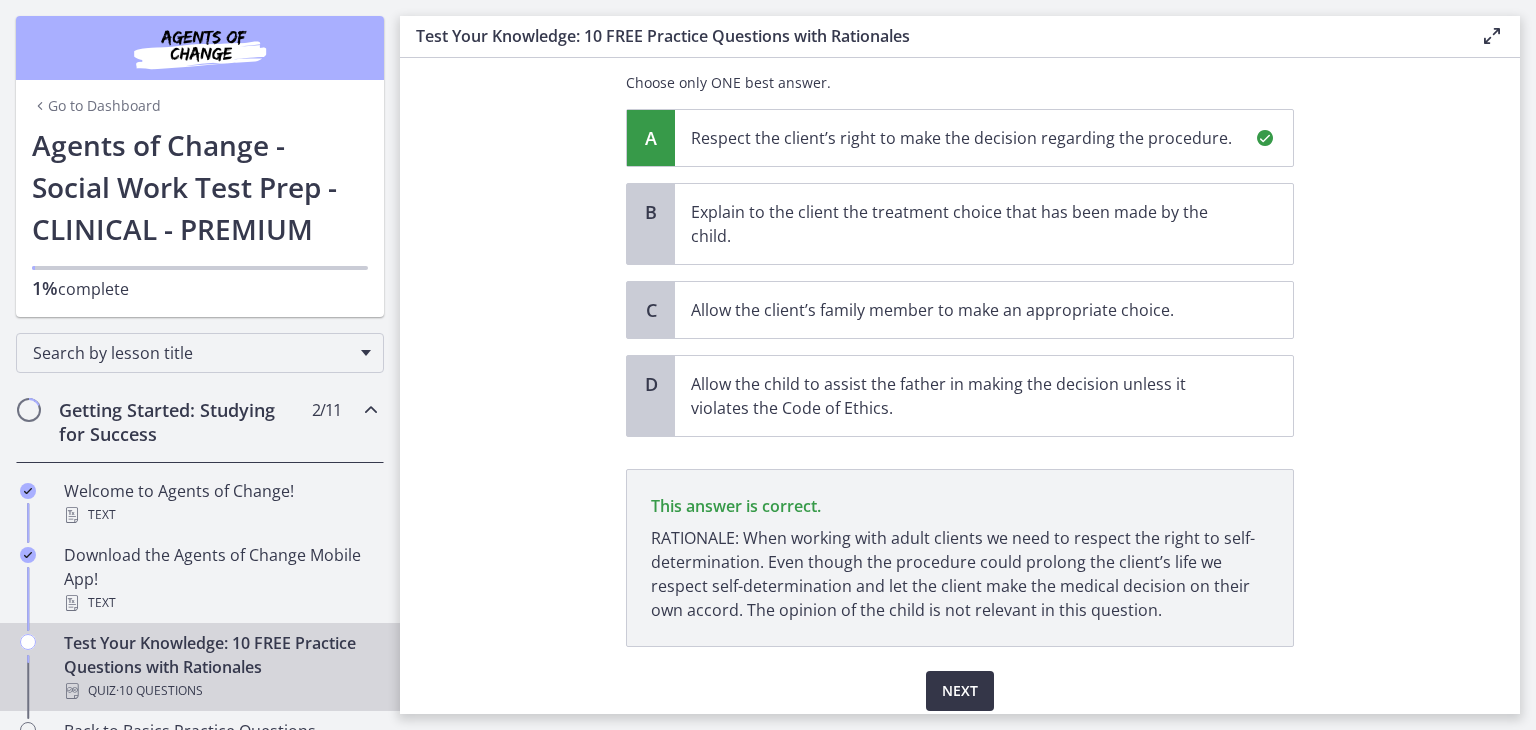 scroll, scrollTop: 442, scrollLeft: 0, axis: vertical 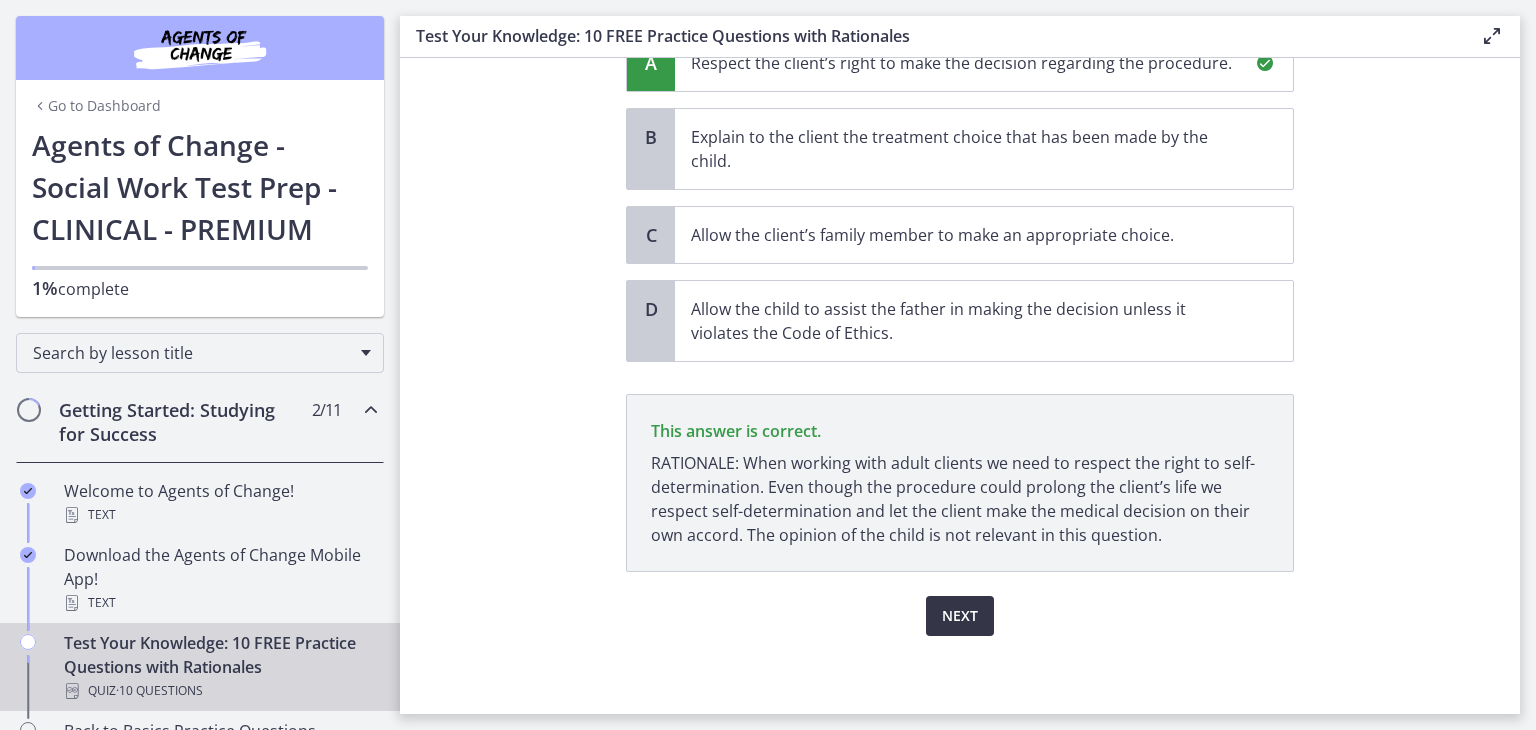 click on "Next" at bounding box center [960, 616] 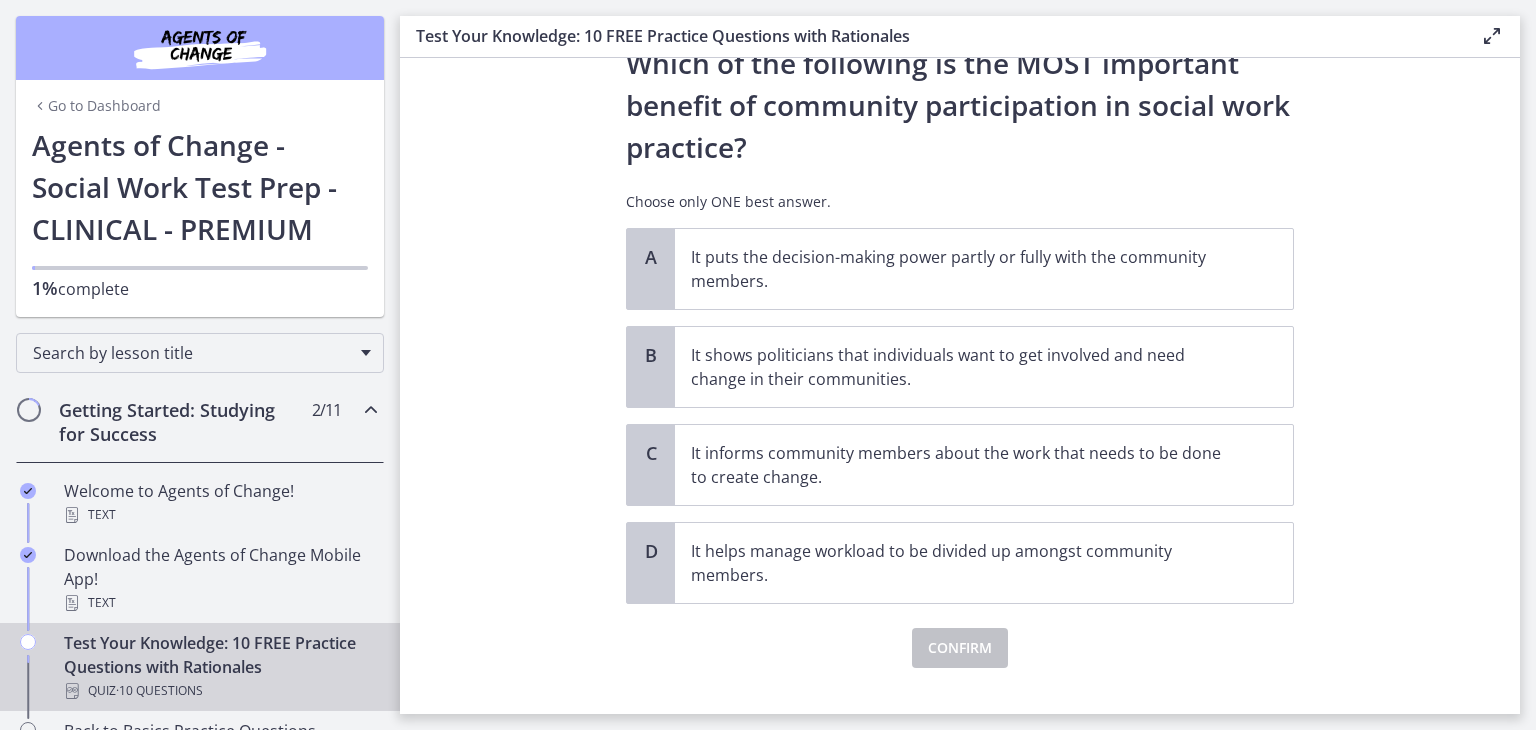 scroll, scrollTop: 82, scrollLeft: 0, axis: vertical 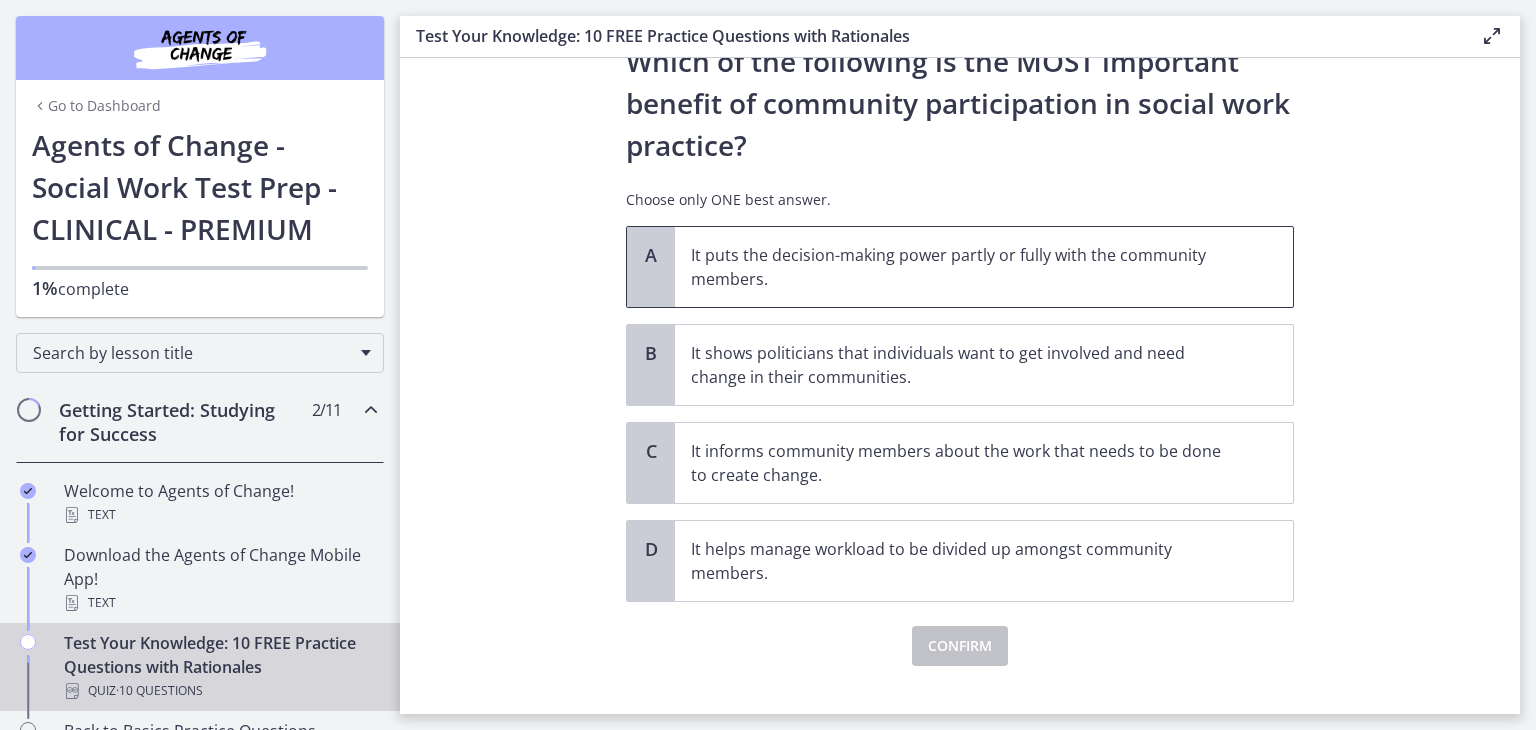 click on "It puts the decision-making power partly or fully with the community members." at bounding box center (964, 267) 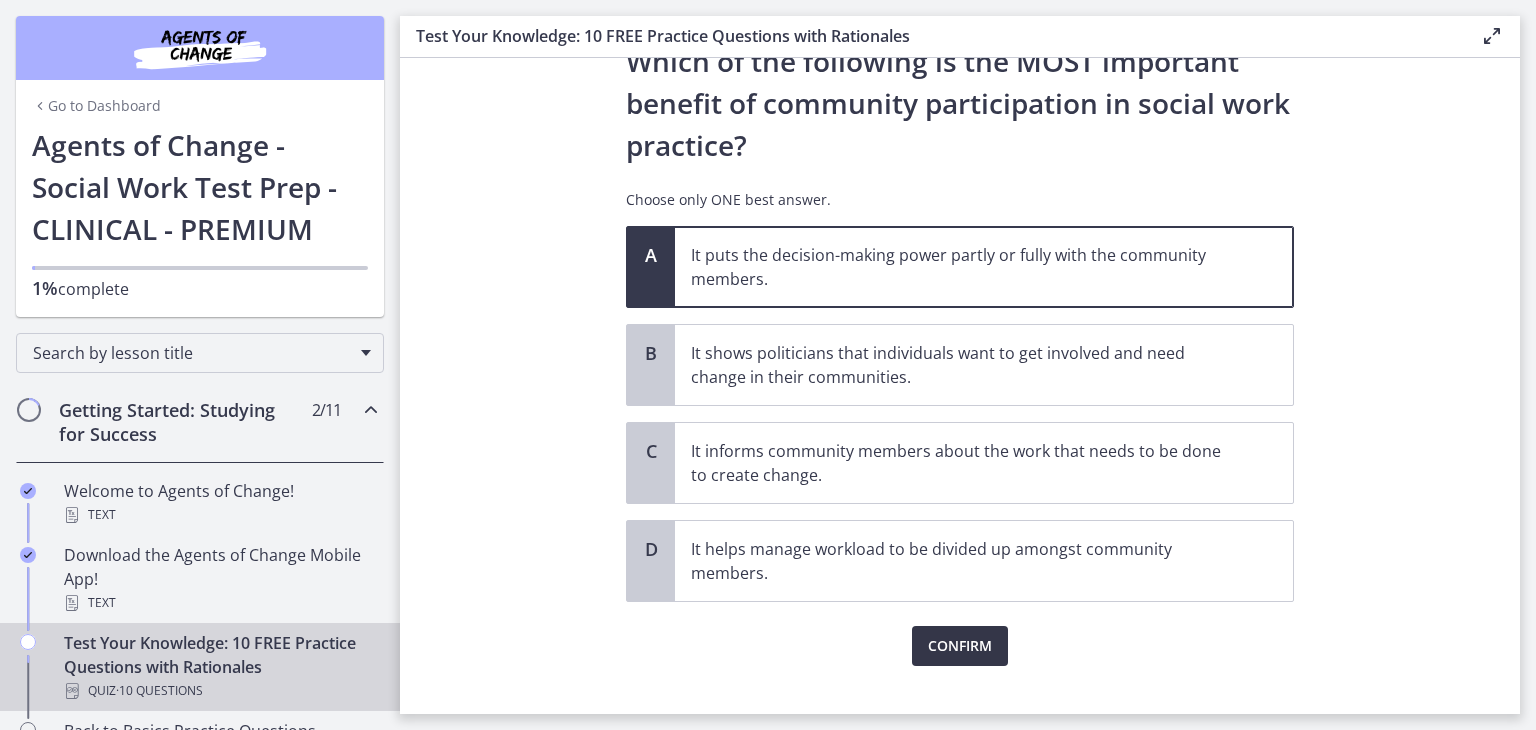 click on "Confirm" at bounding box center (960, 646) 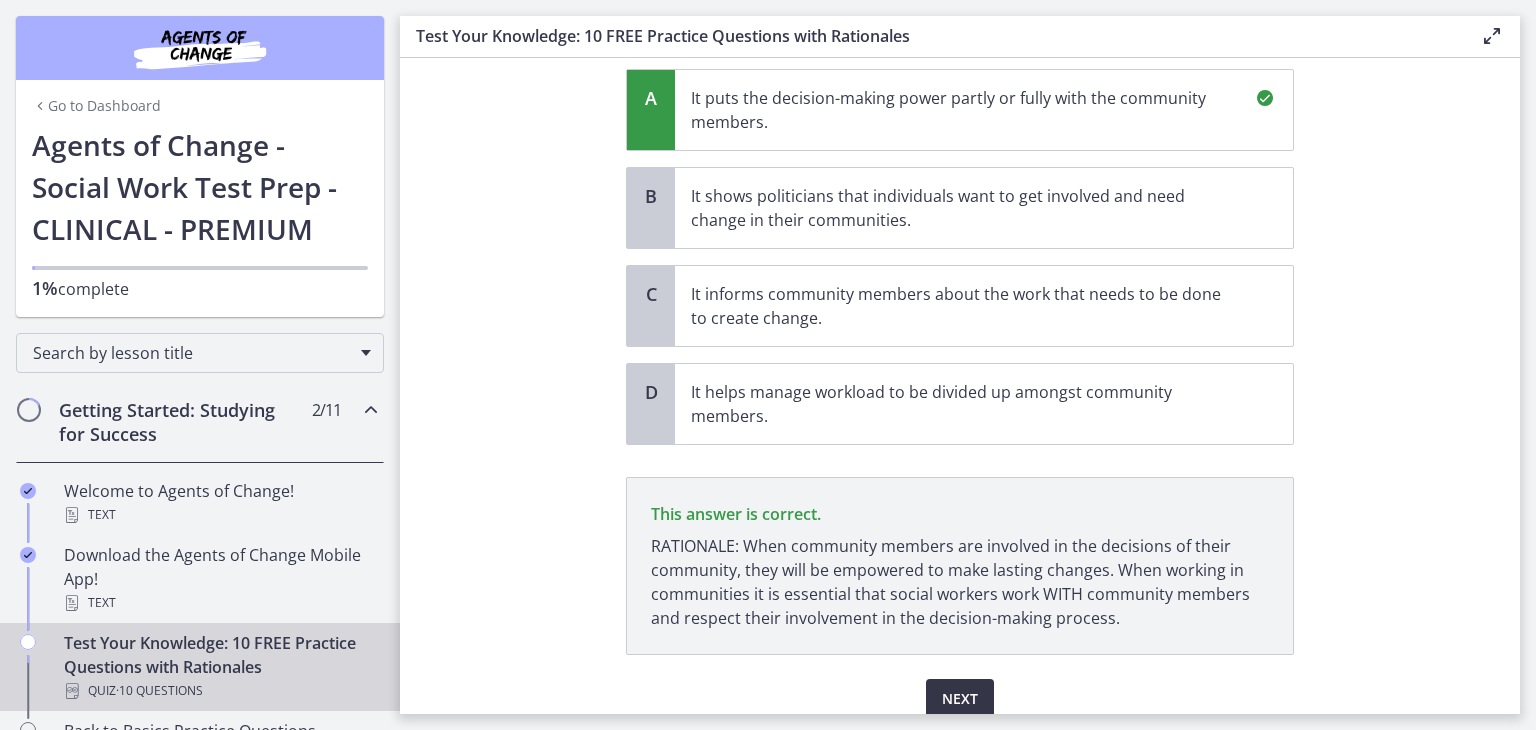 scroll, scrollTop: 322, scrollLeft: 0, axis: vertical 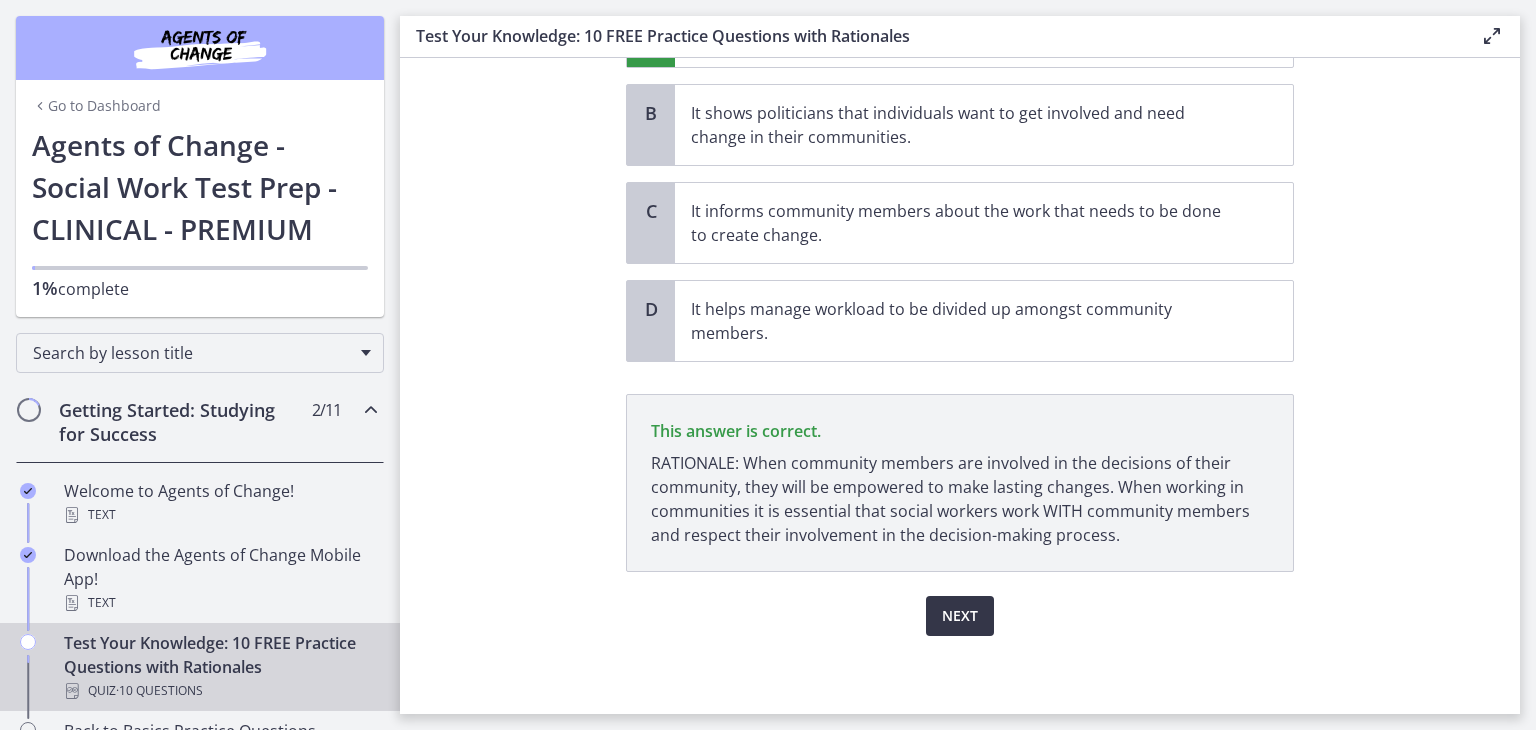 click on "Next" at bounding box center [960, 616] 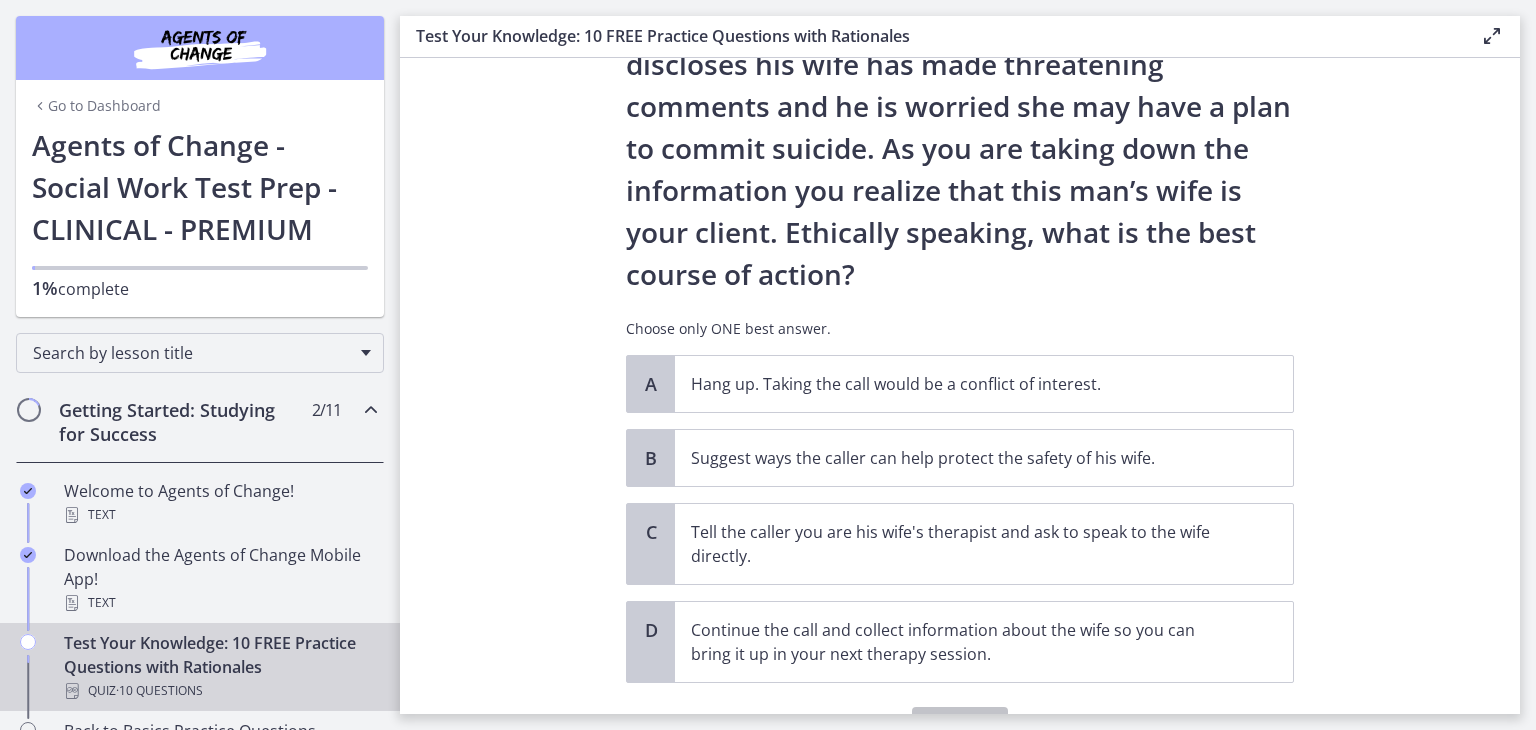 scroll, scrollTop: 164, scrollLeft: 0, axis: vertical 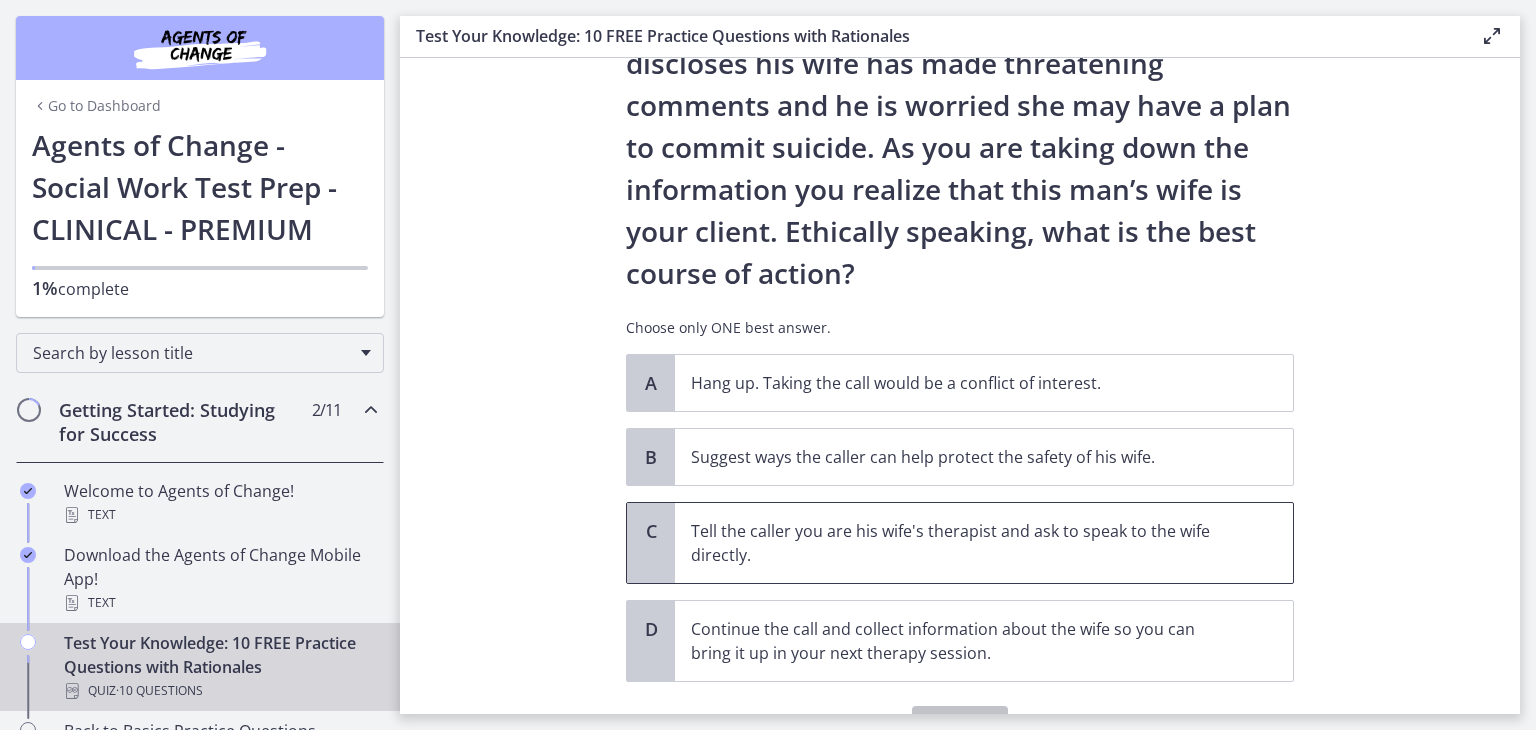 click on "Tell the caller you are his wife's therapist and ask to speak to the wife directly." at bounding box center (964, 543) 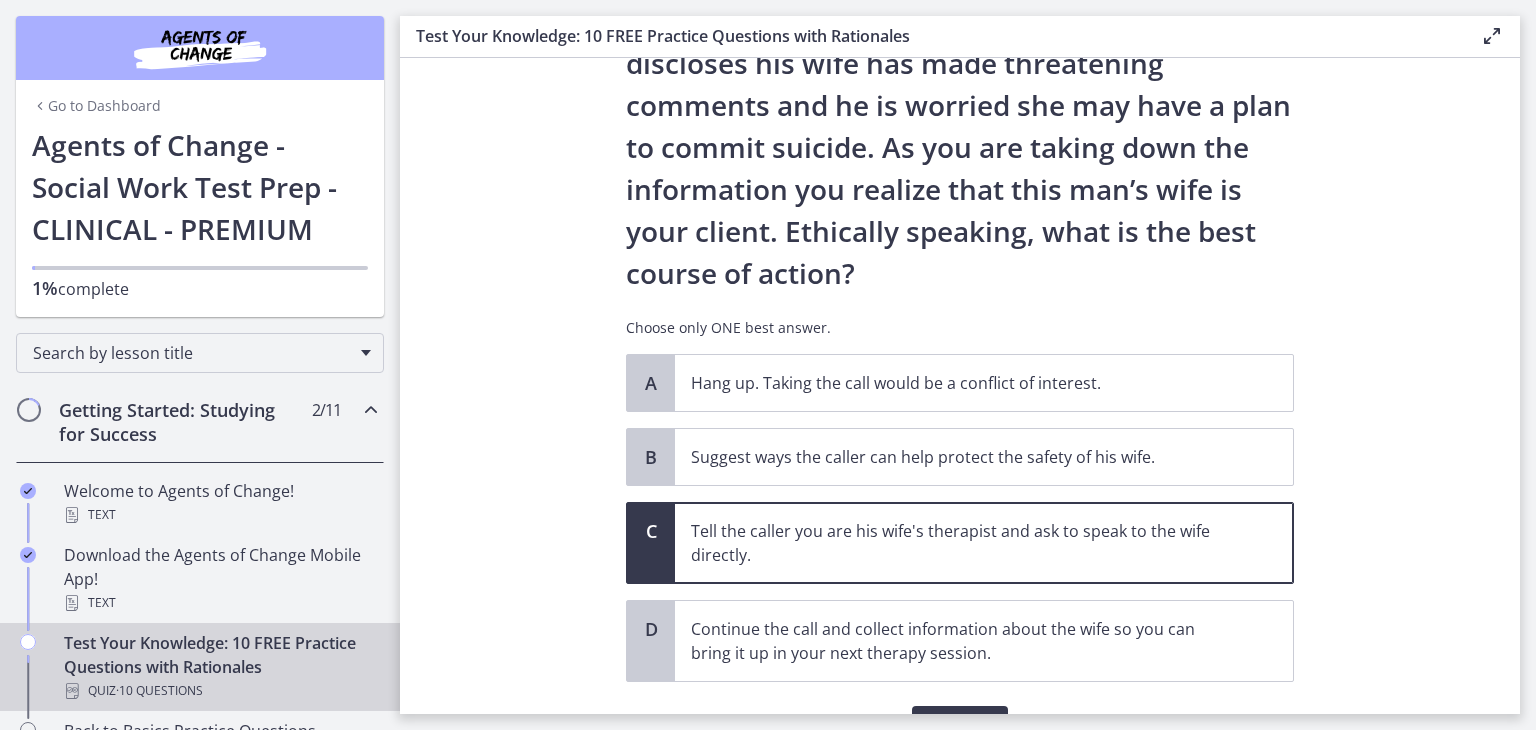 scroll, scrollTop: 274, scrollLeft: 0, axis: vertical 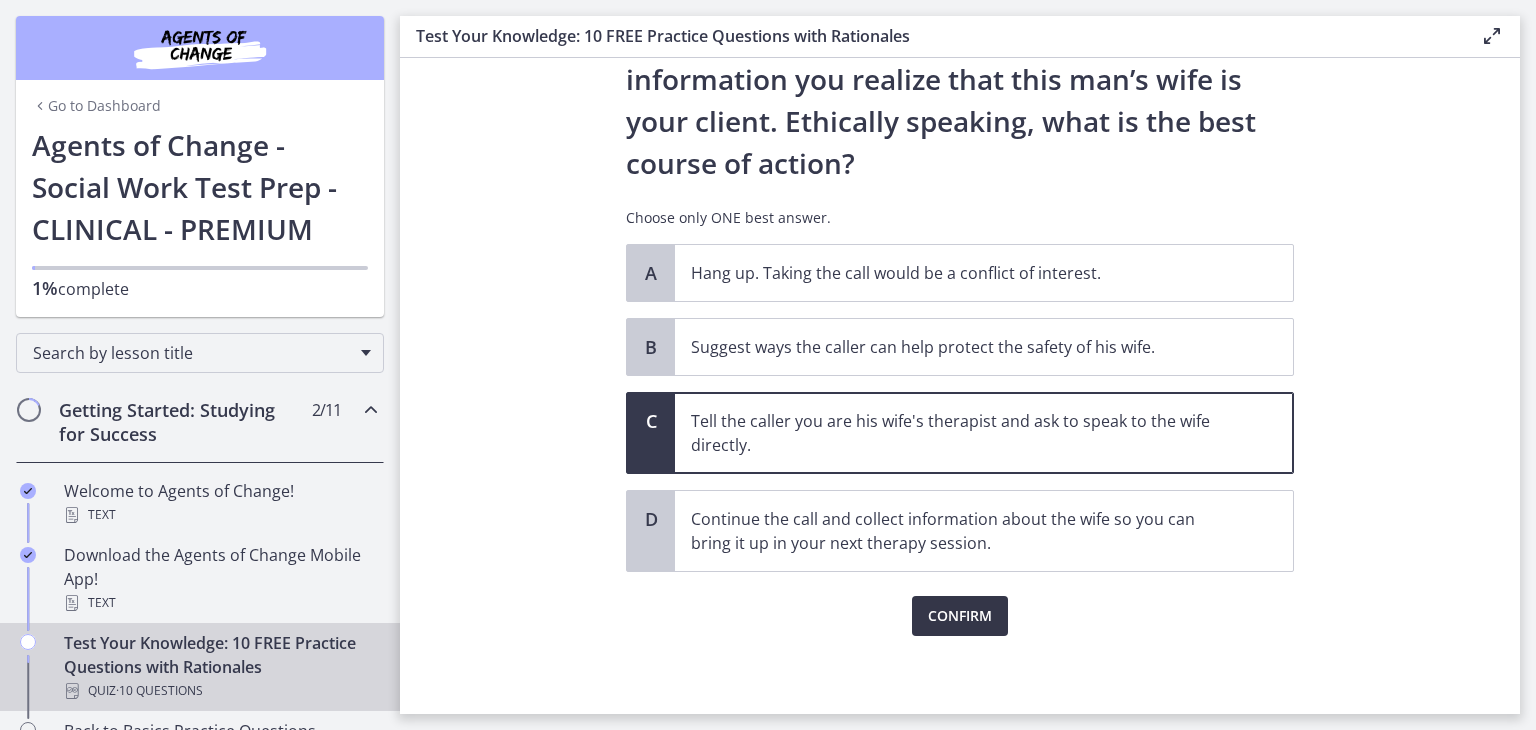 click on "Confirm" at bounding box center [960, 616] 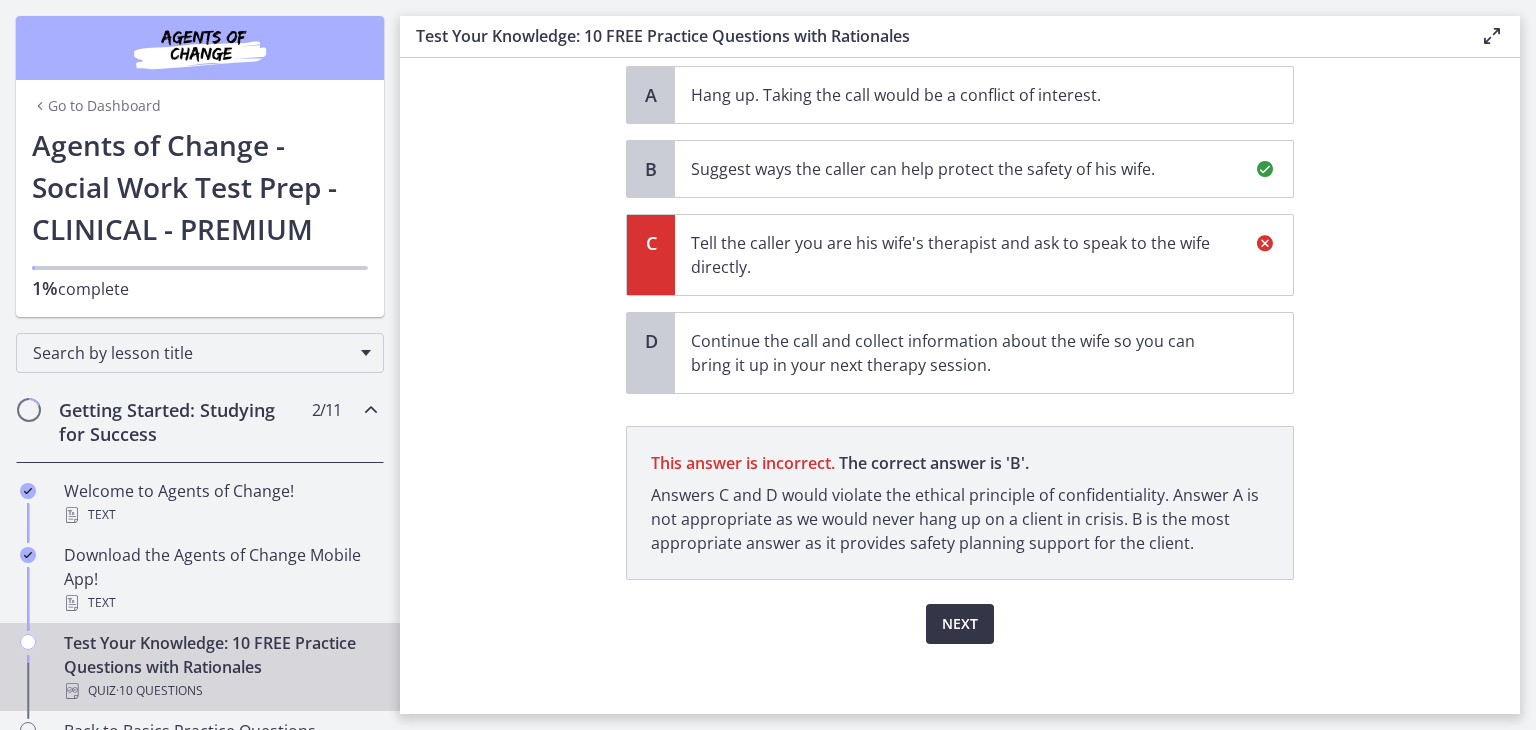 scroll, scrollTop: 454, scrollLeft: 0, axis: vertical 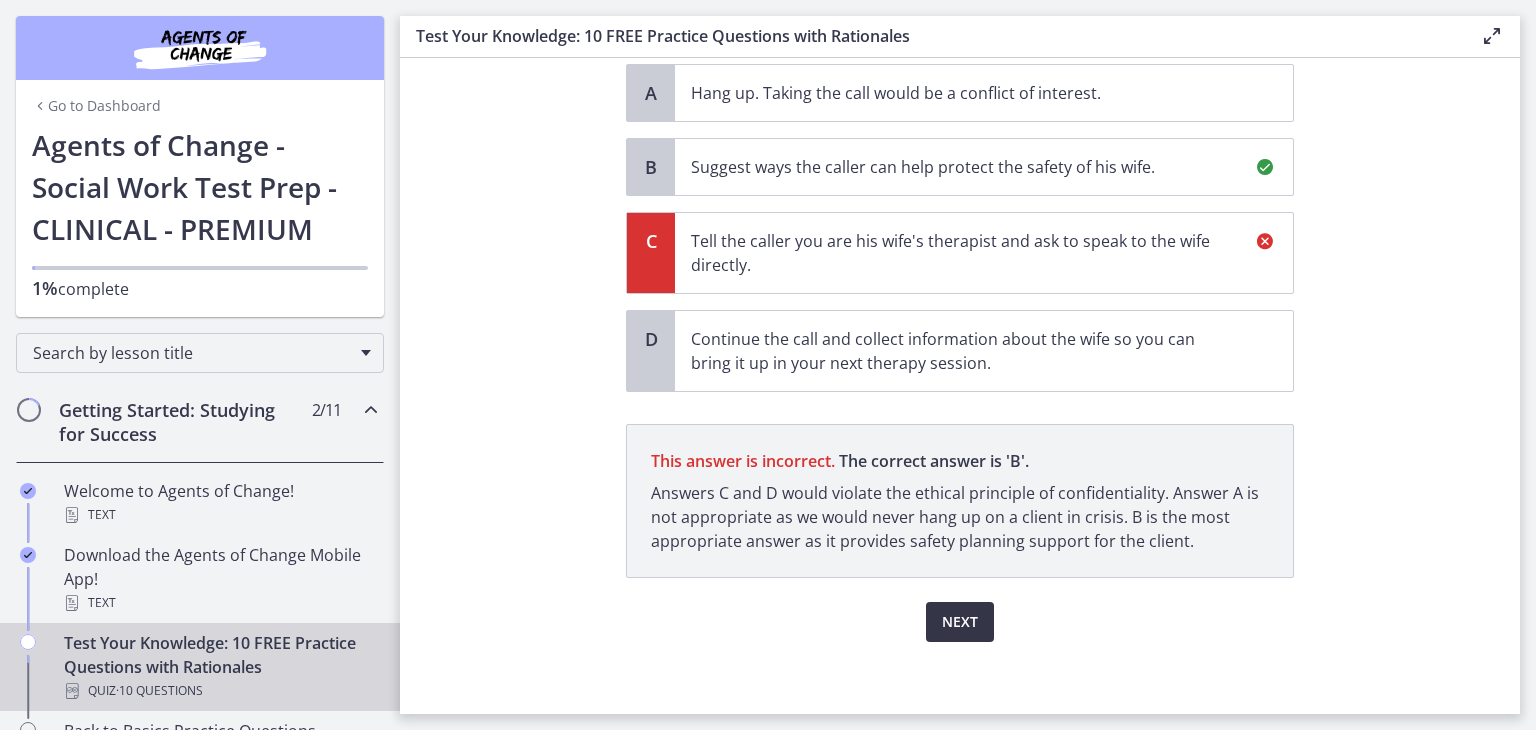 click on "Next" at bounding box center [960, 622] 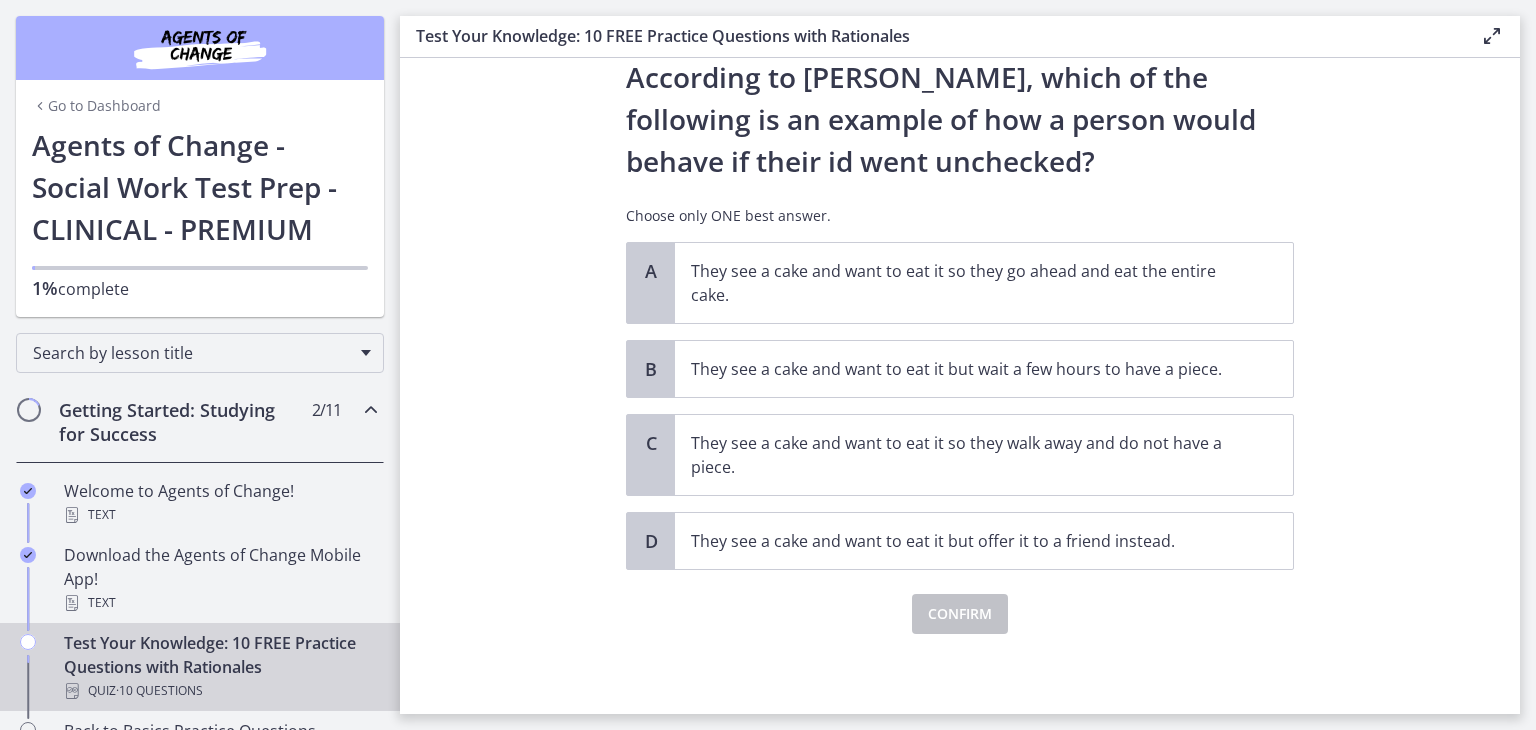 scroll, scrollTop: 0, scrollLeft: 0, axis: both 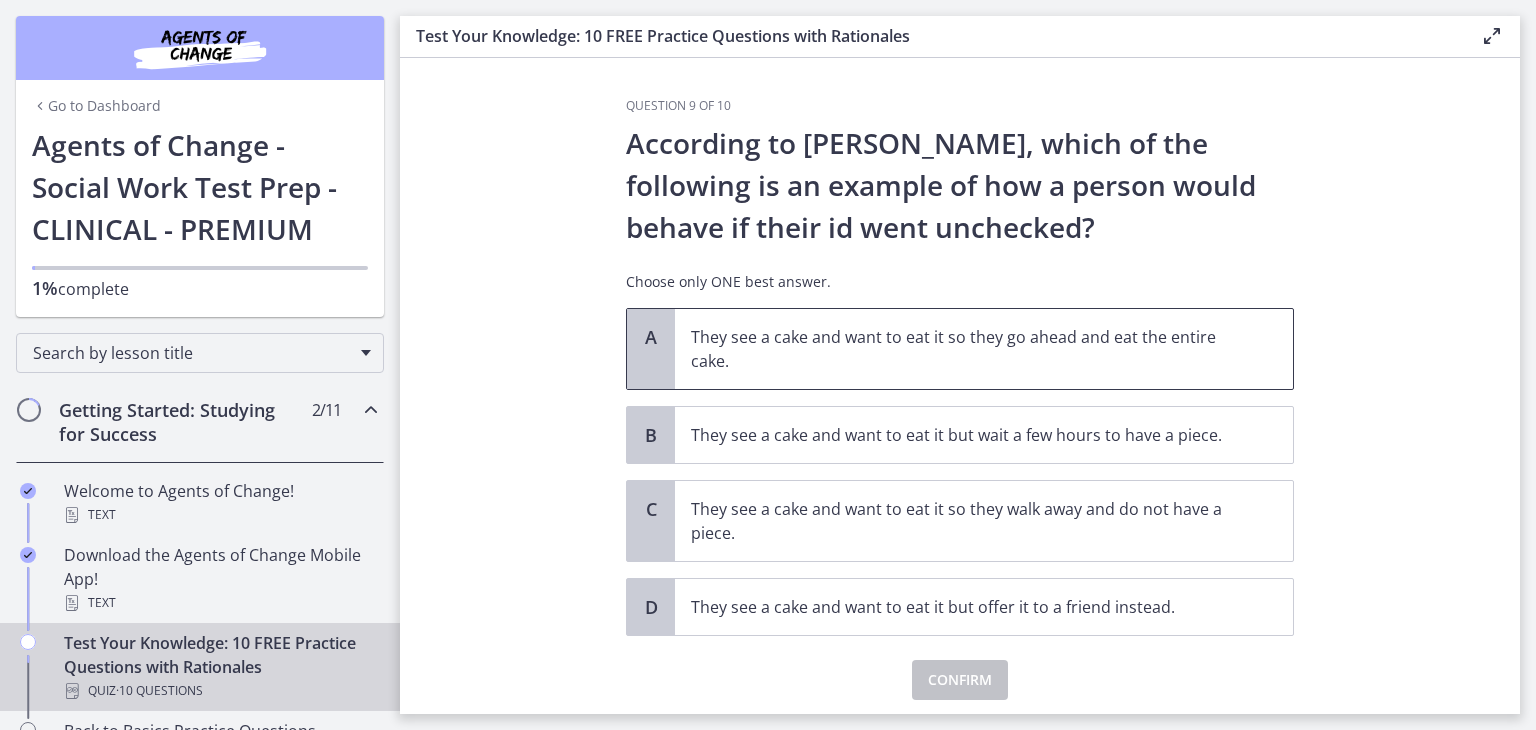 click on "They see a cake and want to eat it so they go ahead and eat the entire cake." at bounding box center [964, 349] 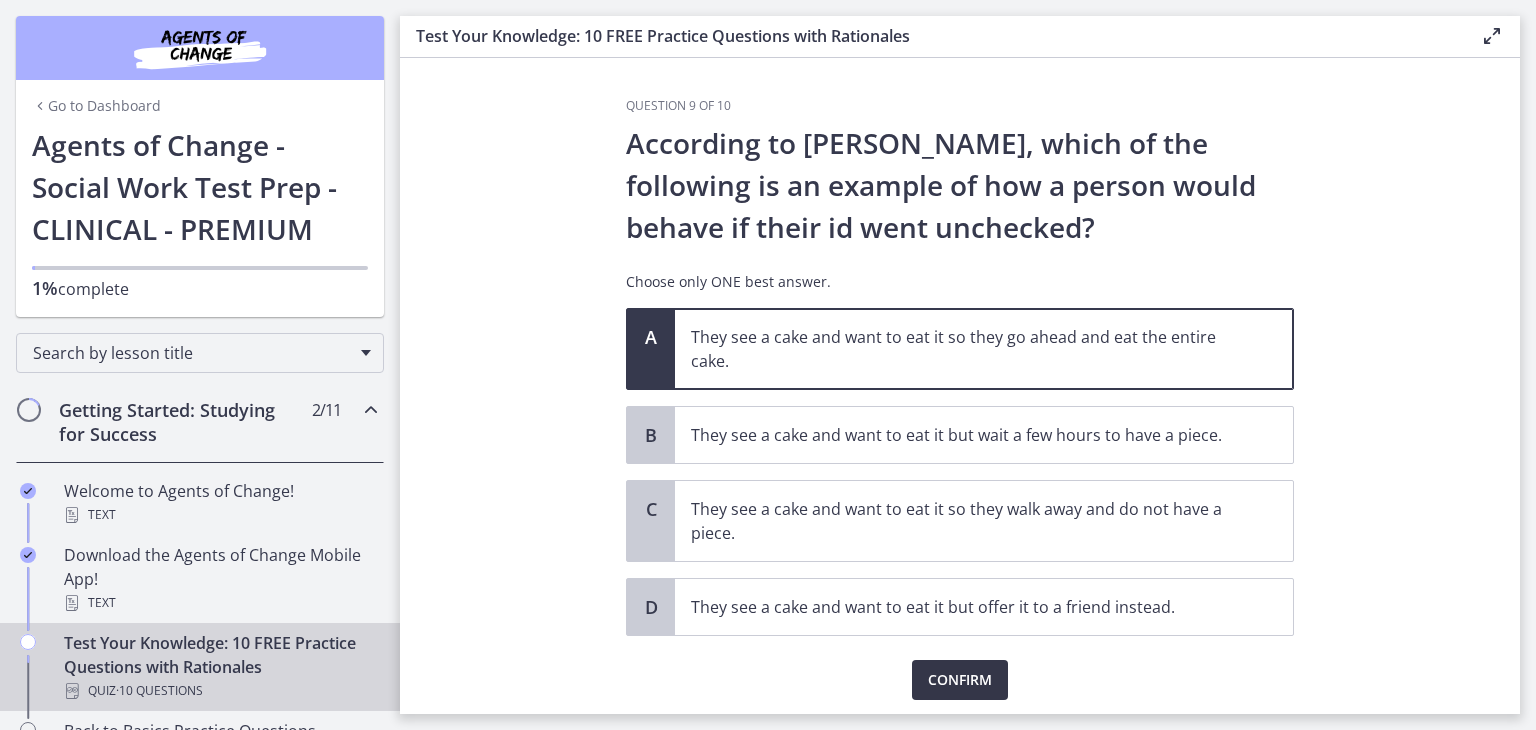 click on "Confirm" at bounding box center (960, 680) 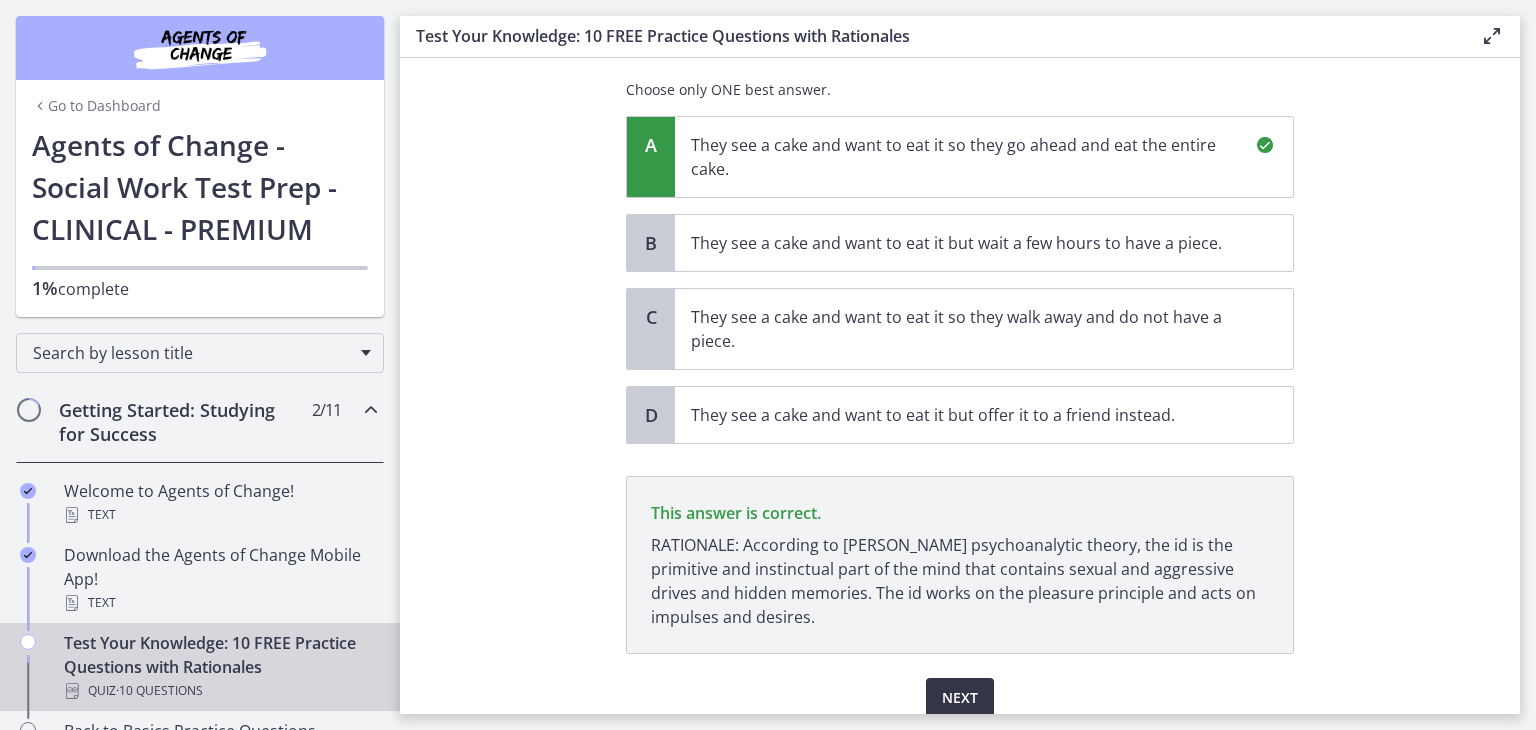 scroll, scrollTop: 274, scrollLeft: 0, axis: vertical 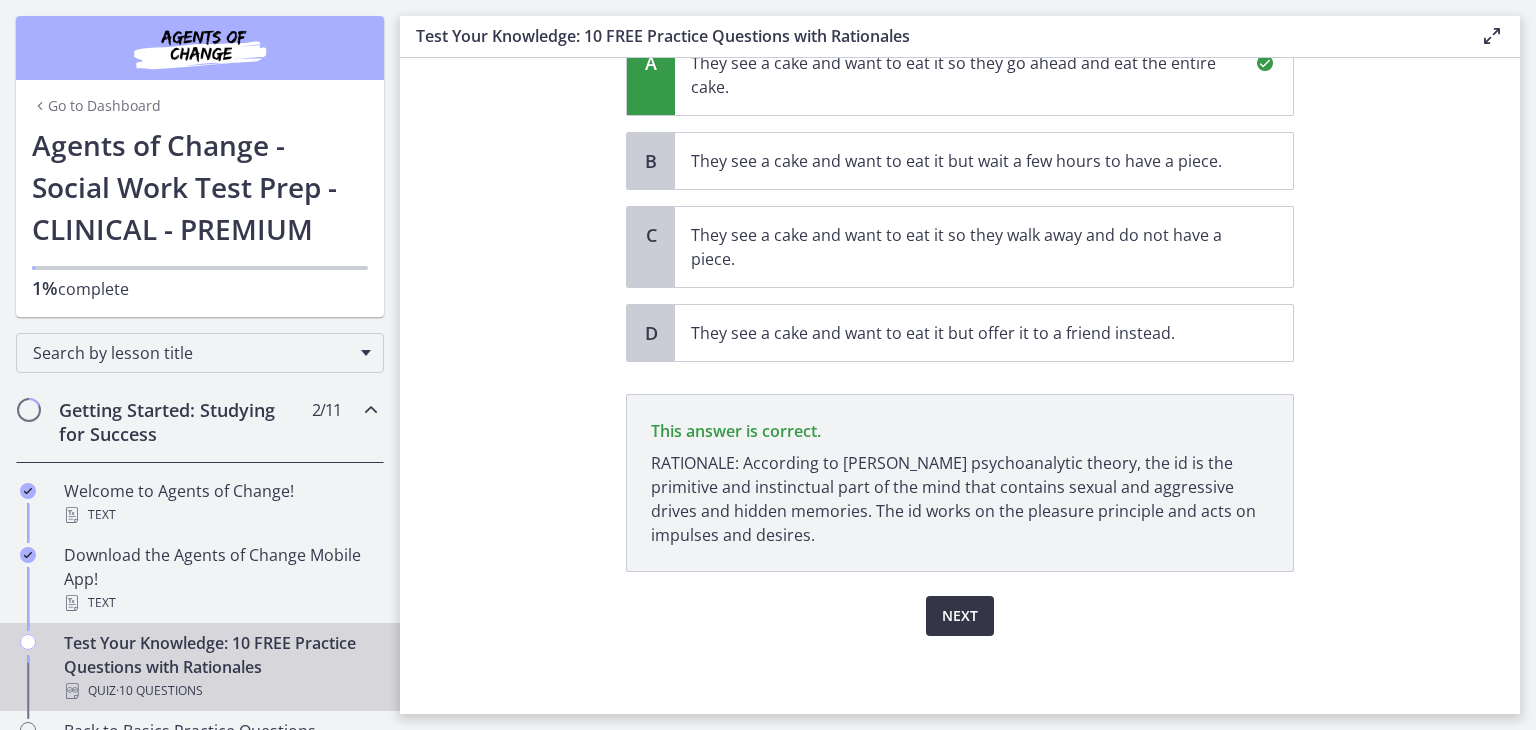 click on "Next" at bounding box center (960, 616) 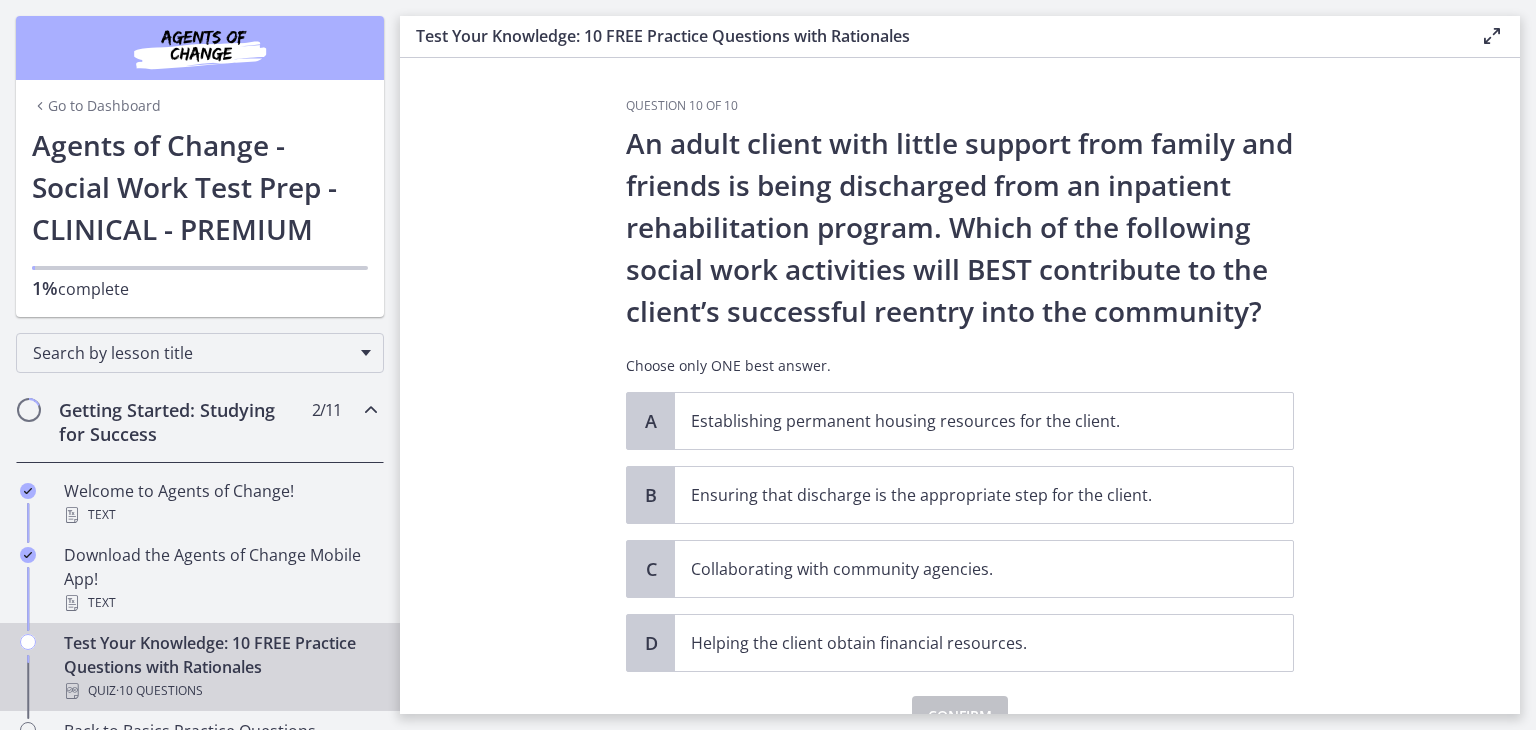 scroll, scrollTop: 100, scrollLeft: 0, axis: vertical 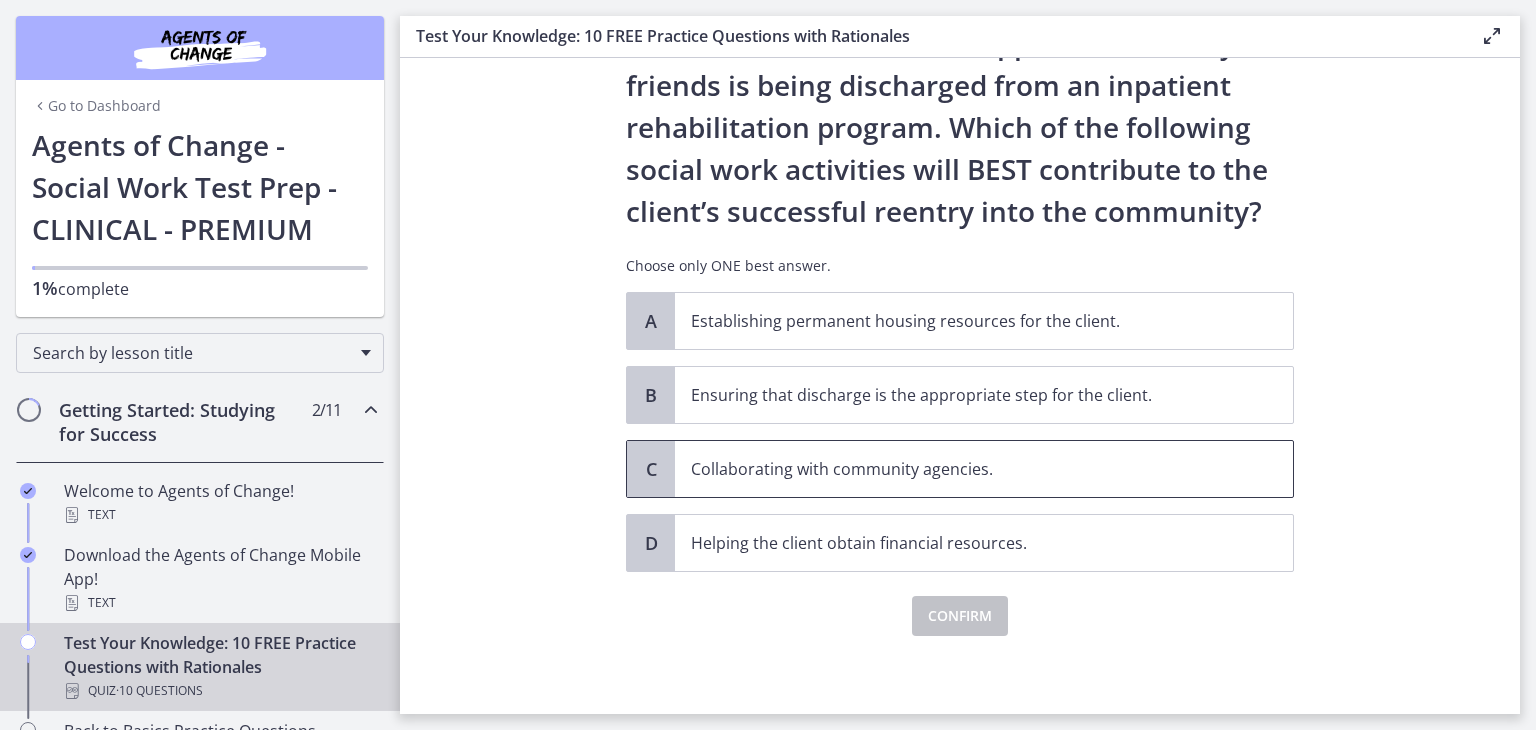 click on "Collaborating with community agencies." at bounding box center [964, 469] 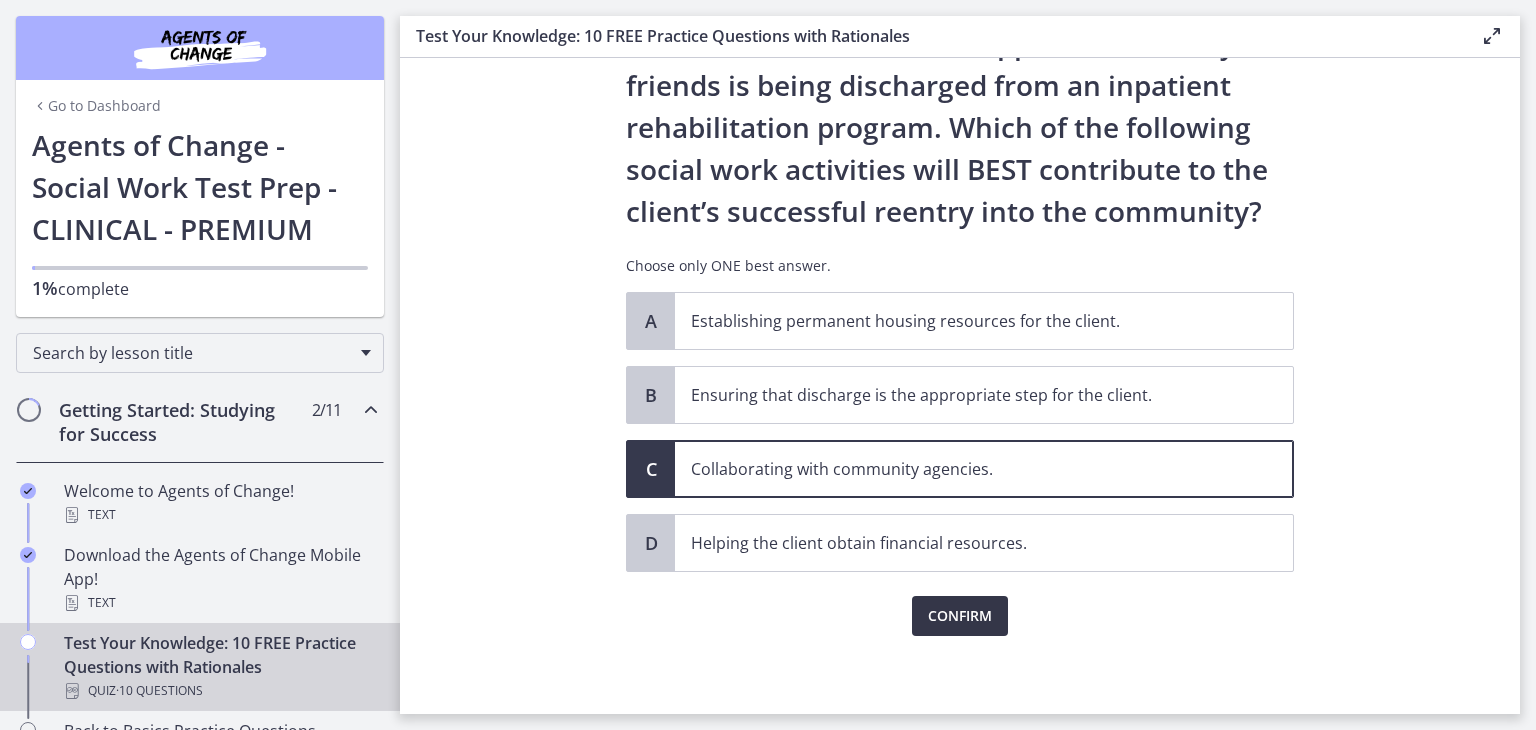click on "Confirm" at bounding box center [960, 616] 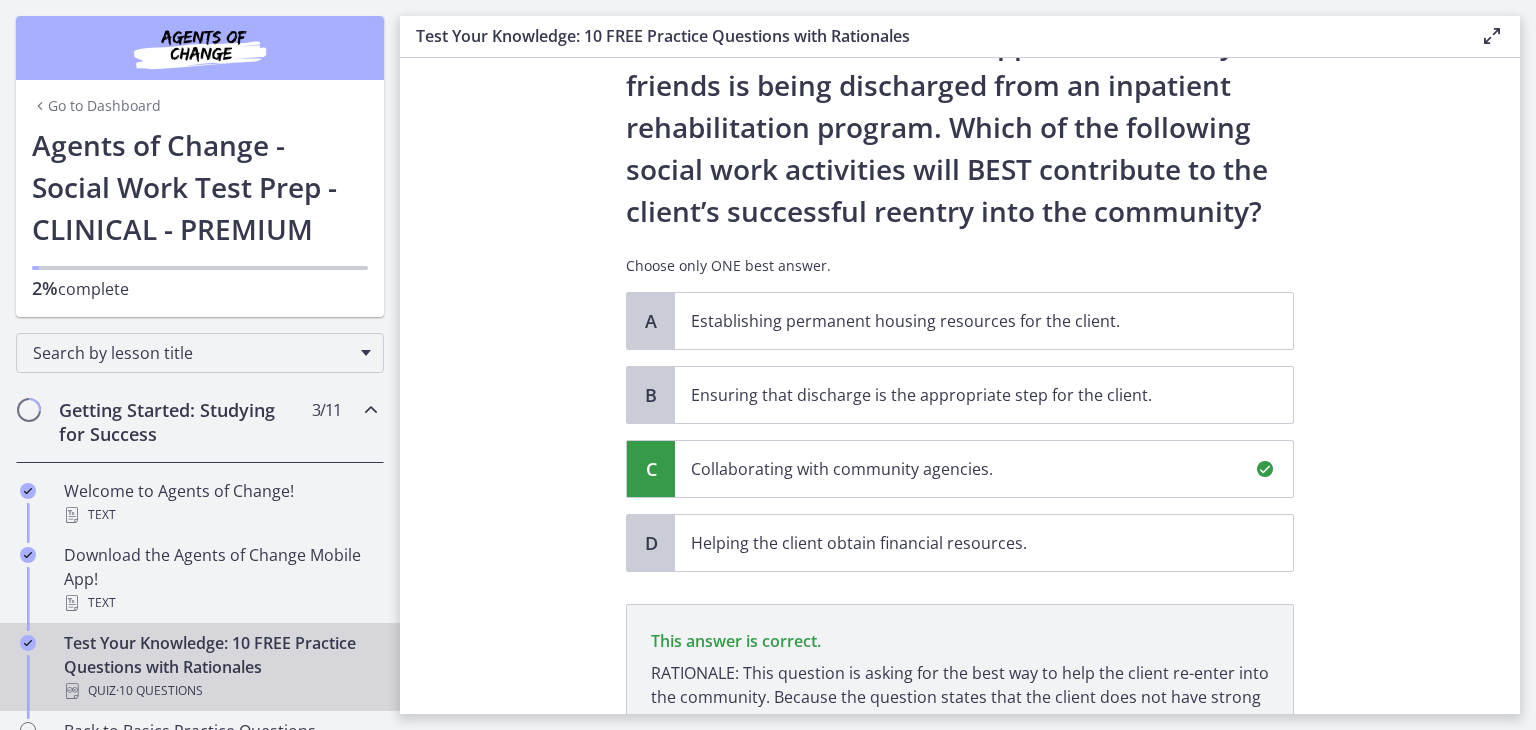scroll, scrollTop: 334, scrollLeft: 0, axis: vertical 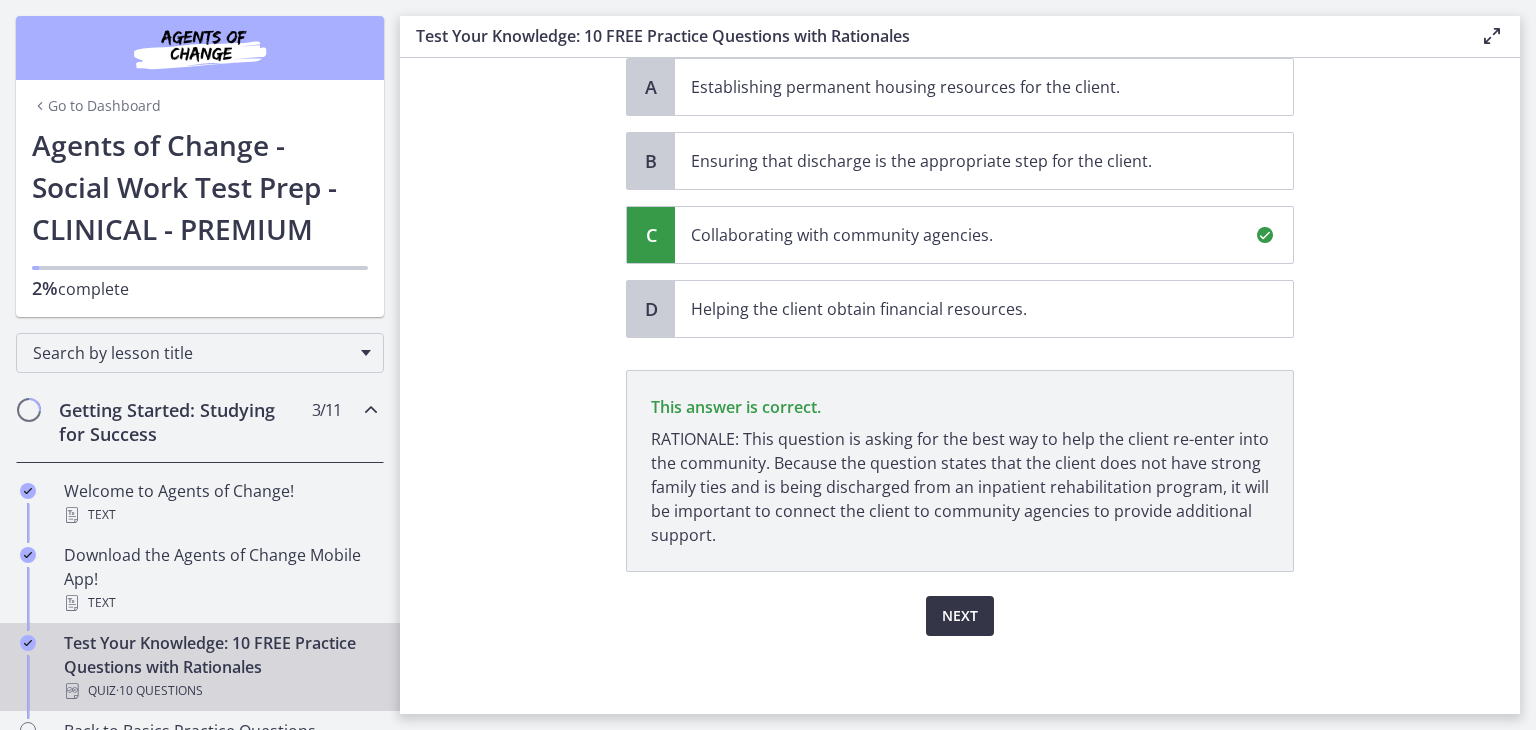 click on "Next" at bounding box center [960, 616] 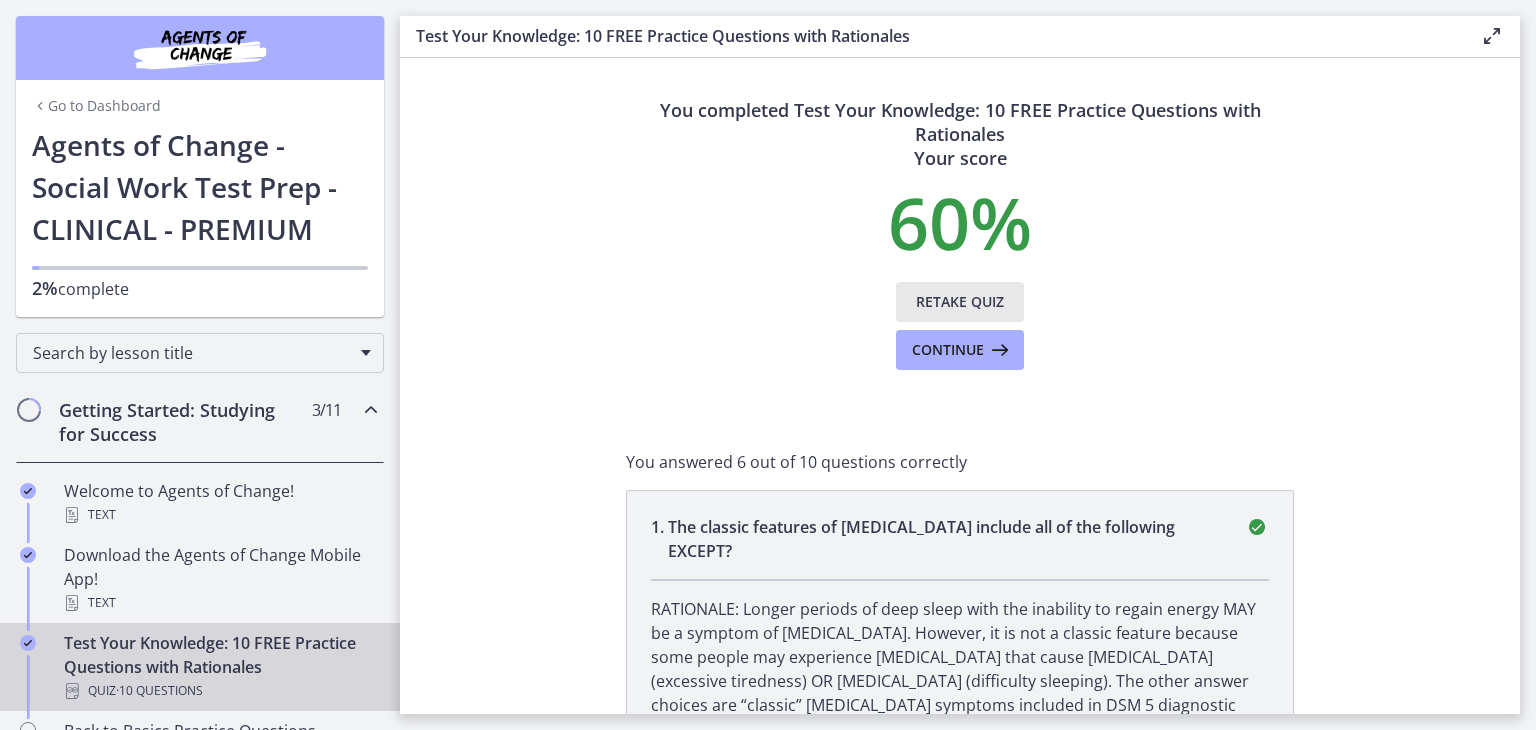click on "Retake Quiz" at bounding box center (960, 302) 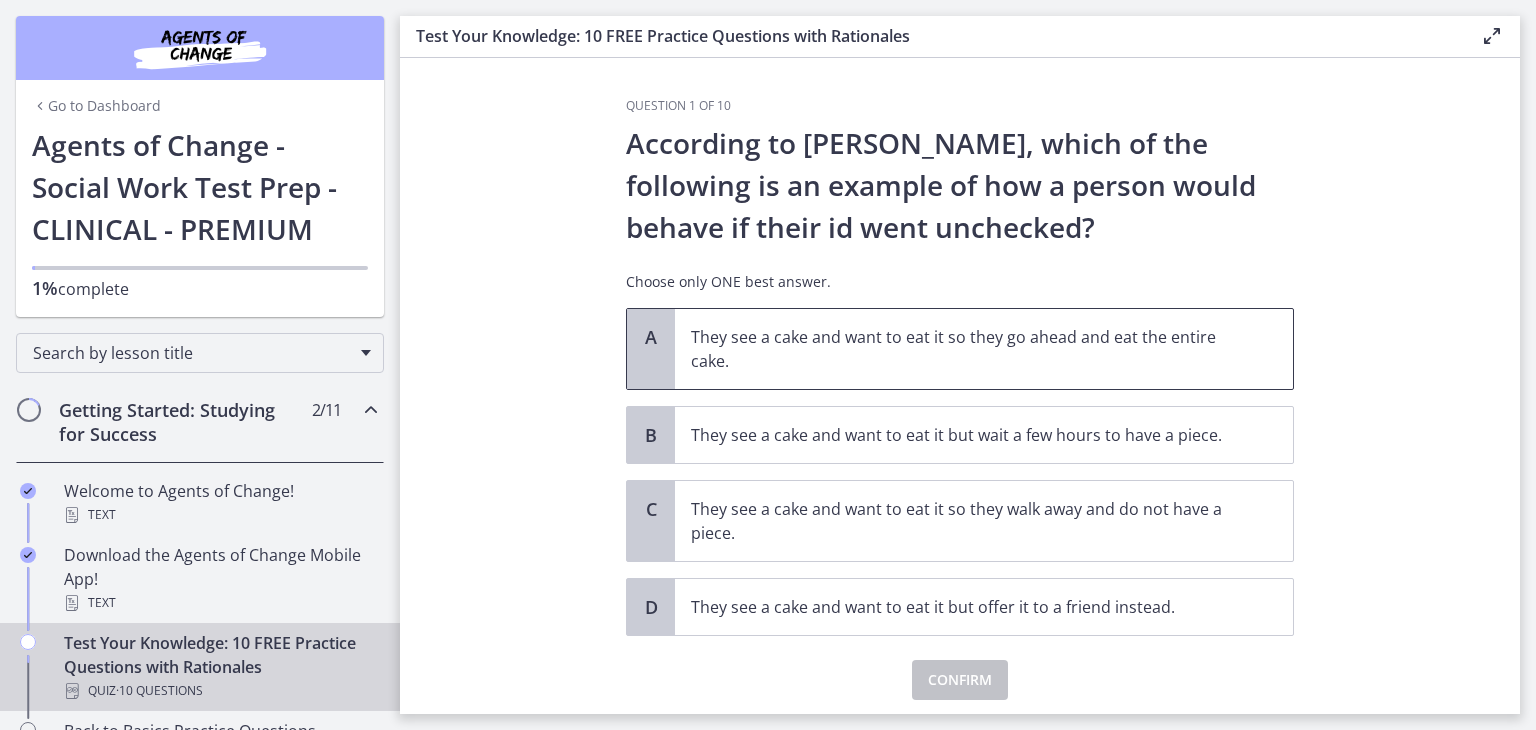 click on "They see a cake and want to eat it so they go ahead and eat the entire cake." at bounding box center [964, 349] 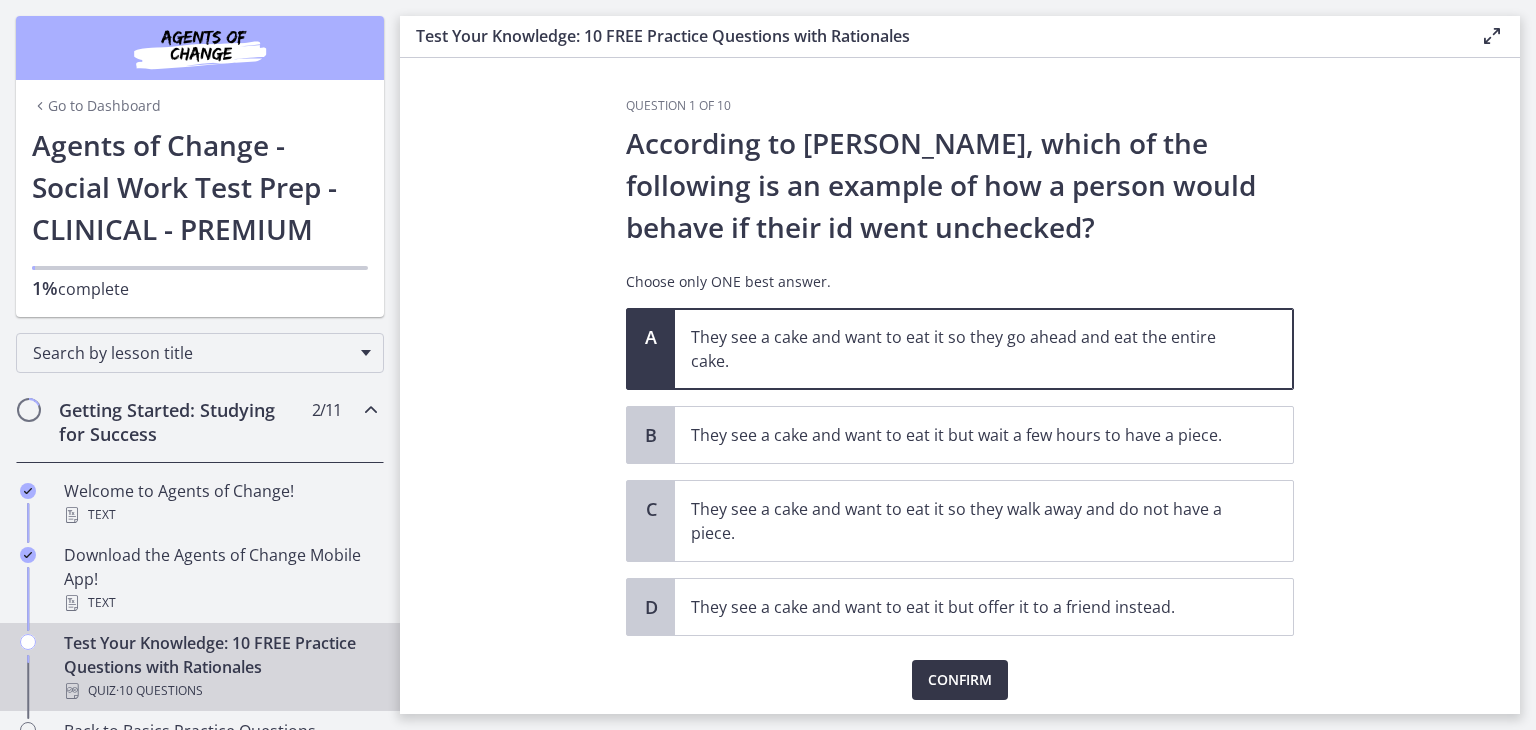 click on "Confirm" at bounding box center (960, 680) 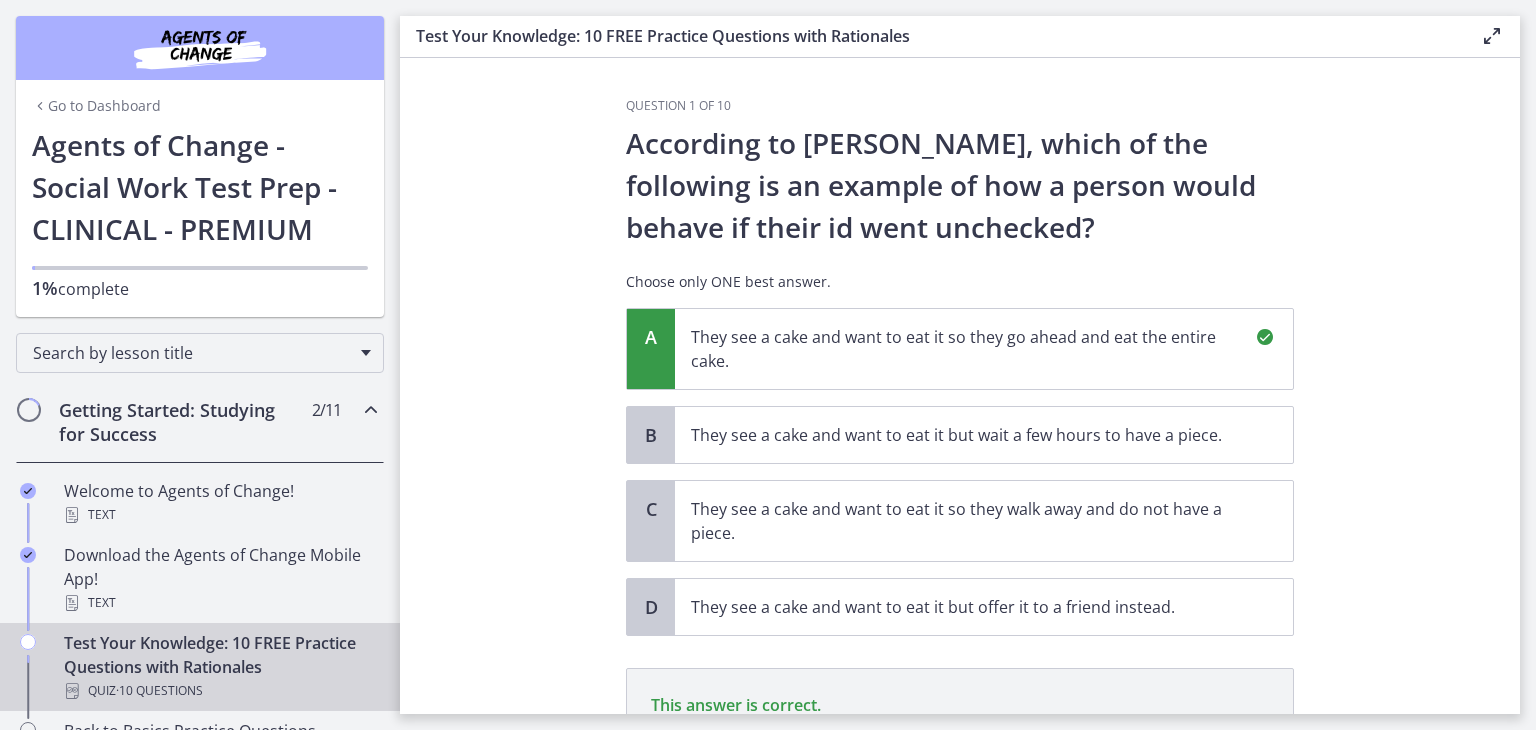 scroll, scrollTop: 274, scrollLeft: 0, axis: vertical 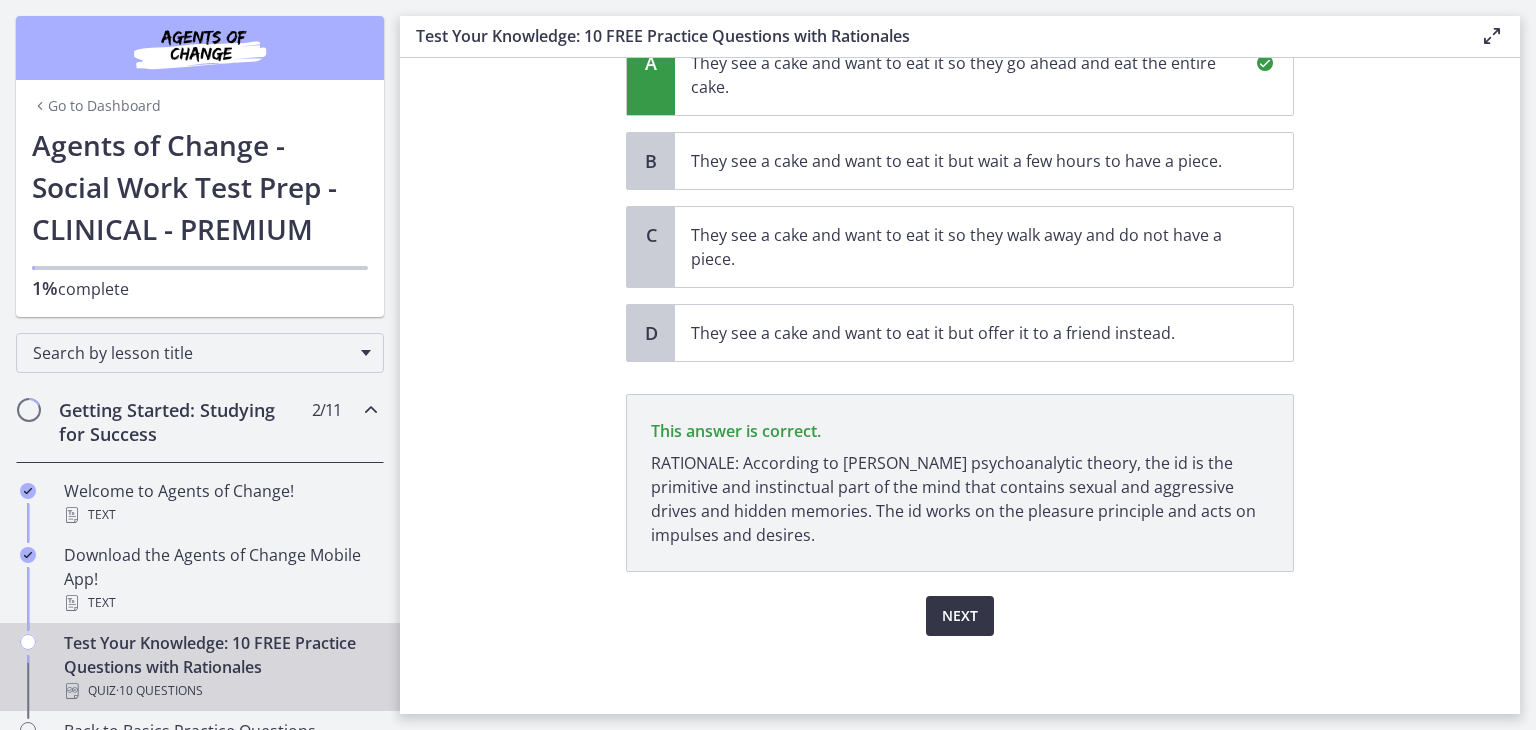 click on "Next" at bounding box center [960, 616] 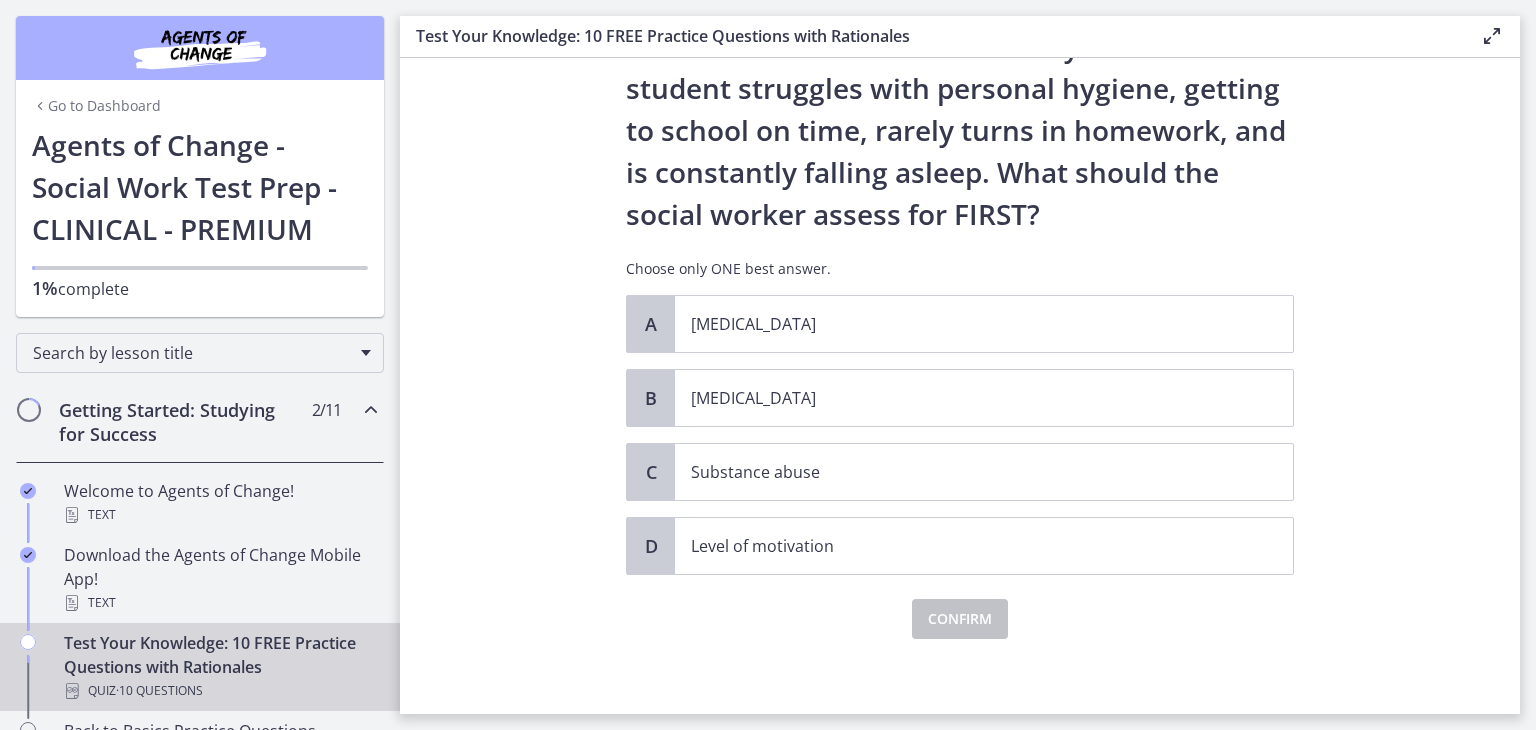 scroll, scrollTop: 142, scrollLeft: 0, axis: vertical 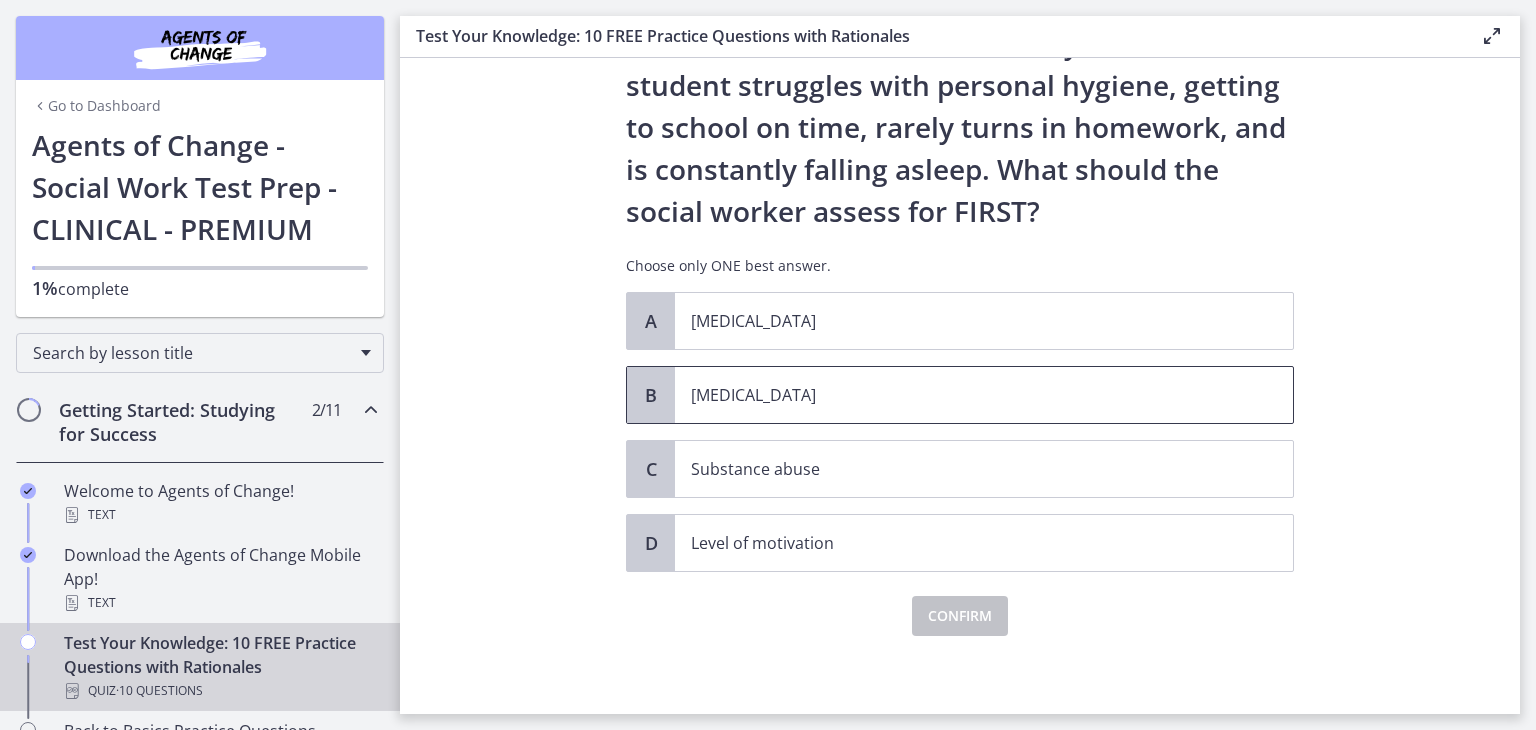 click on "[MEDICAL_DATA]" at bounding box center [964, 395] 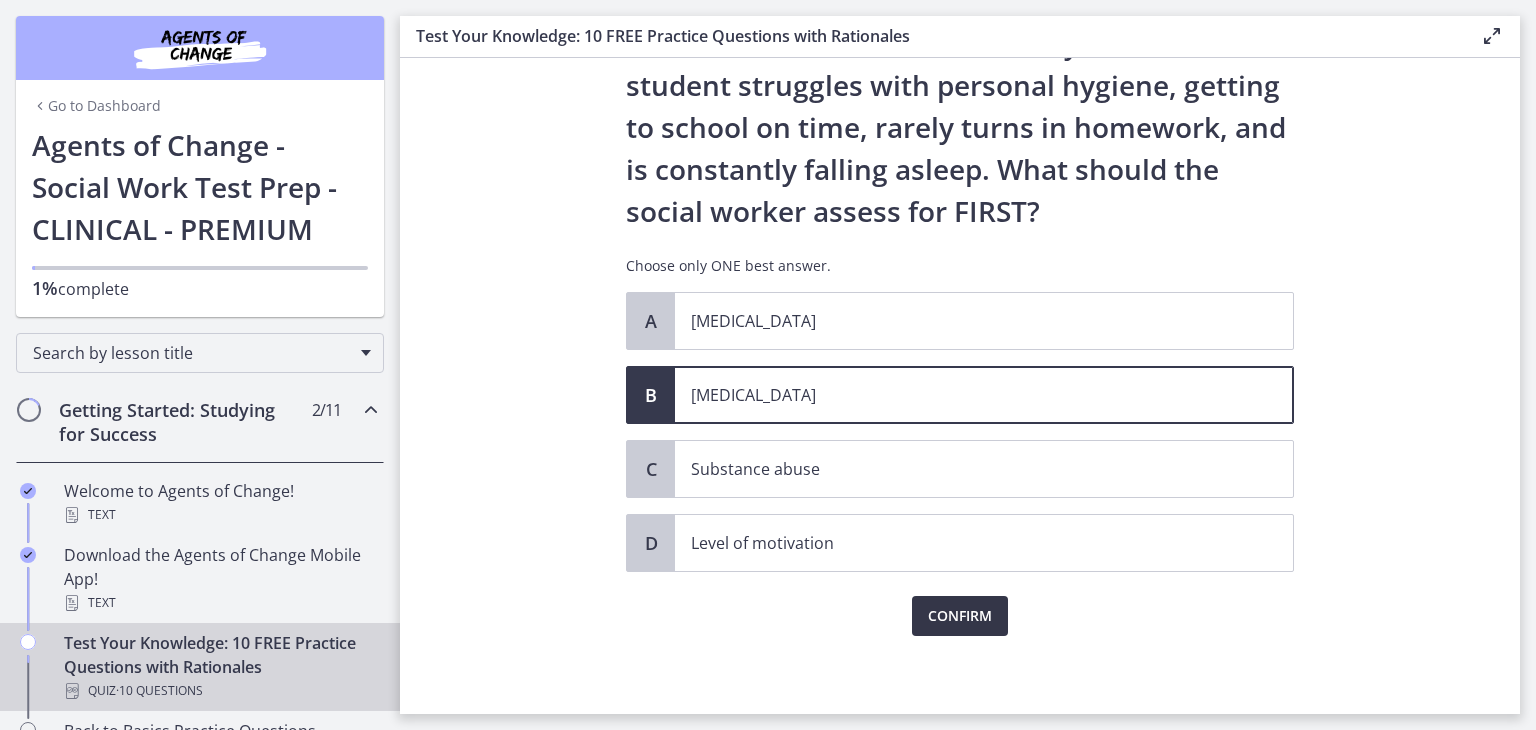 click on "Confirm" at bounding box center [960, 616] 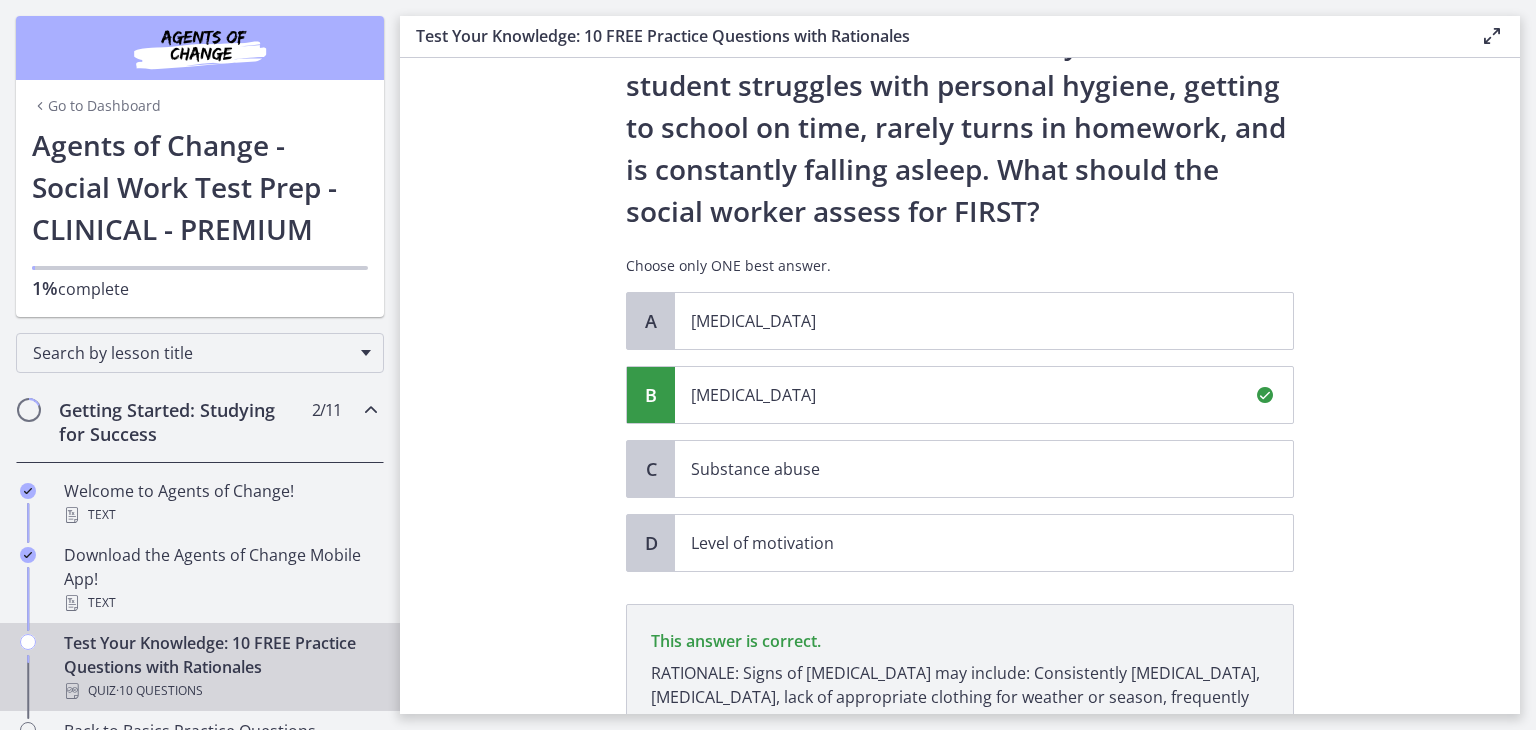 scroll, scrollTop: 376, scrollLeft: 0, axis: vertical 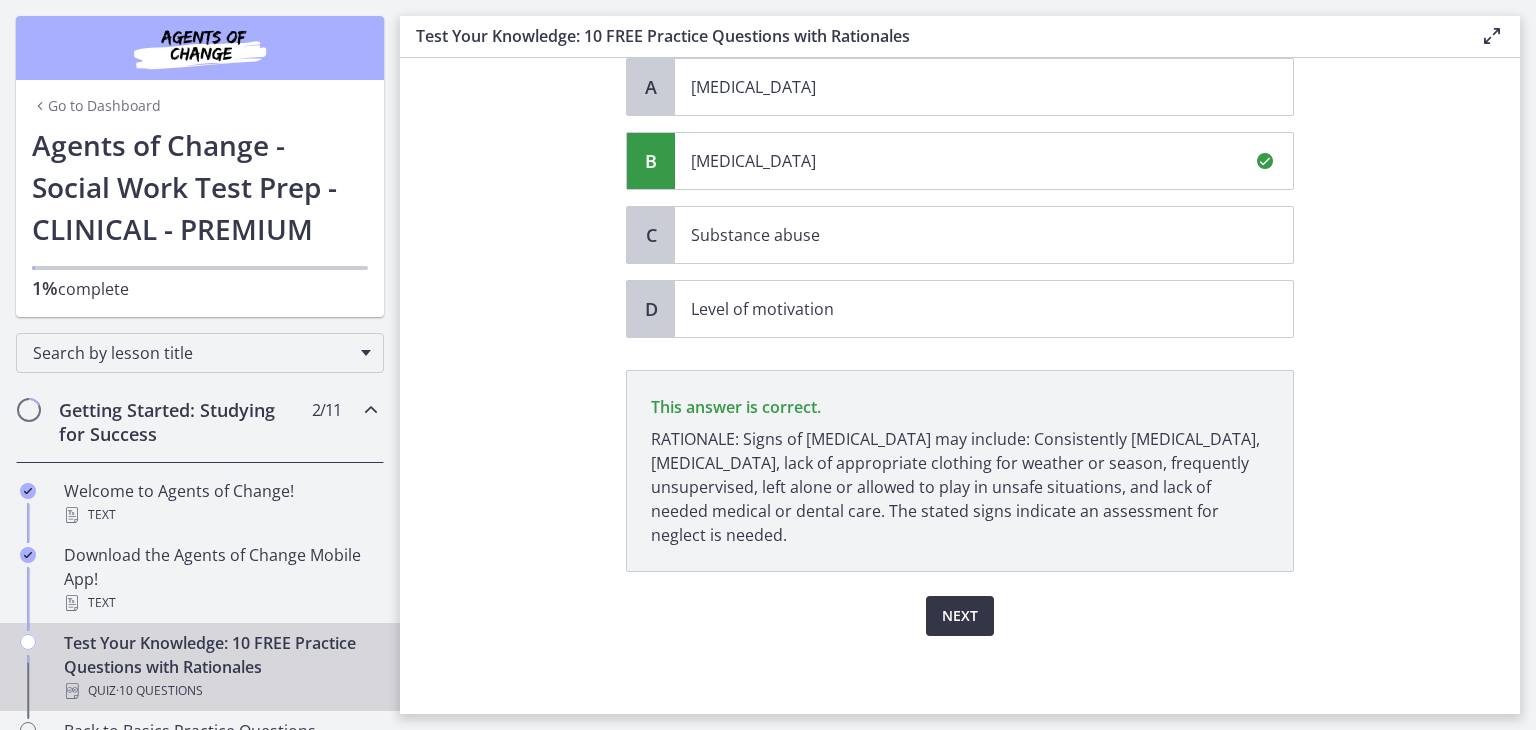 click on "Next" at bounding box center [960, 616] 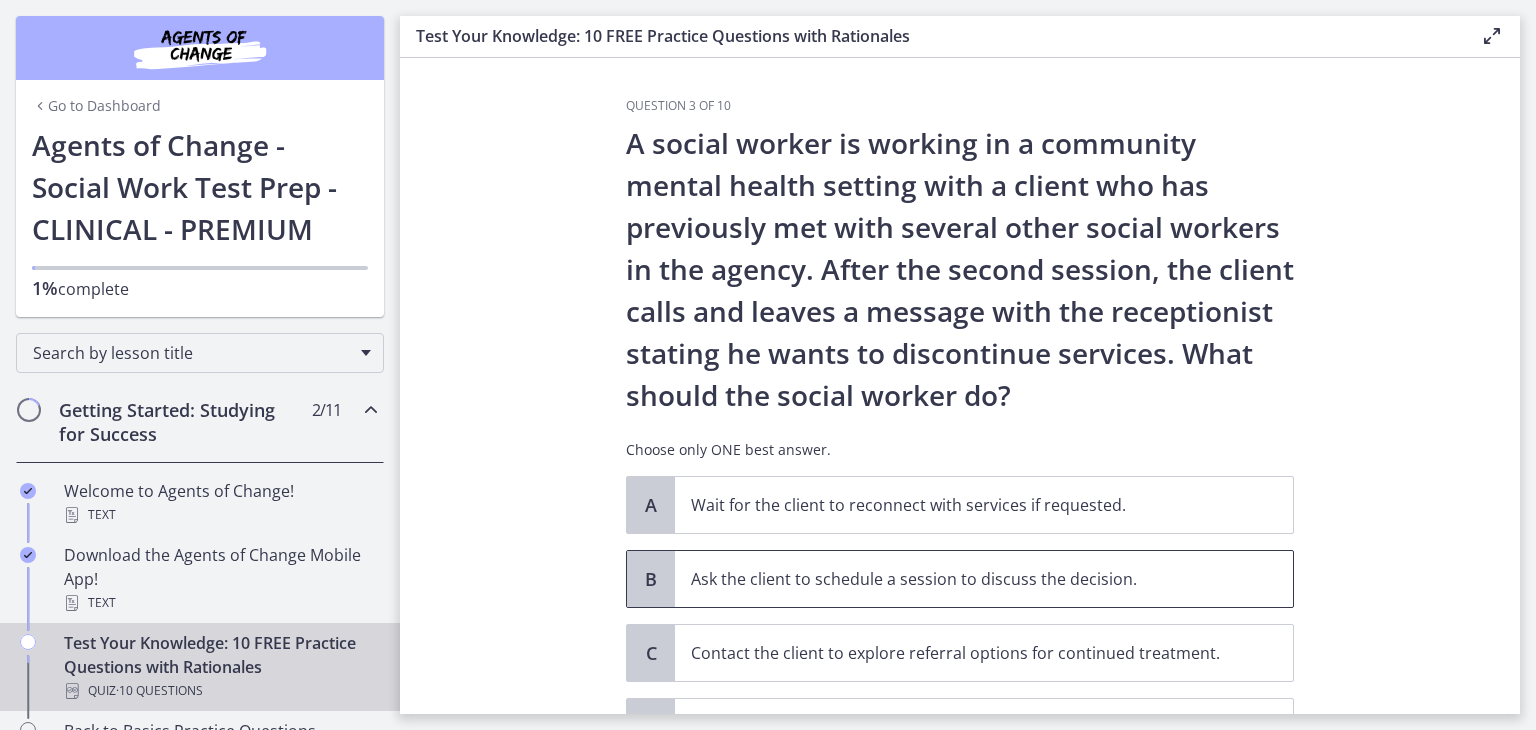 click on "Ask the client to schedule a session to discuss the decision." at bounding box center [964, 579] 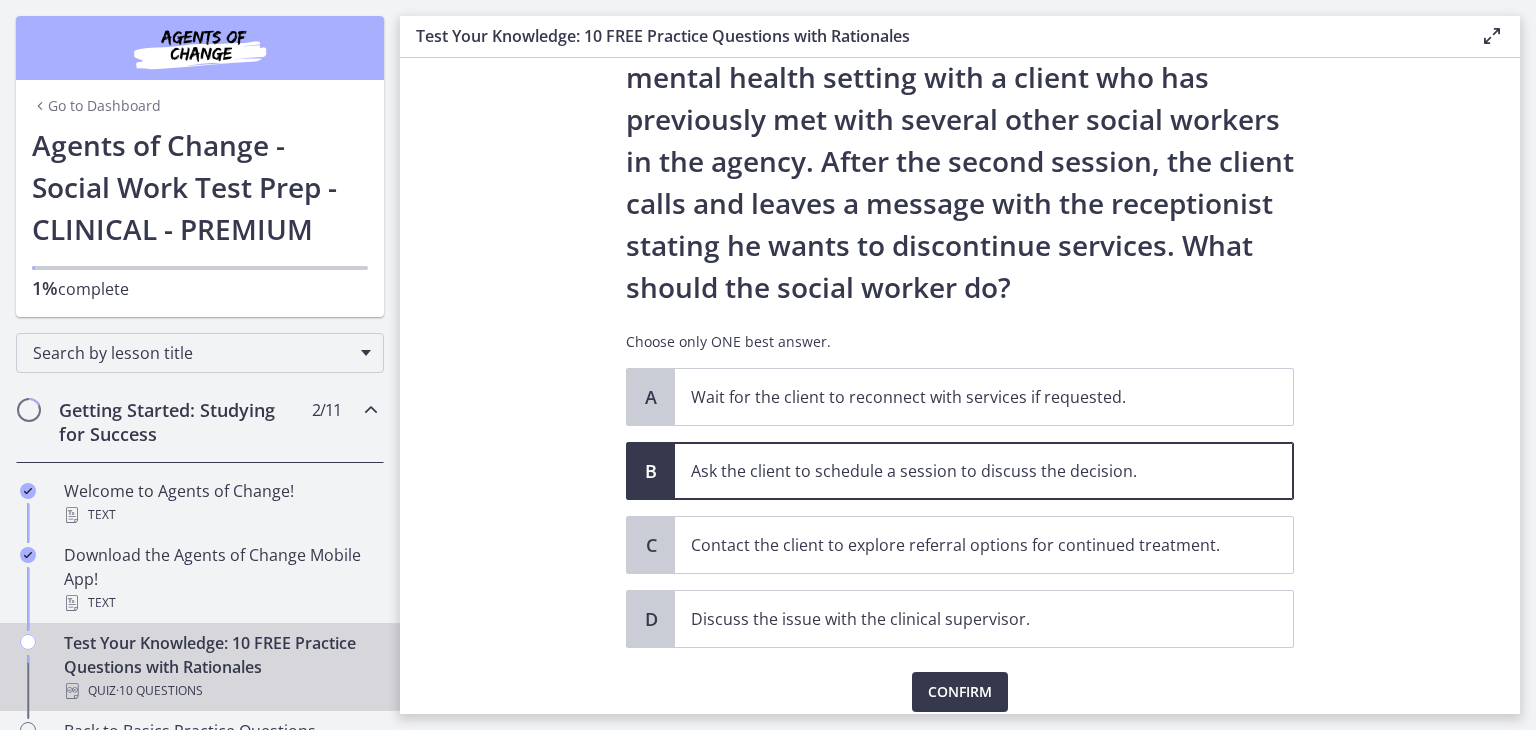 scroll, scrollTop: 184, scrollLeft: 0, axis: vertical 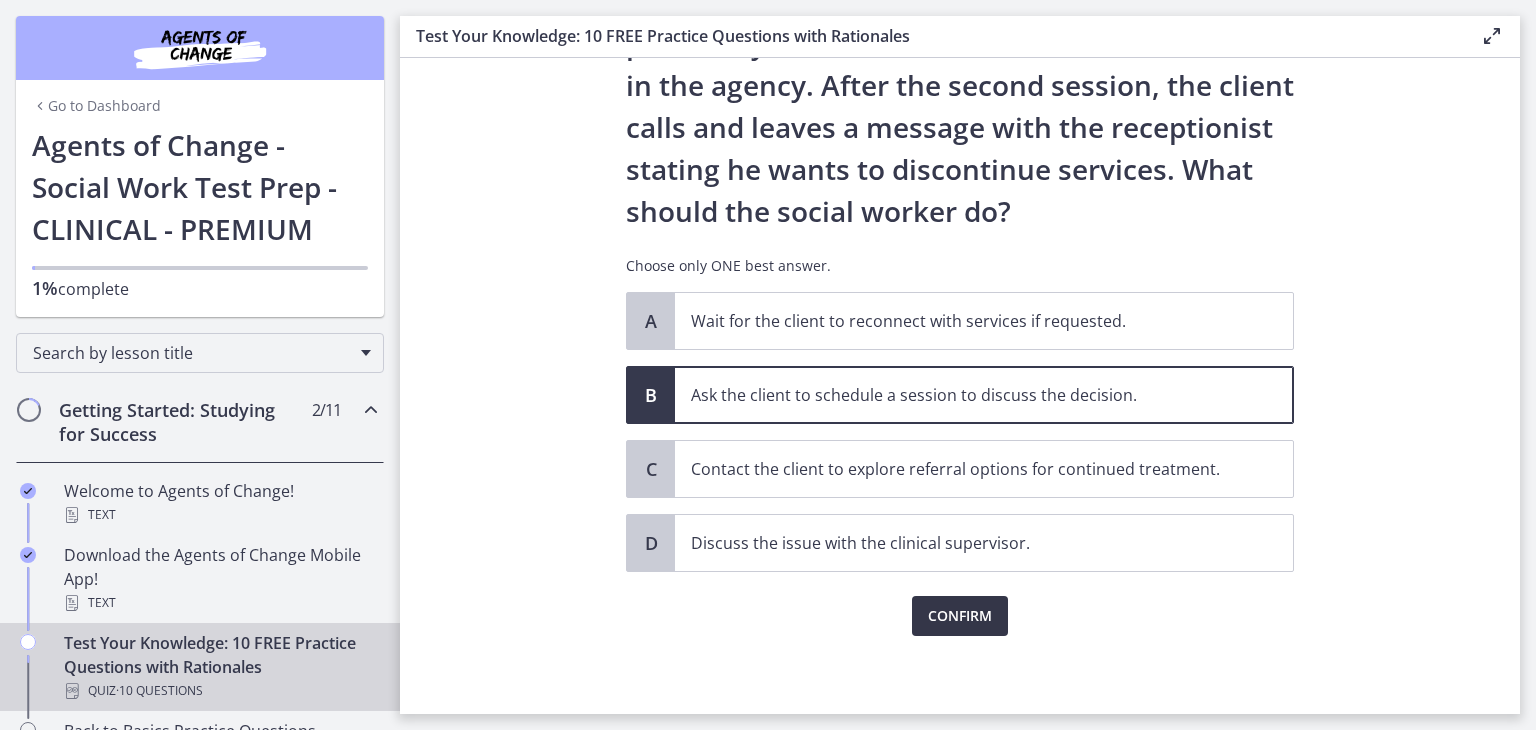 click on "Confirm" at bounding box center (960, 616) 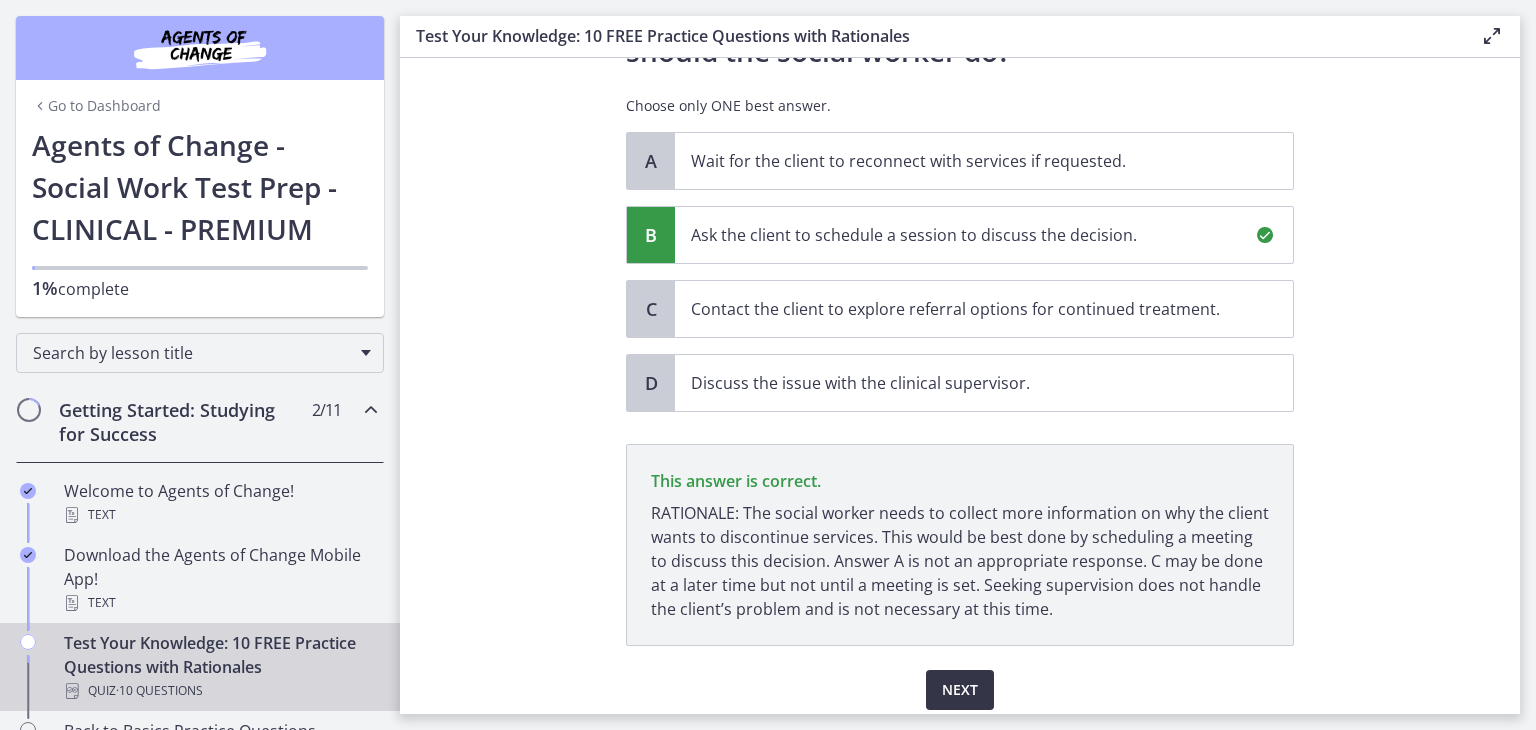 scroll, scrollTop: 418, scrollLeft: 0, axis: vertical 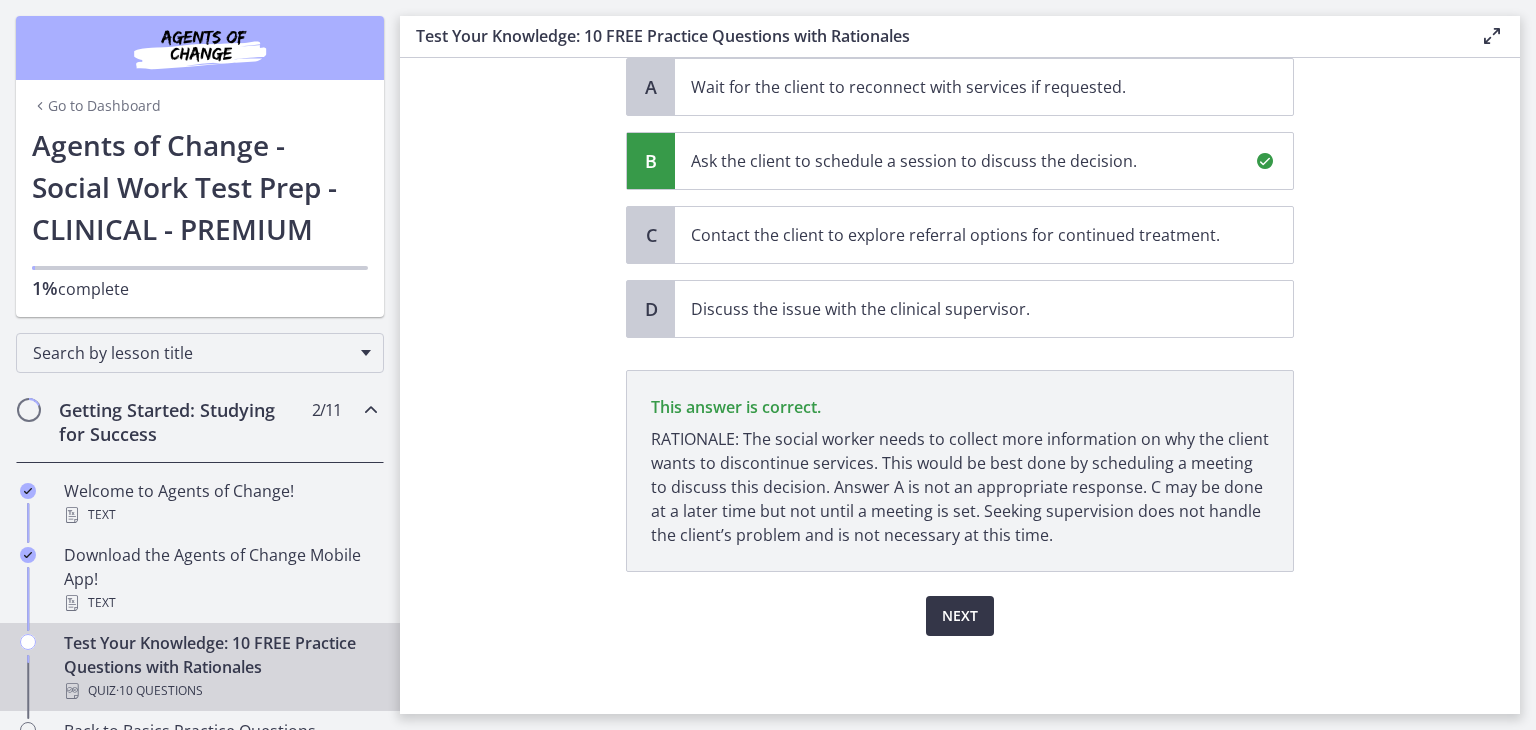 click on "Next" at bounding box center [960, 616] 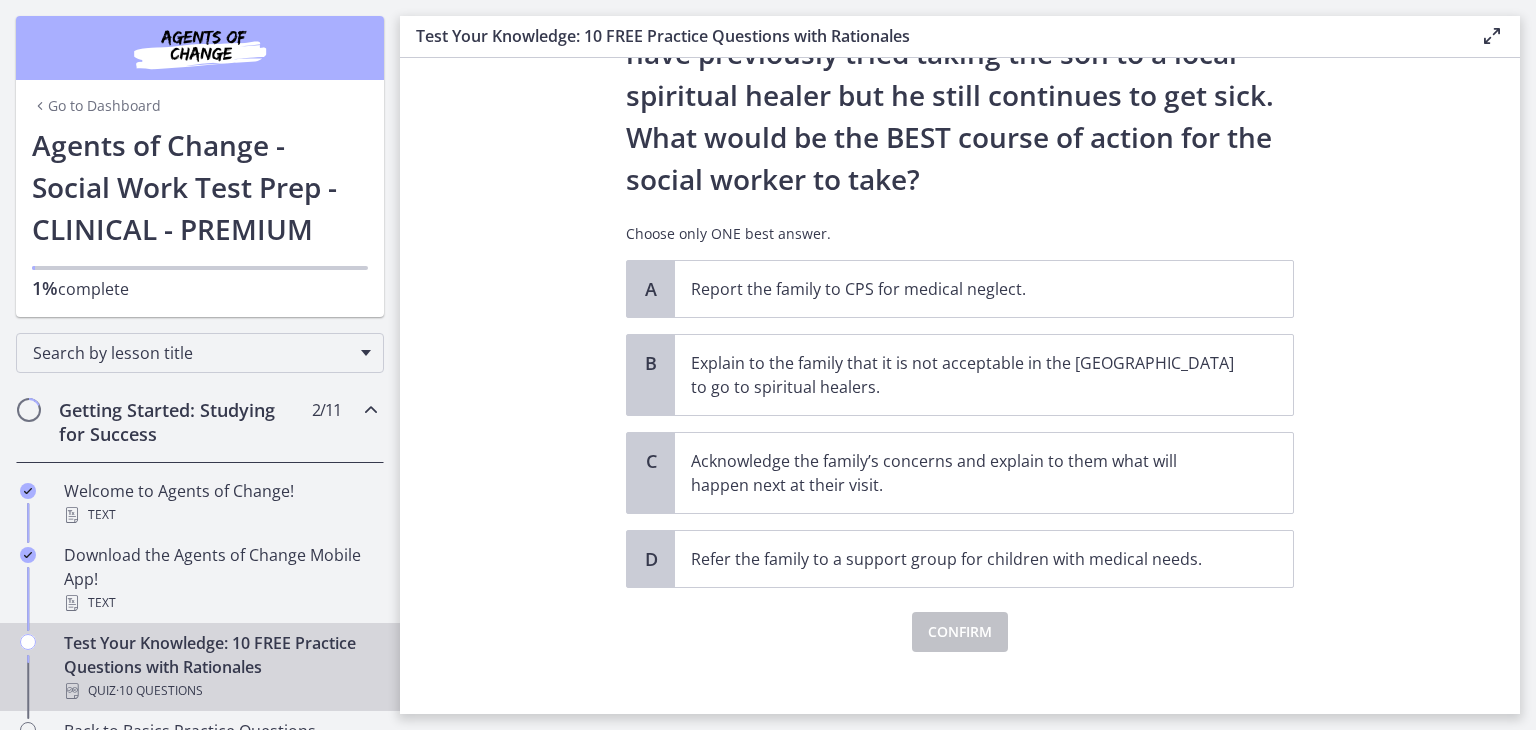 scroll, scrollTop: 388, scrollLeft: 0, axis: vertical 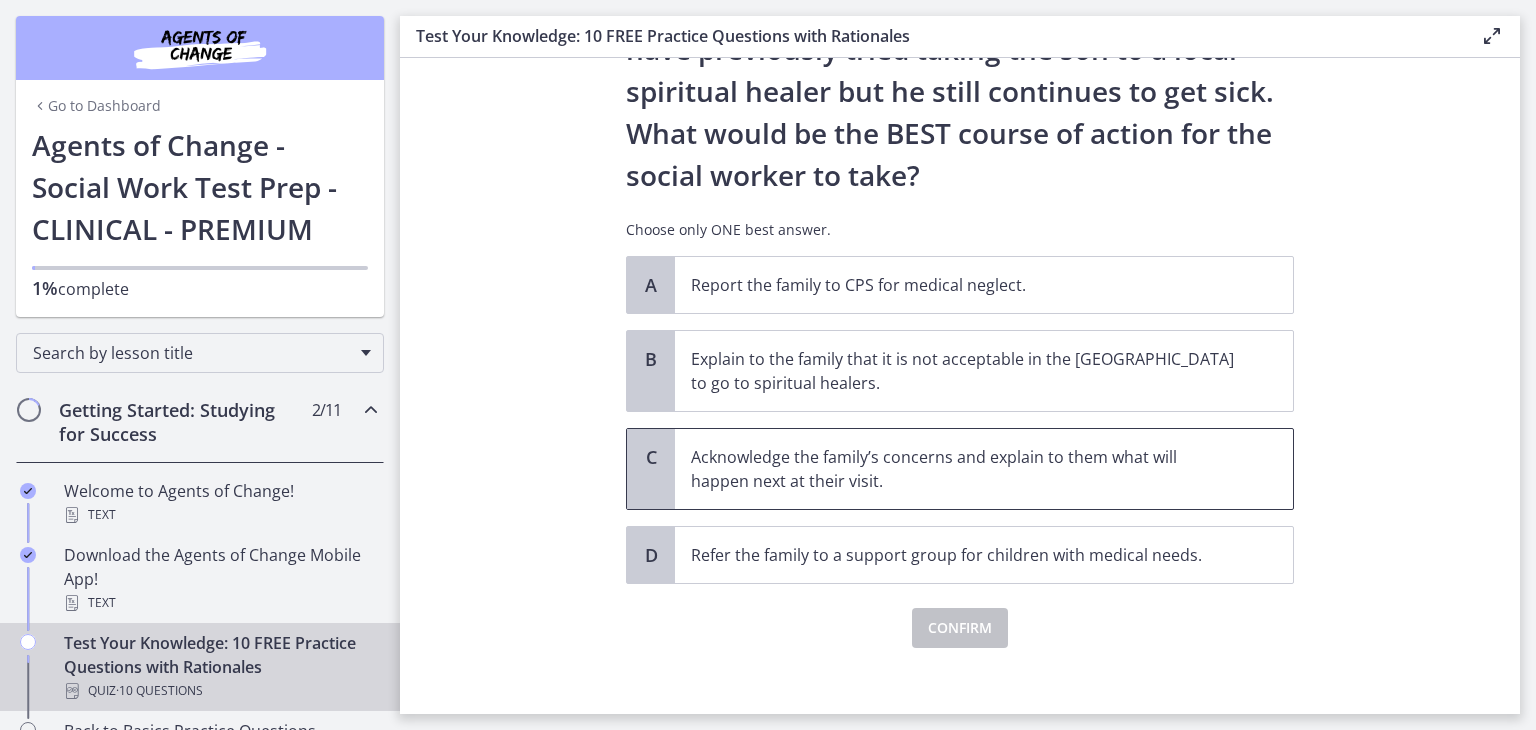 click on "Acknowledge the family’s concerns and explain to them what will happen next at their visit." at bounding box center (964, 469) 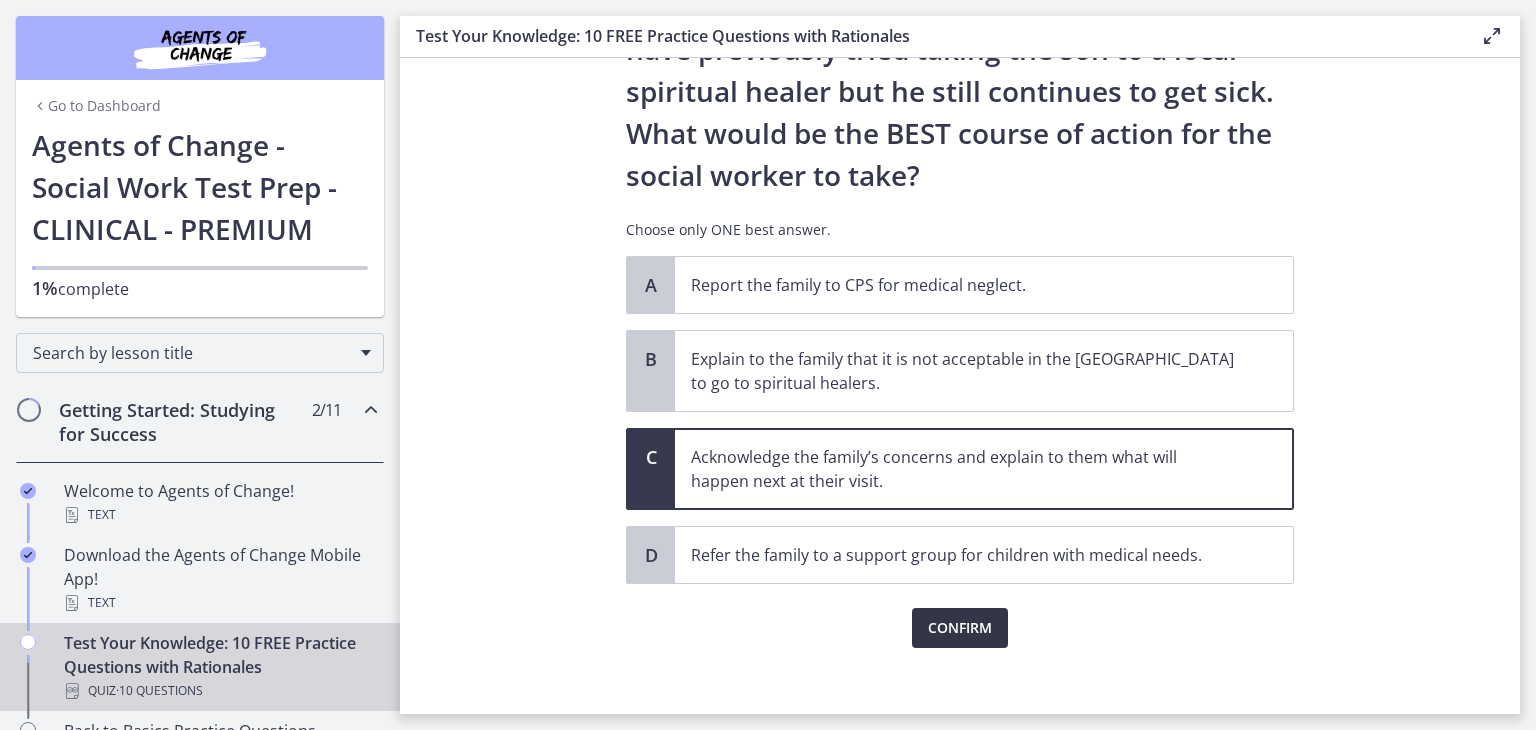 click on "Confirm" at bounding box center (960, 628) 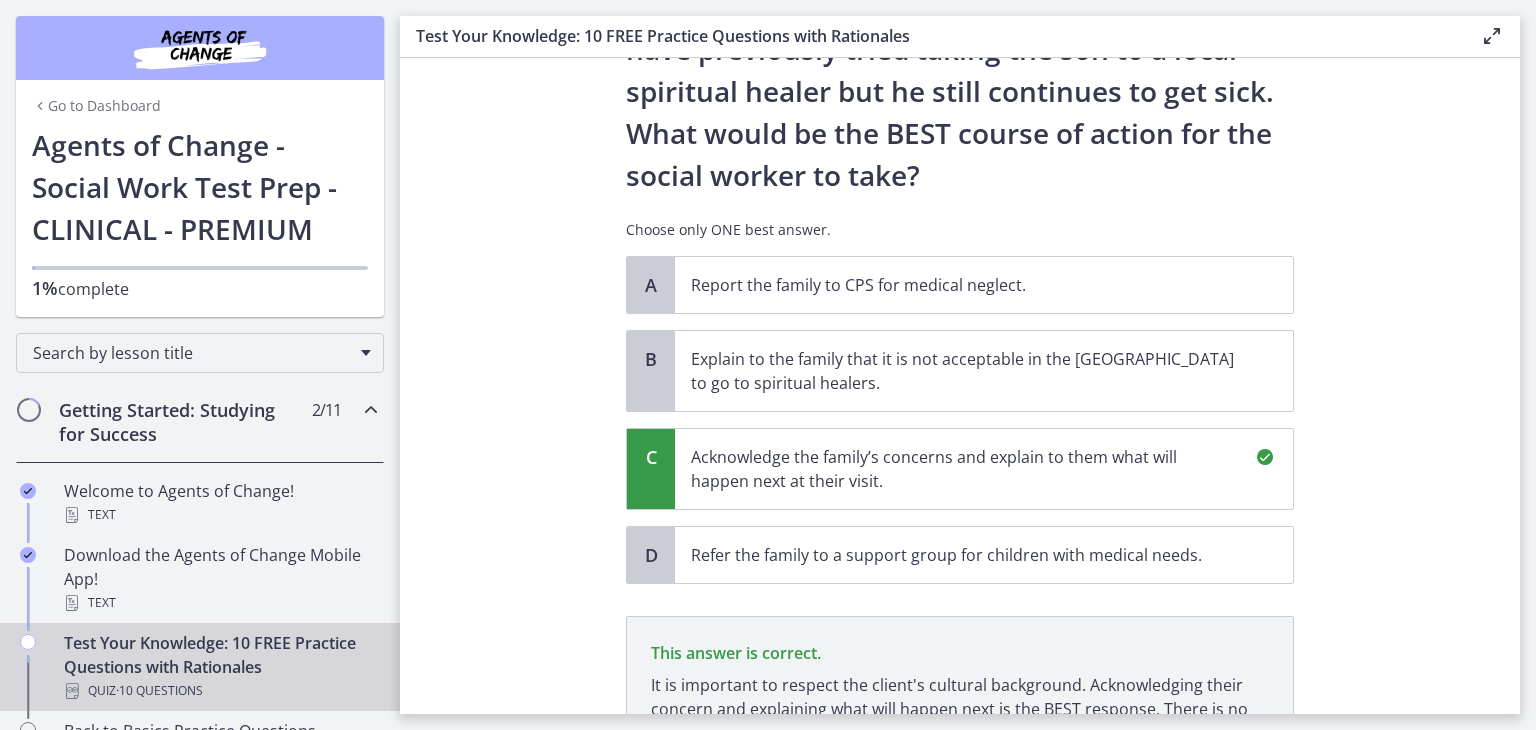 scroll, scrollTop: 634, scrollLeft: 0, axis: vertical 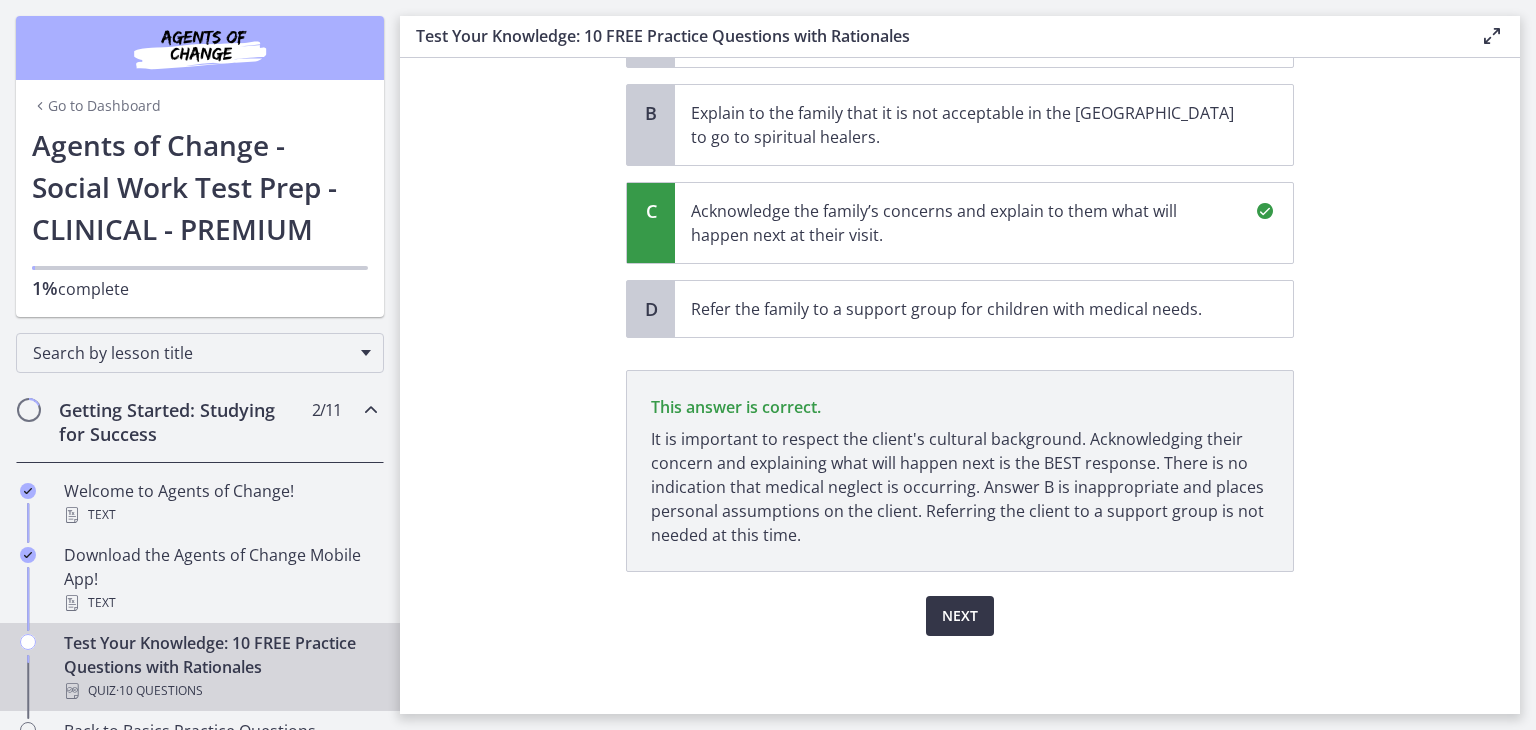 click on "Next" at bounding box center [960, 616] 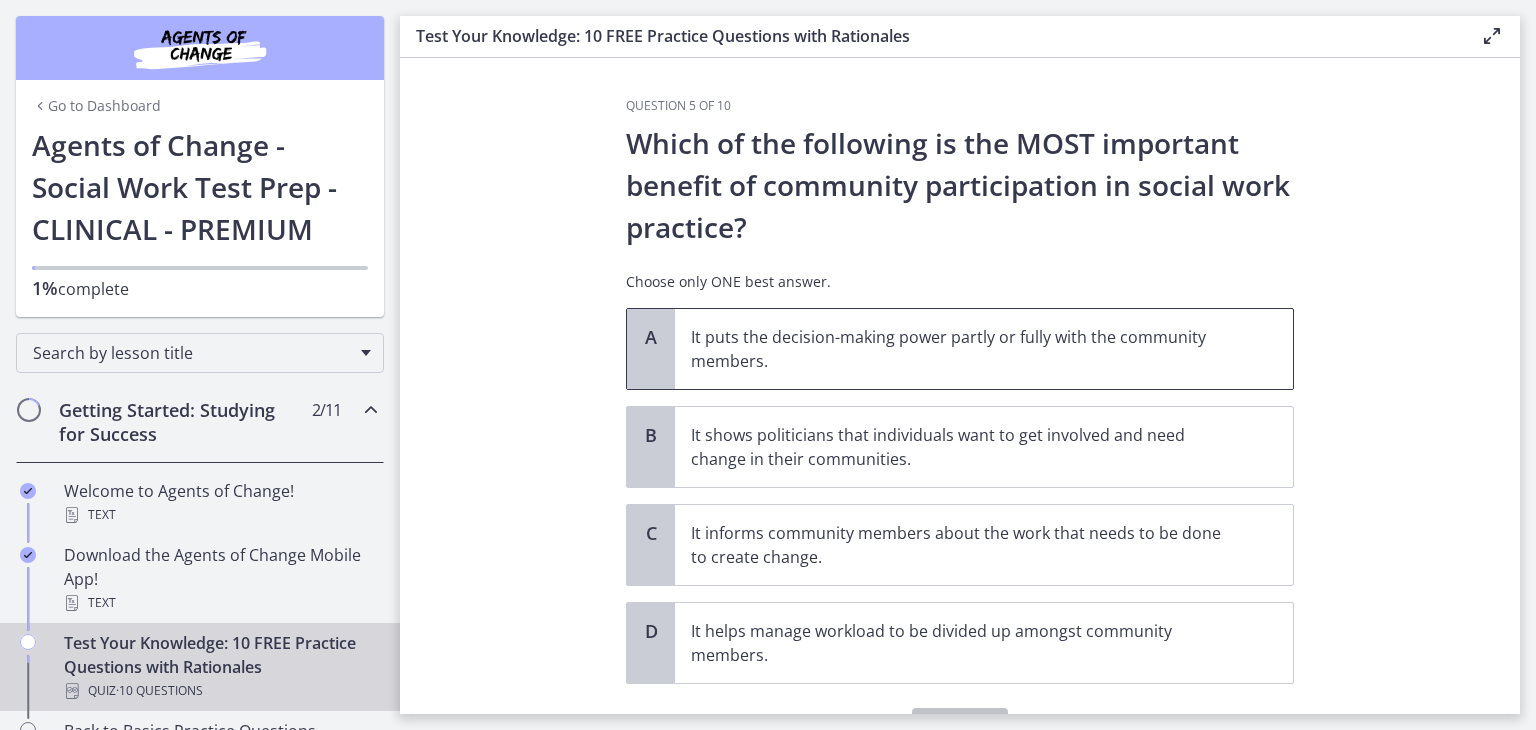click on "It puts the decision-making power partly or fully with the community members." at bounding box center (964, 349) 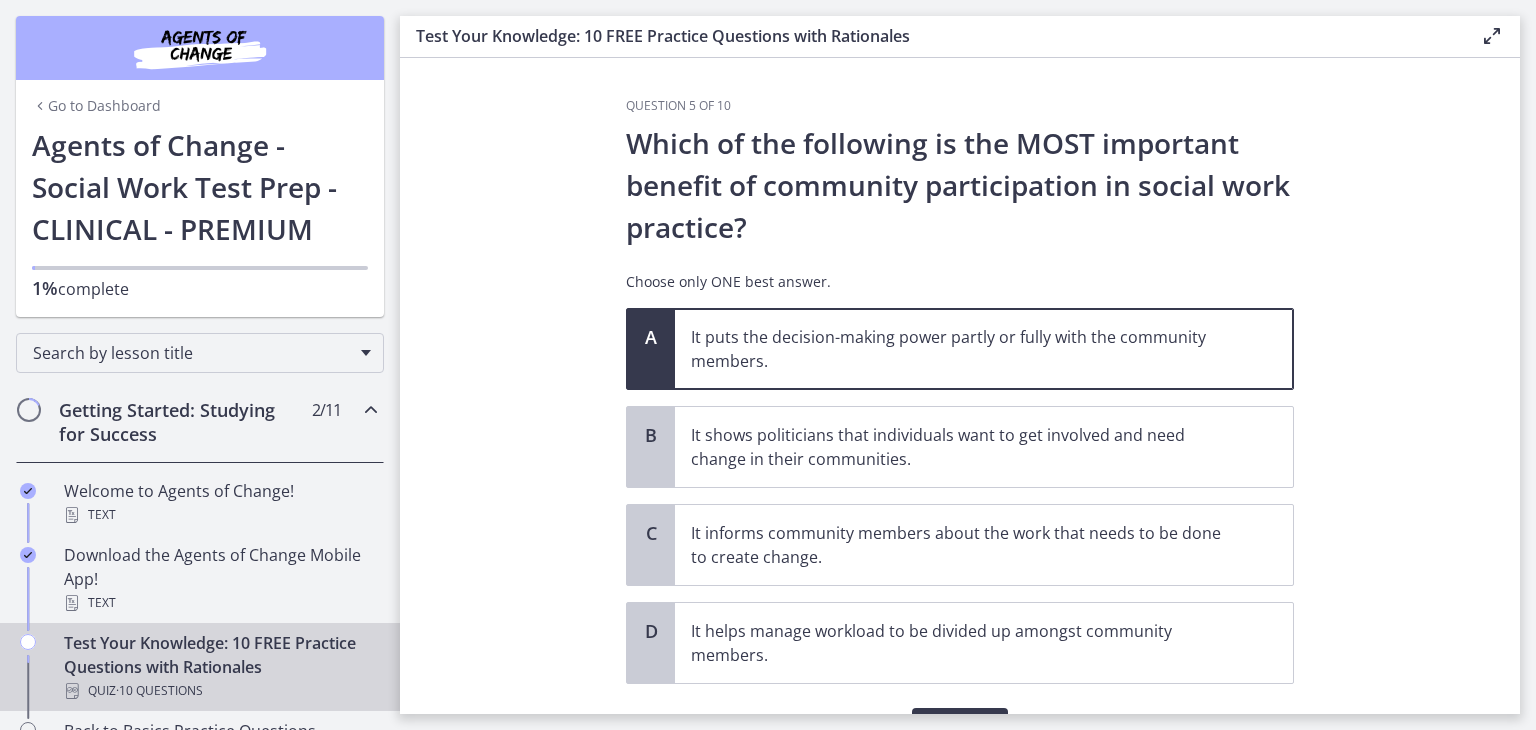scroll, scrollTop: 112, scrollLeft: 0, axis: vertical 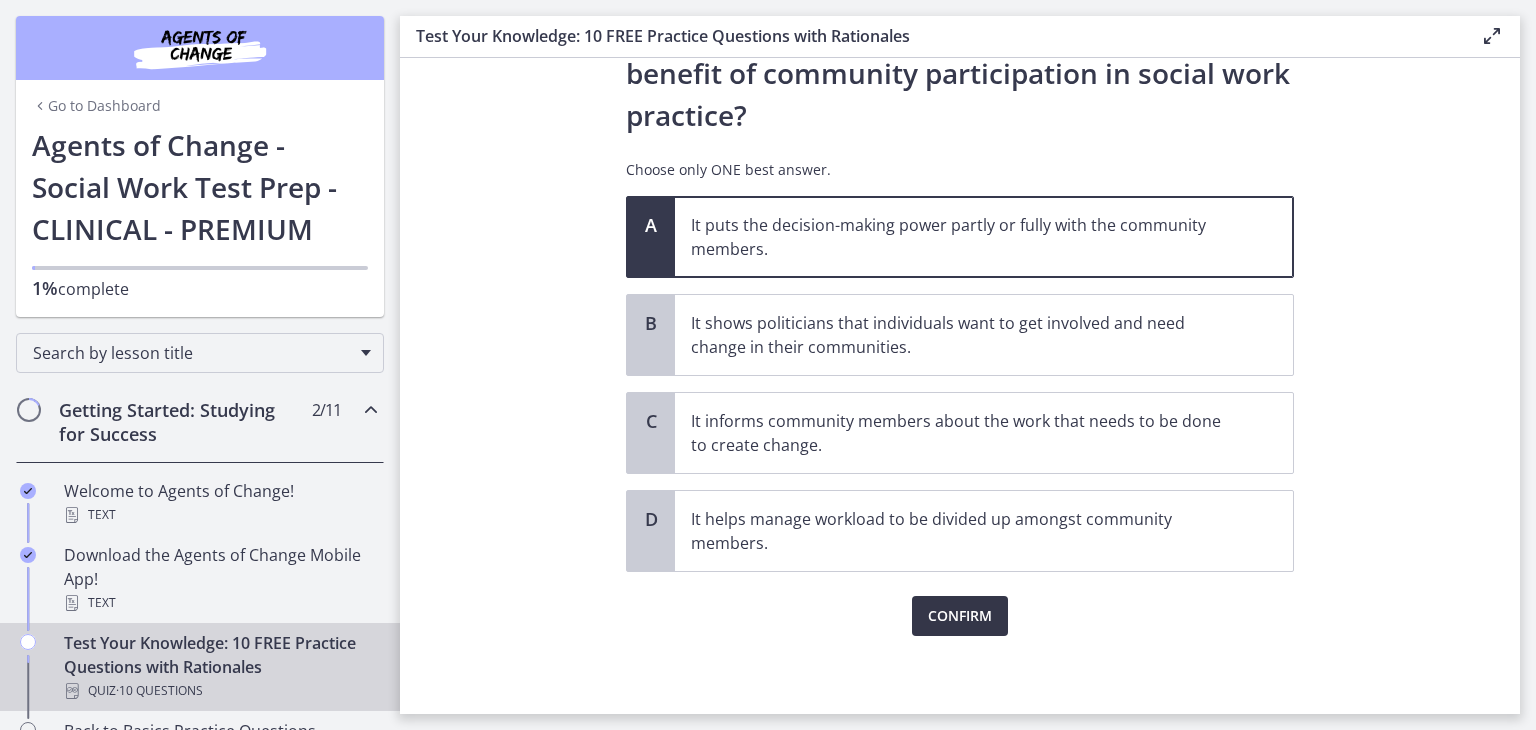 click on "Confirm" at bounding box center [960, 616] 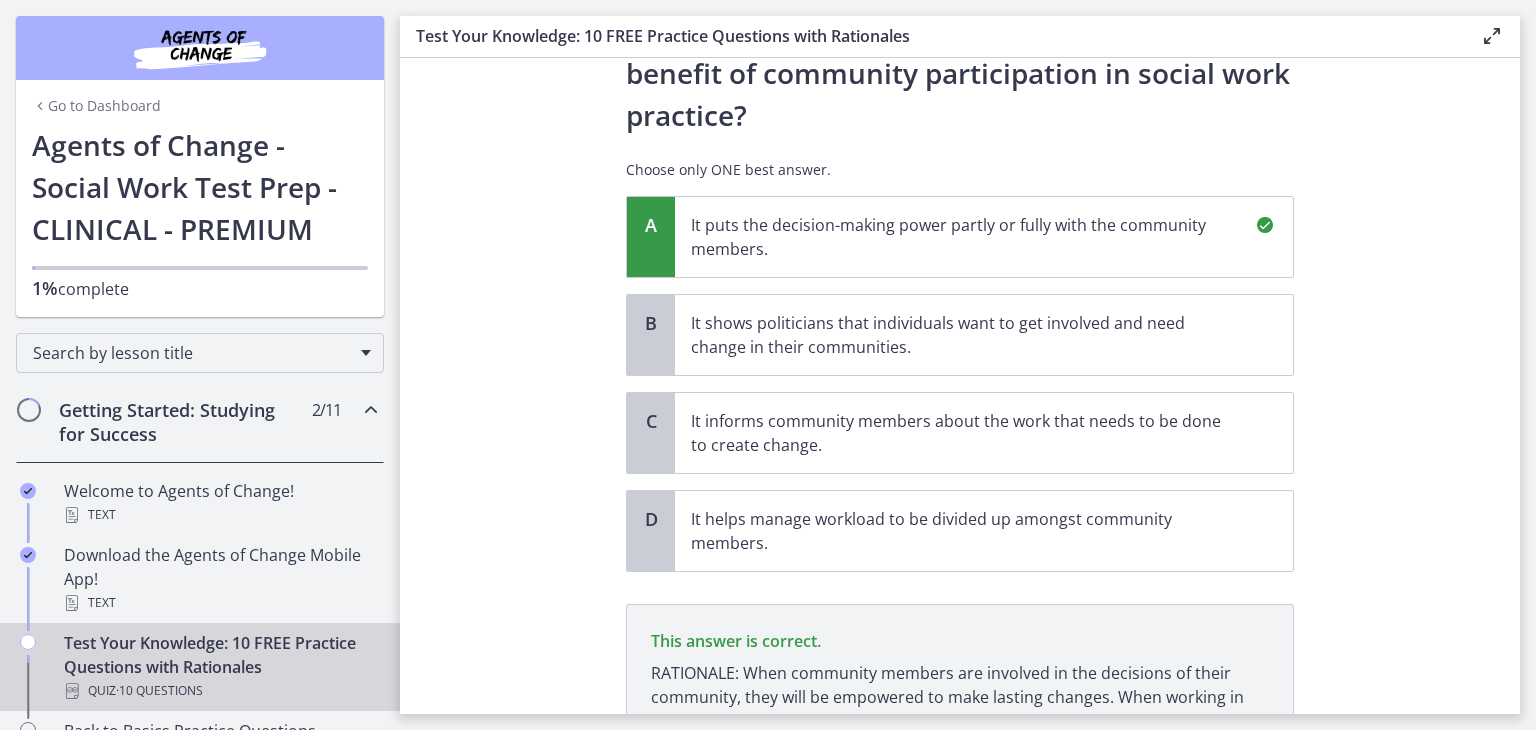 scroll, scrollTop: 322, scrollLeft: 0, axis: vertical 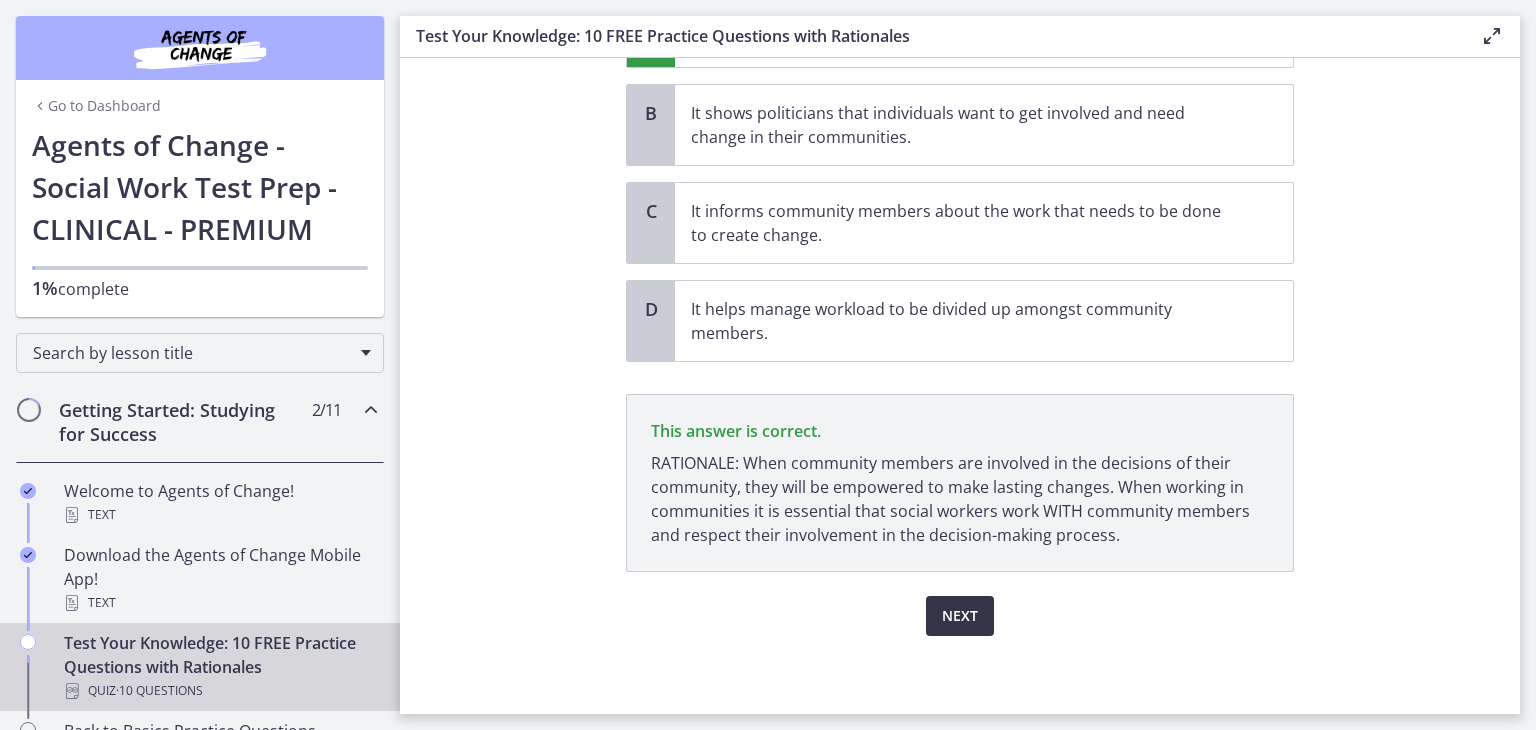 click on "Next" at bounding box center (960, 616) 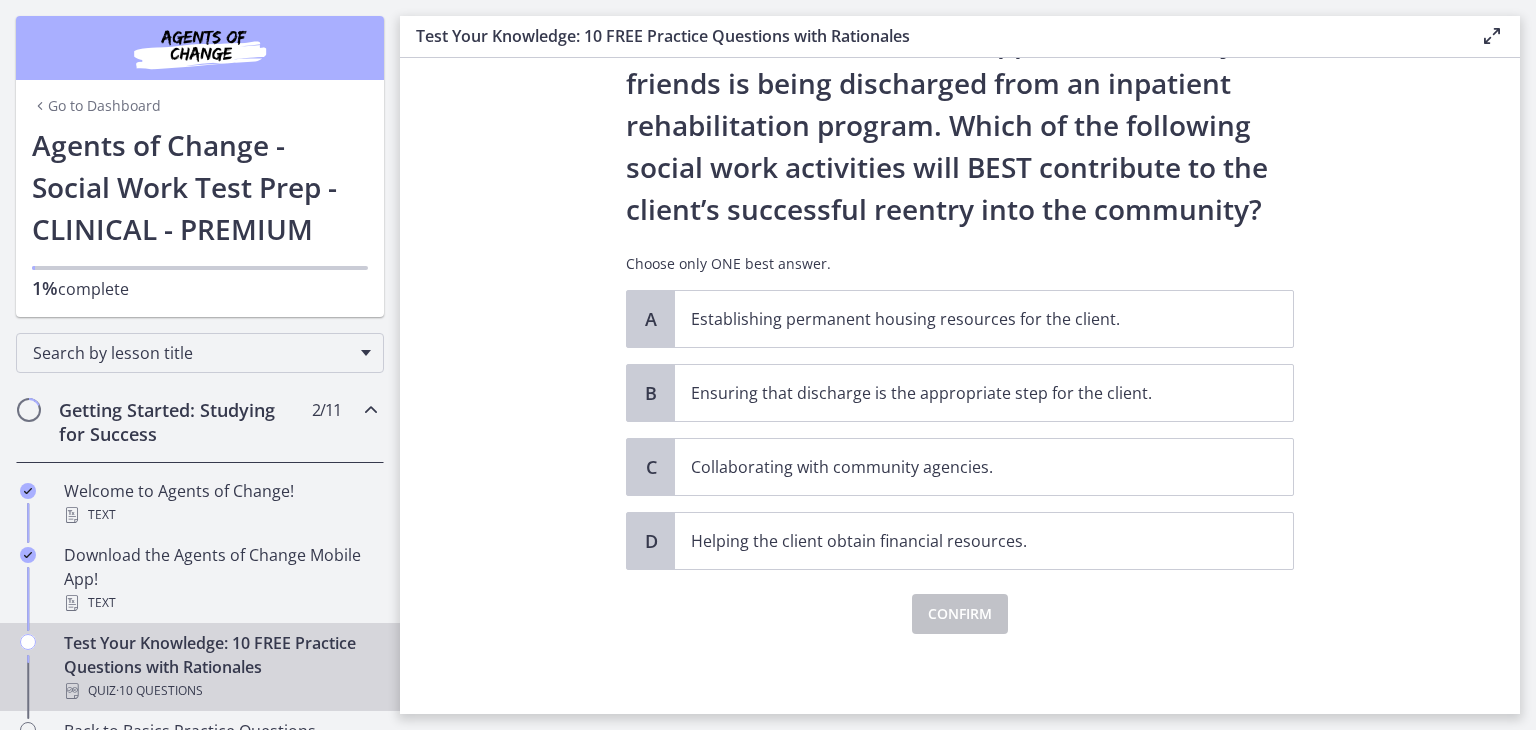 scroll, scrollTop: 0, scrollLeft: 0, axis: both 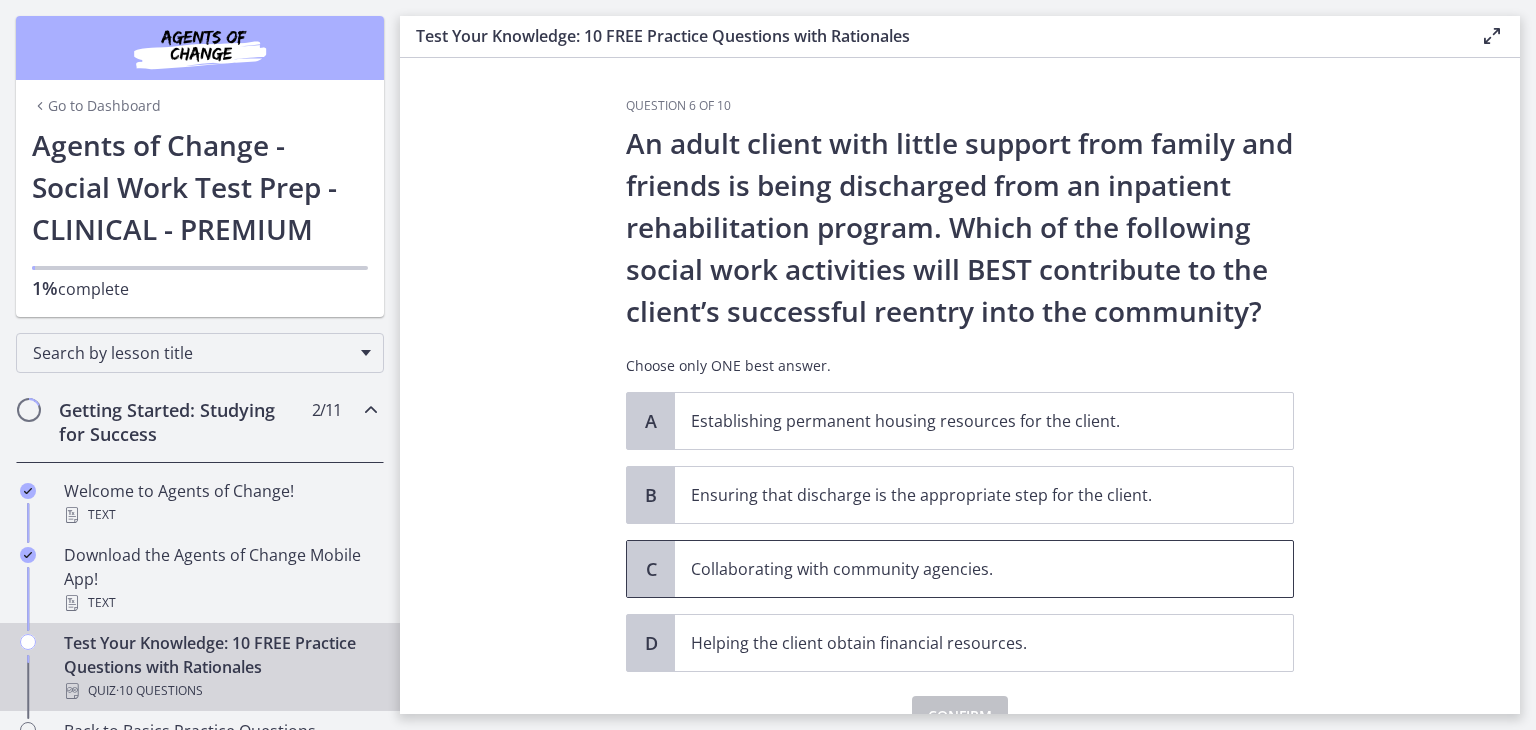 click on "Collaborating with community agencies." at bounding box center [964, 569] 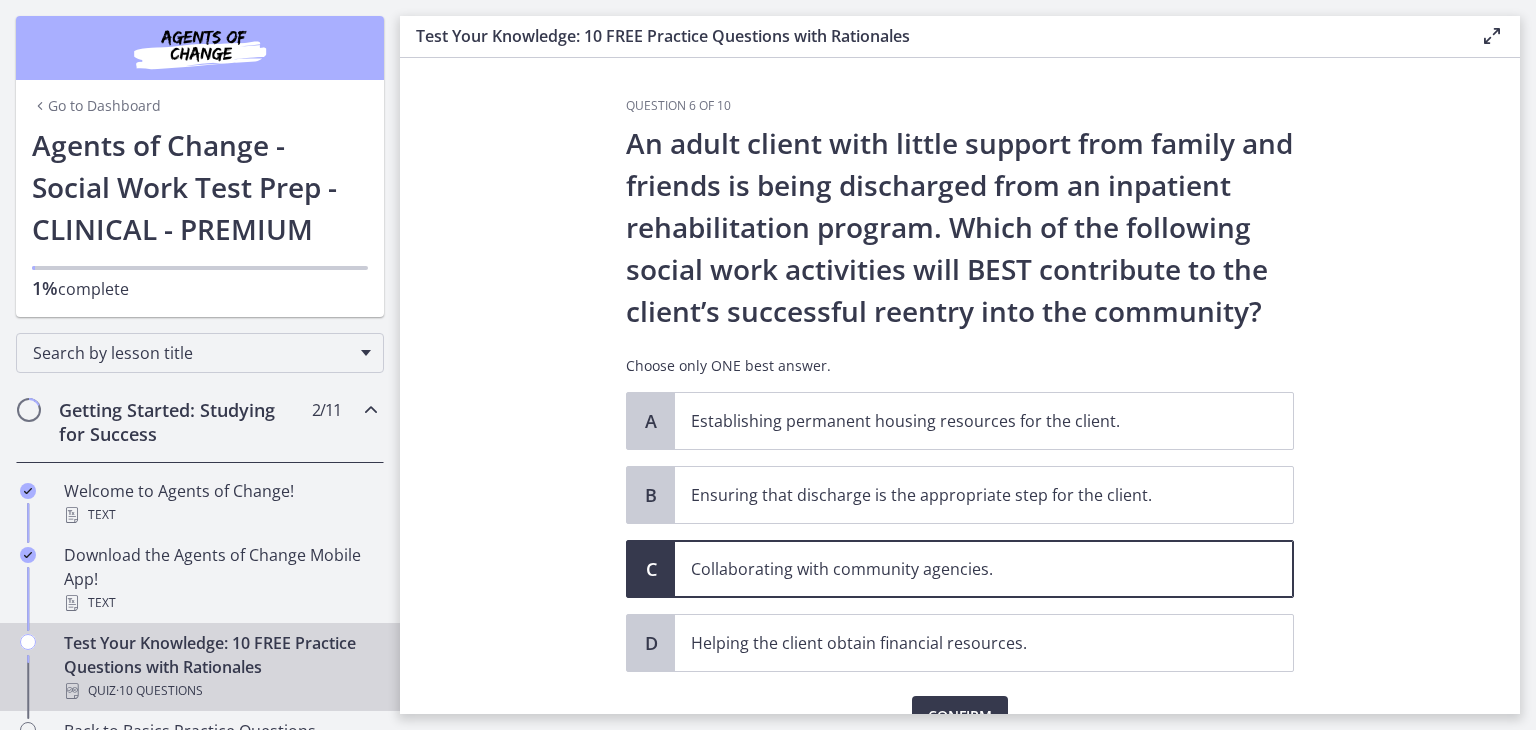 scroll, scrollTop: 100, scrollLeft: 0, axis: vertical 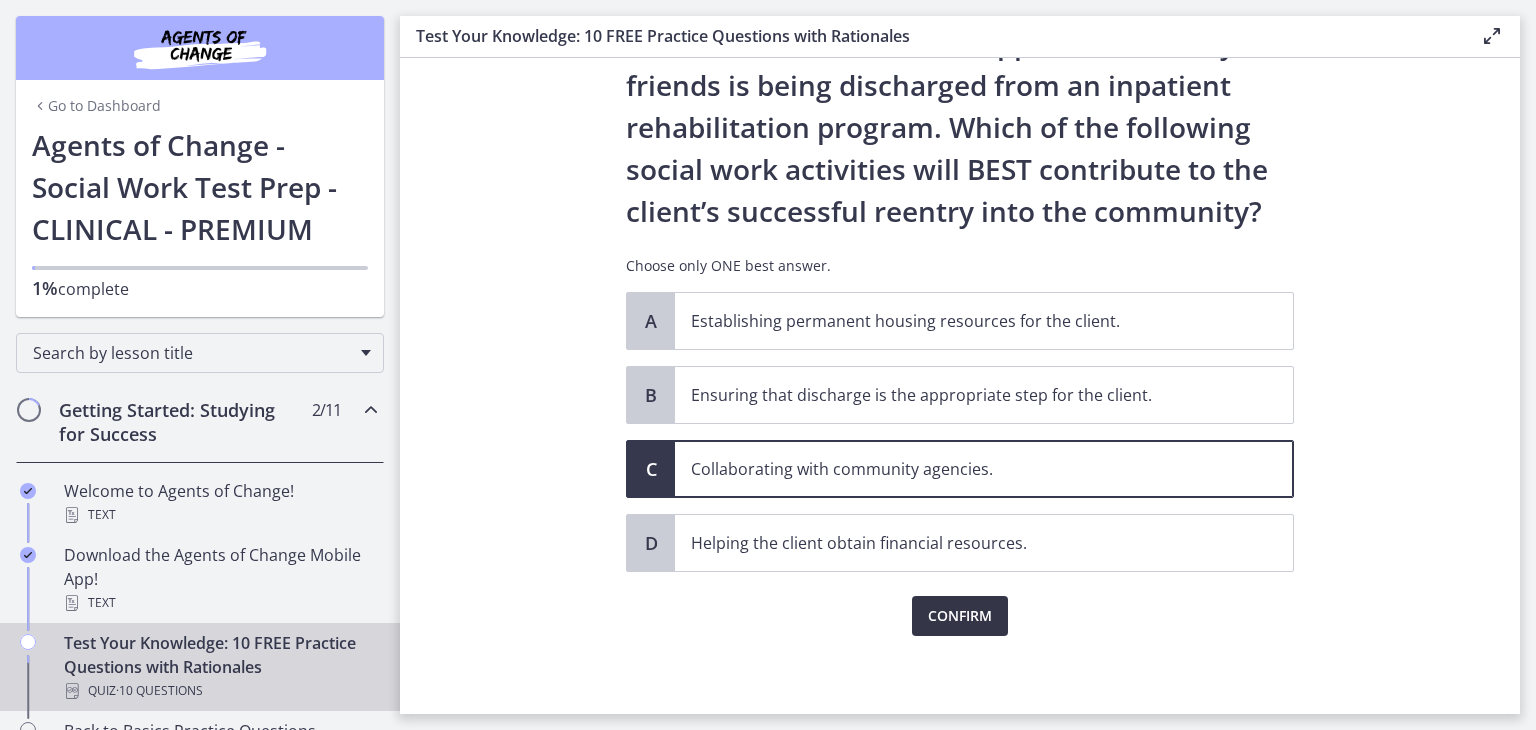 click on "Confirm" at bounding box center (960, 616) 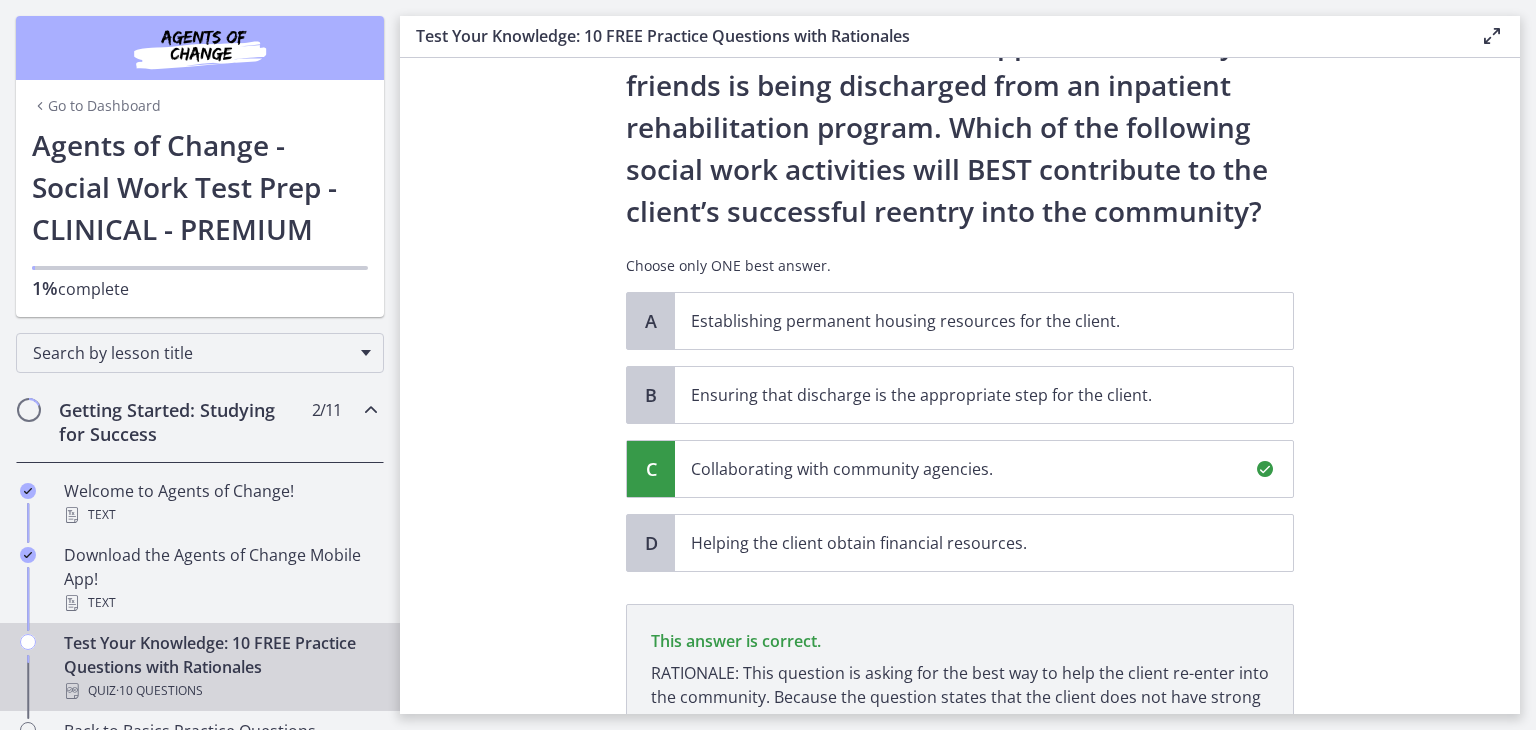 scroll, scrollTop: 334, scrollLeft: 0, axis: vertical 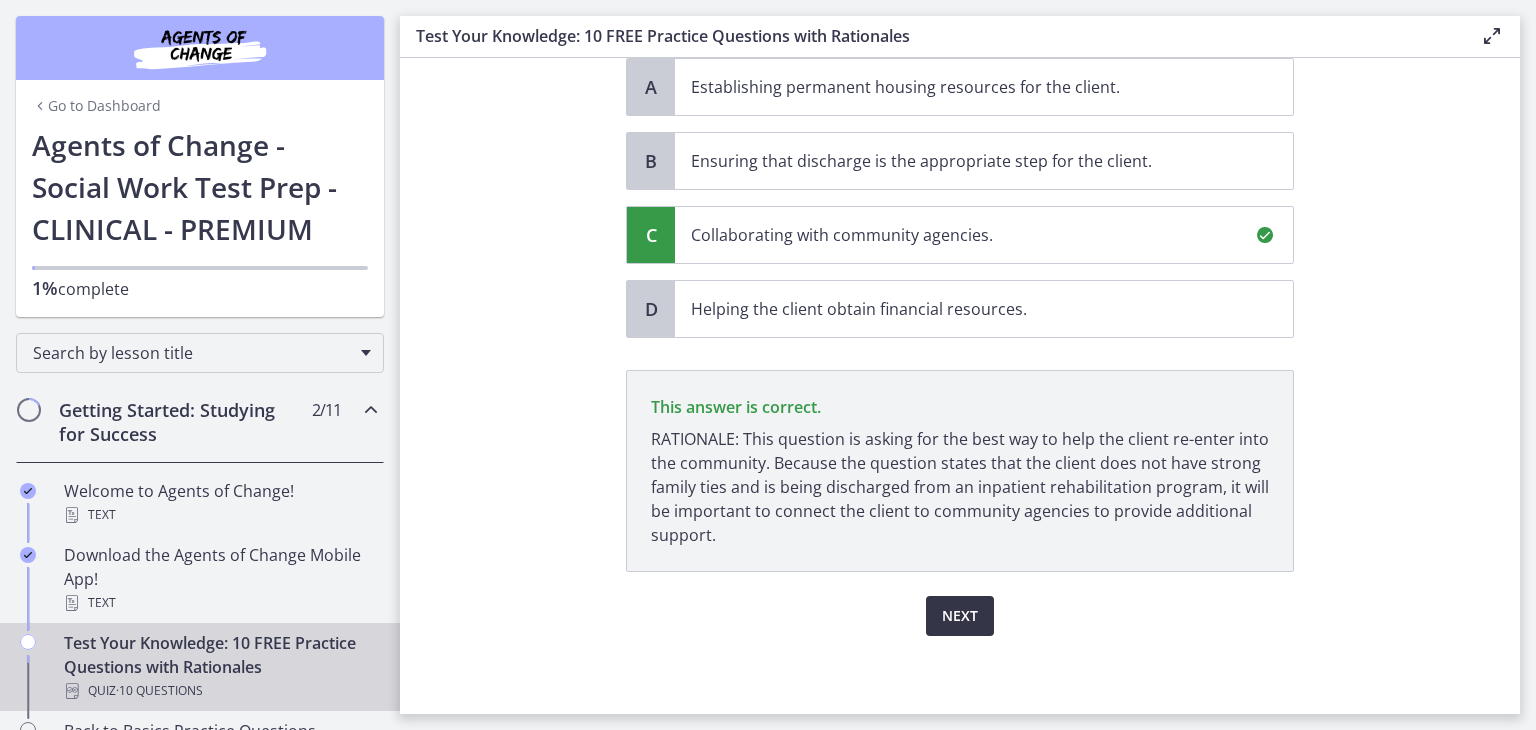 click on "Next" at bounding box center [960, 616] 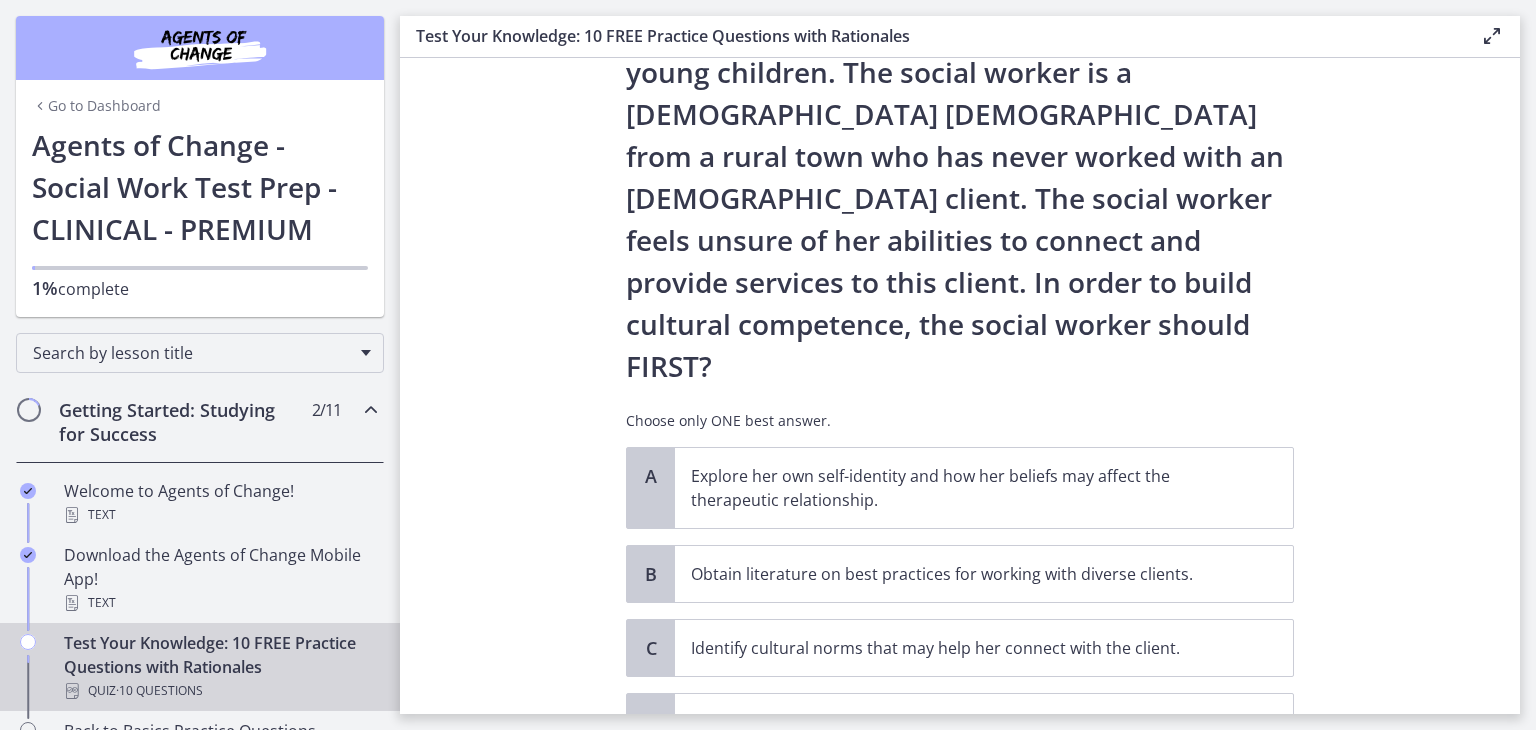 scroll, scrollTop: 201, scrollLeft: 0, axis: vertical 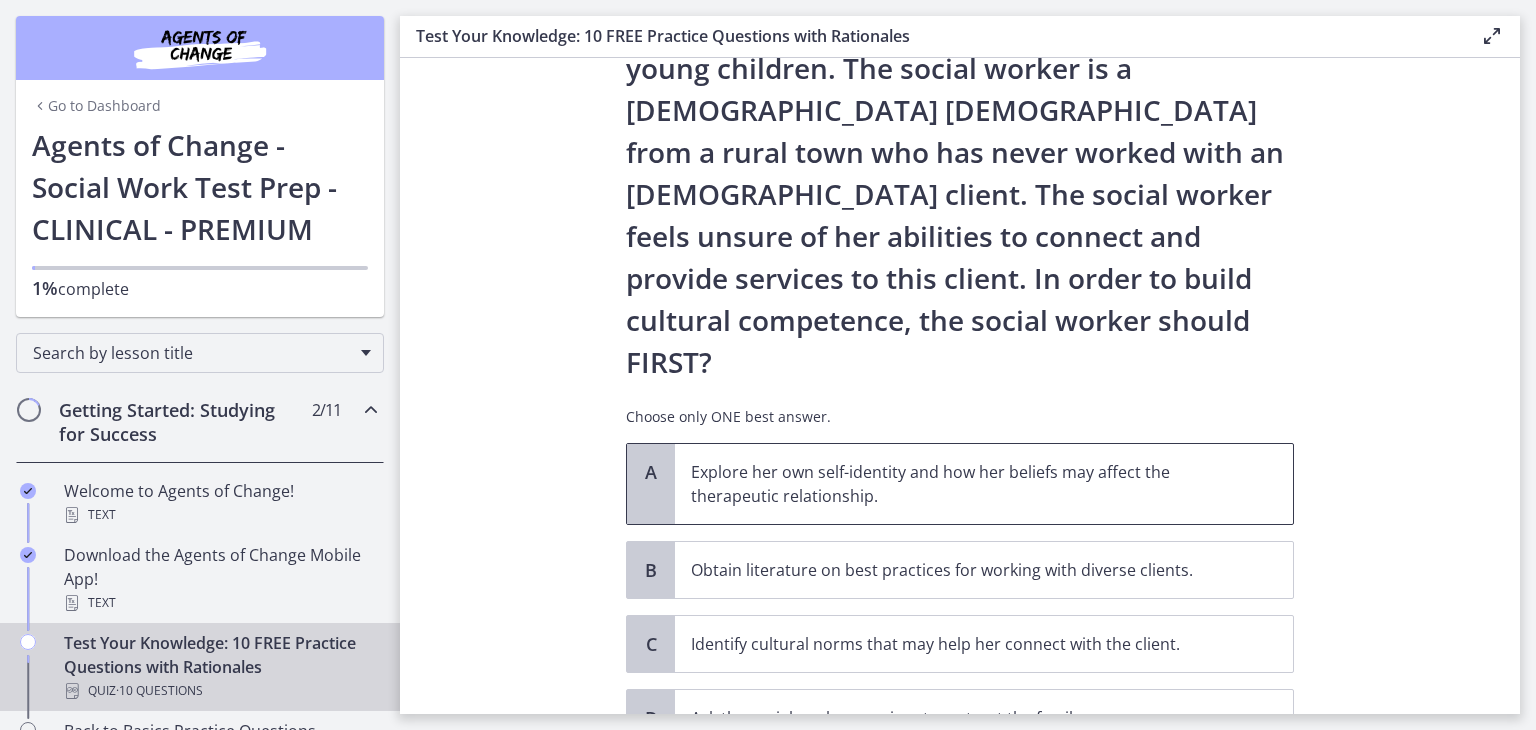 click on "Explore her own self-identity and how her beliefs may affect the therapeutic relationship." at bounding box center (964, 484) 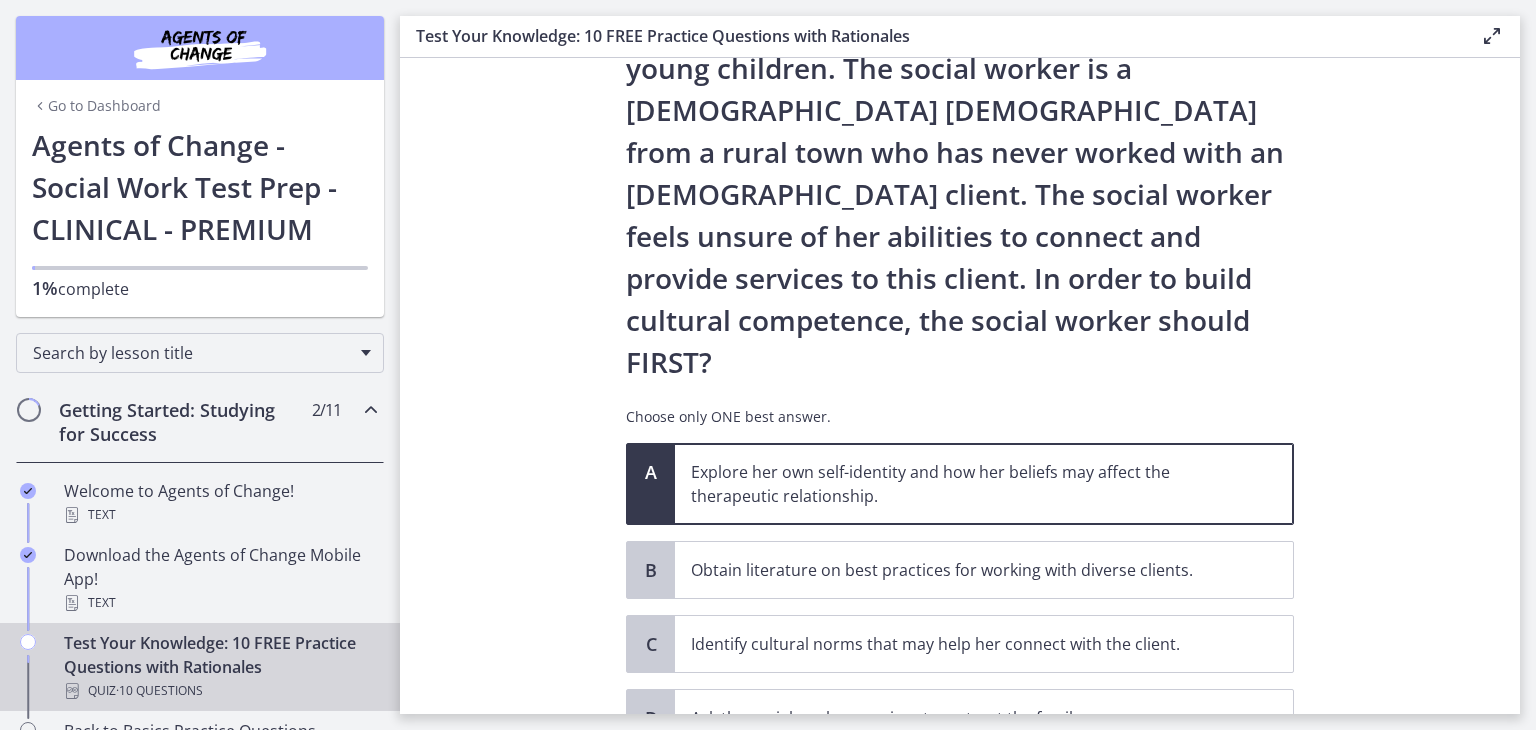 scroll, scrollTop: 292, scrollLeft: 0, axis: vertical 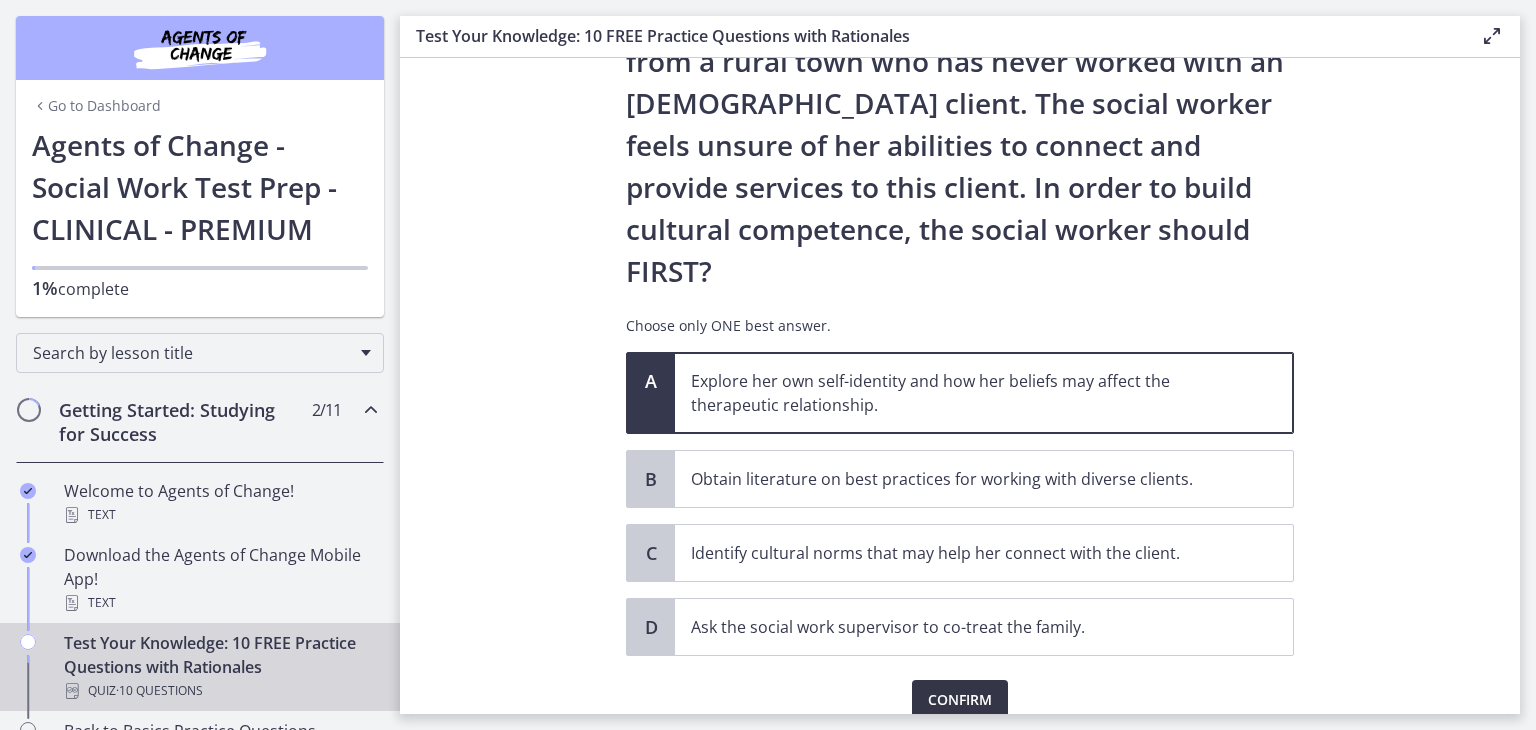 click on "Confirm" at bounding box center (960, 700) 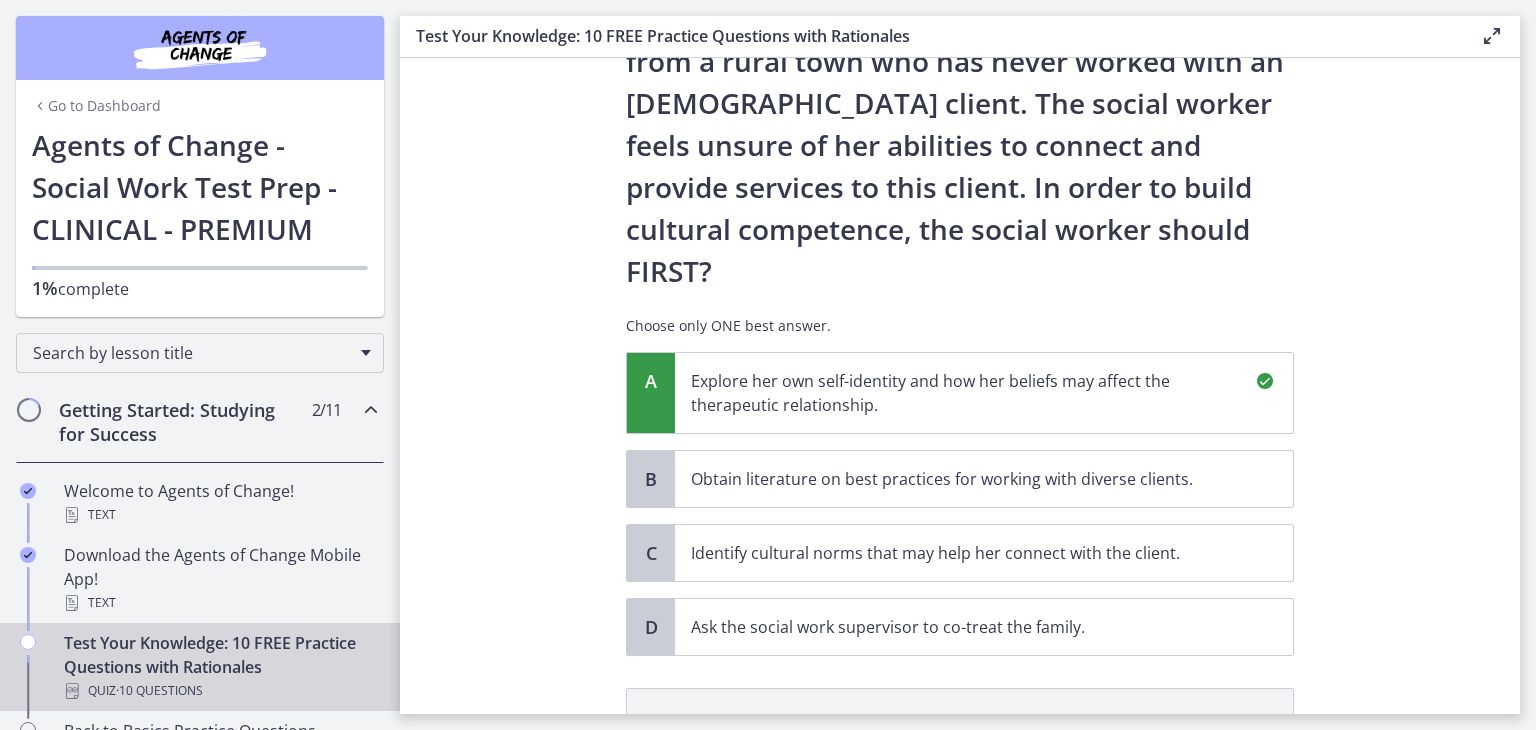 scroll, scrollTop: 526, scrollLeft: 0, axis: vertical 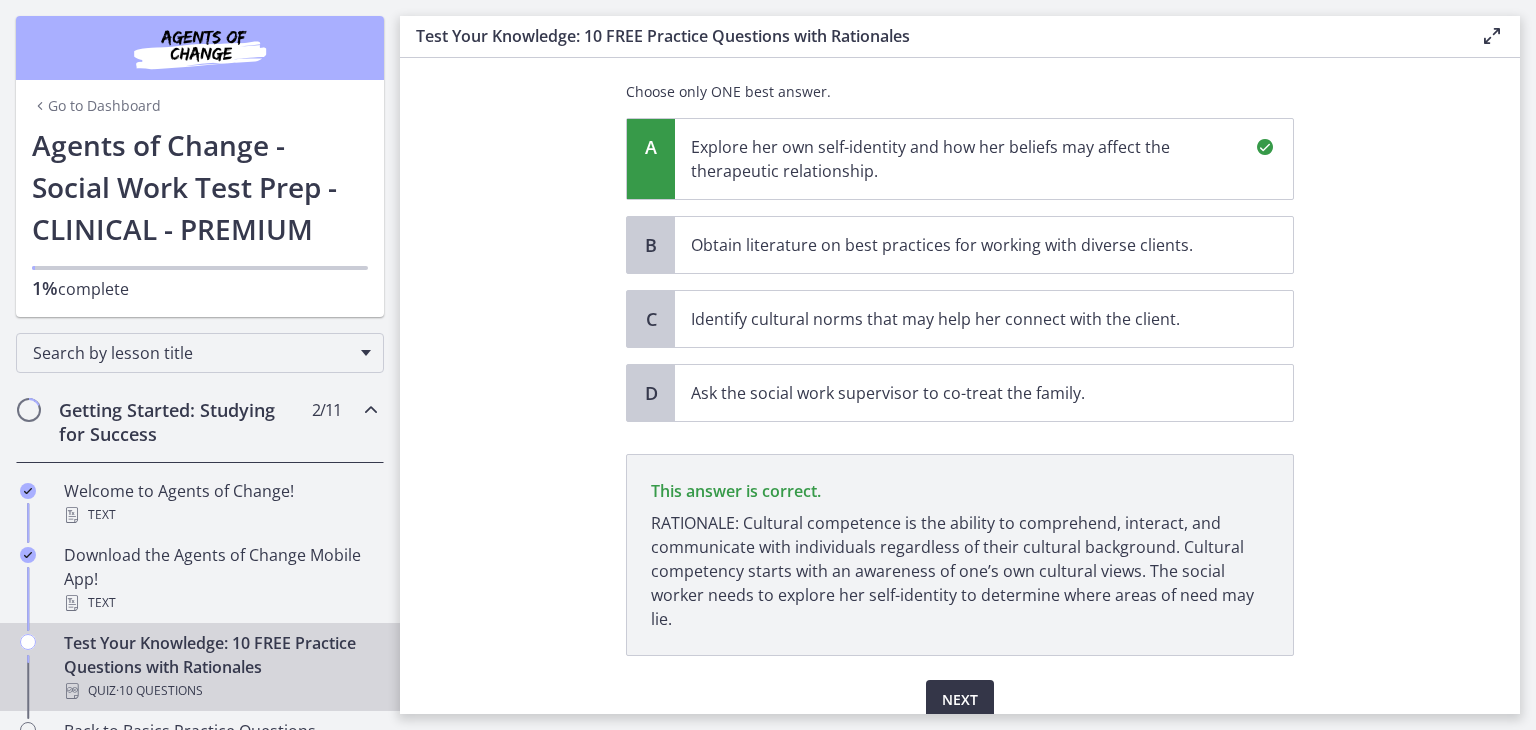 click on "Next" at bounding box center [960, 700] 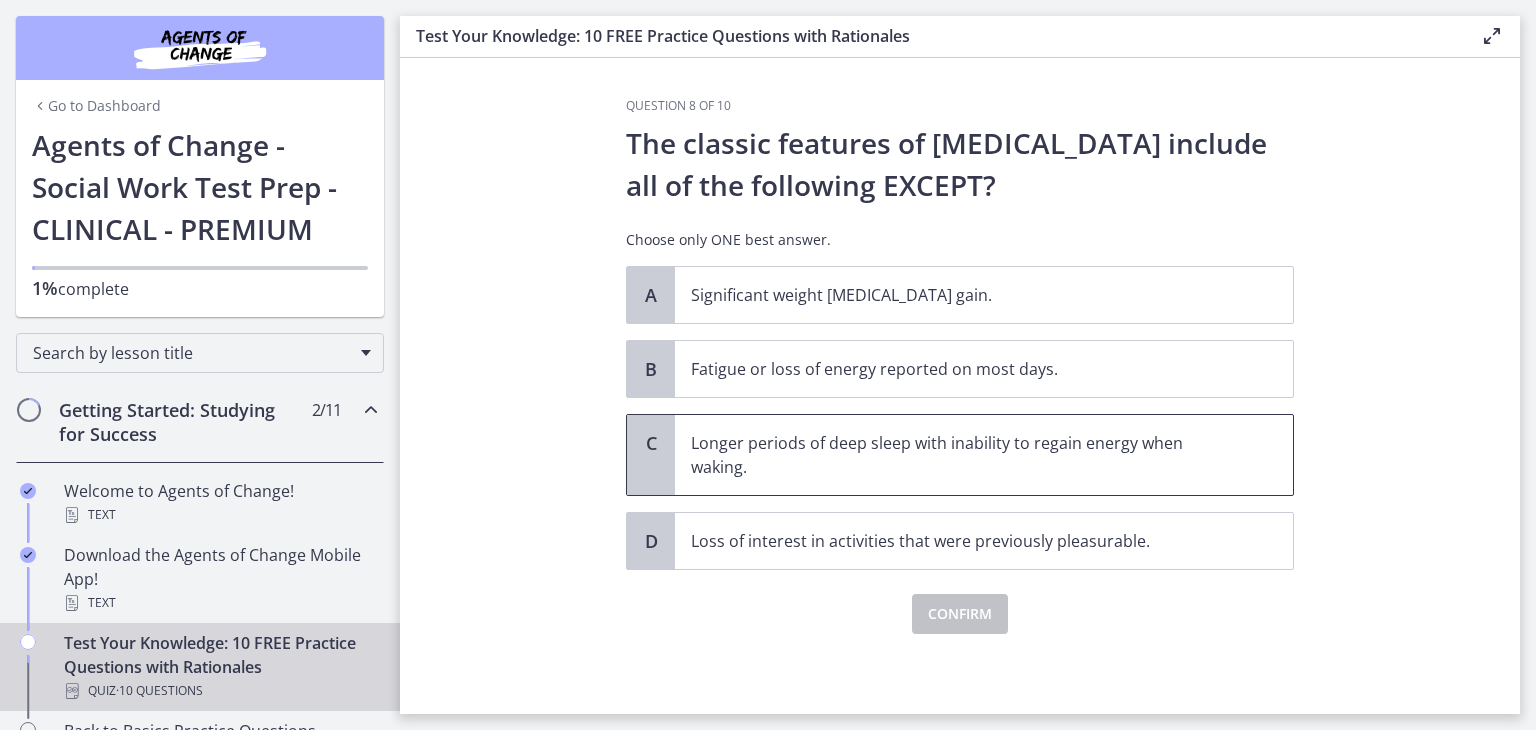 click on "Longer periods of deep sleep with inability to regain energy when waking." at bounding box center [964, 455] 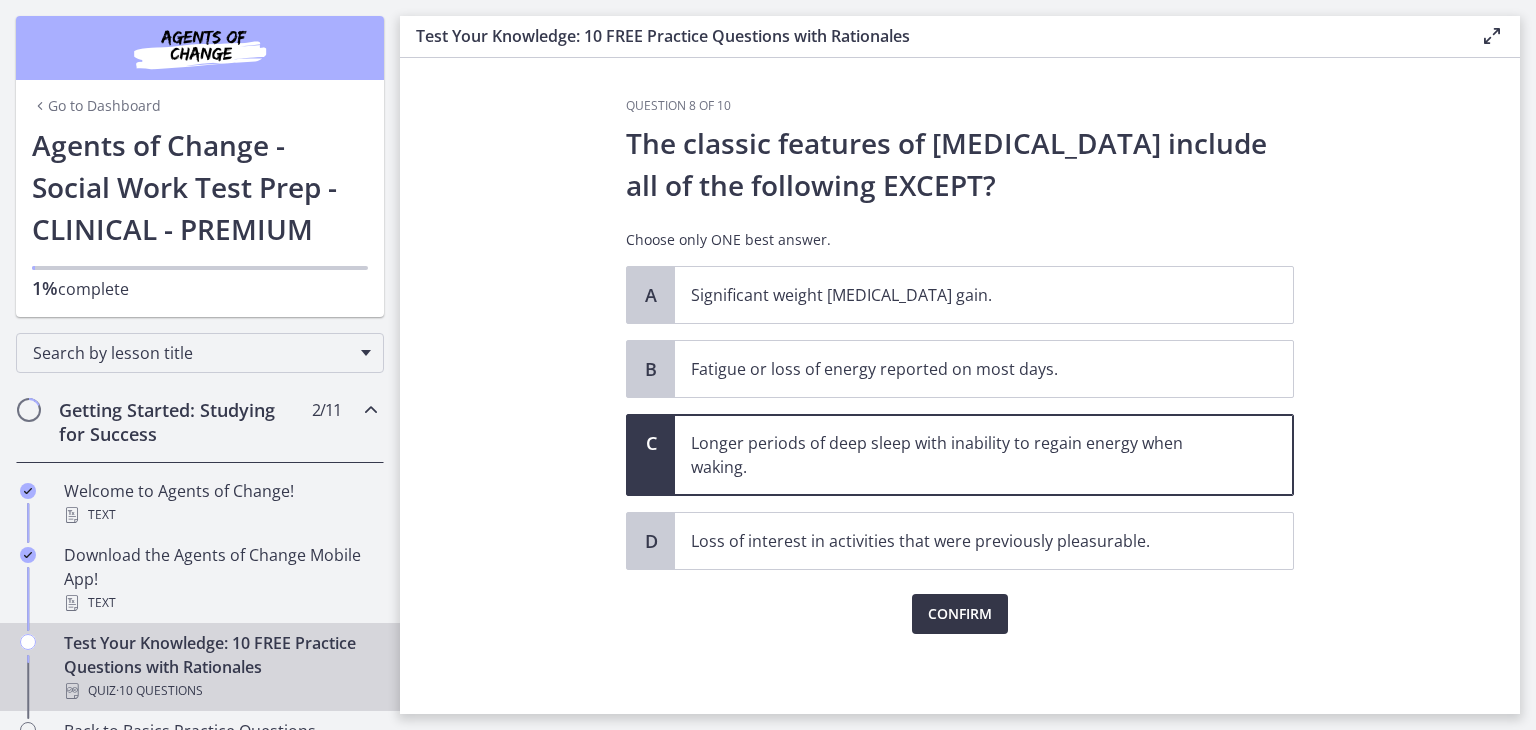click on "Confirm" at bounding box center [960, 614] 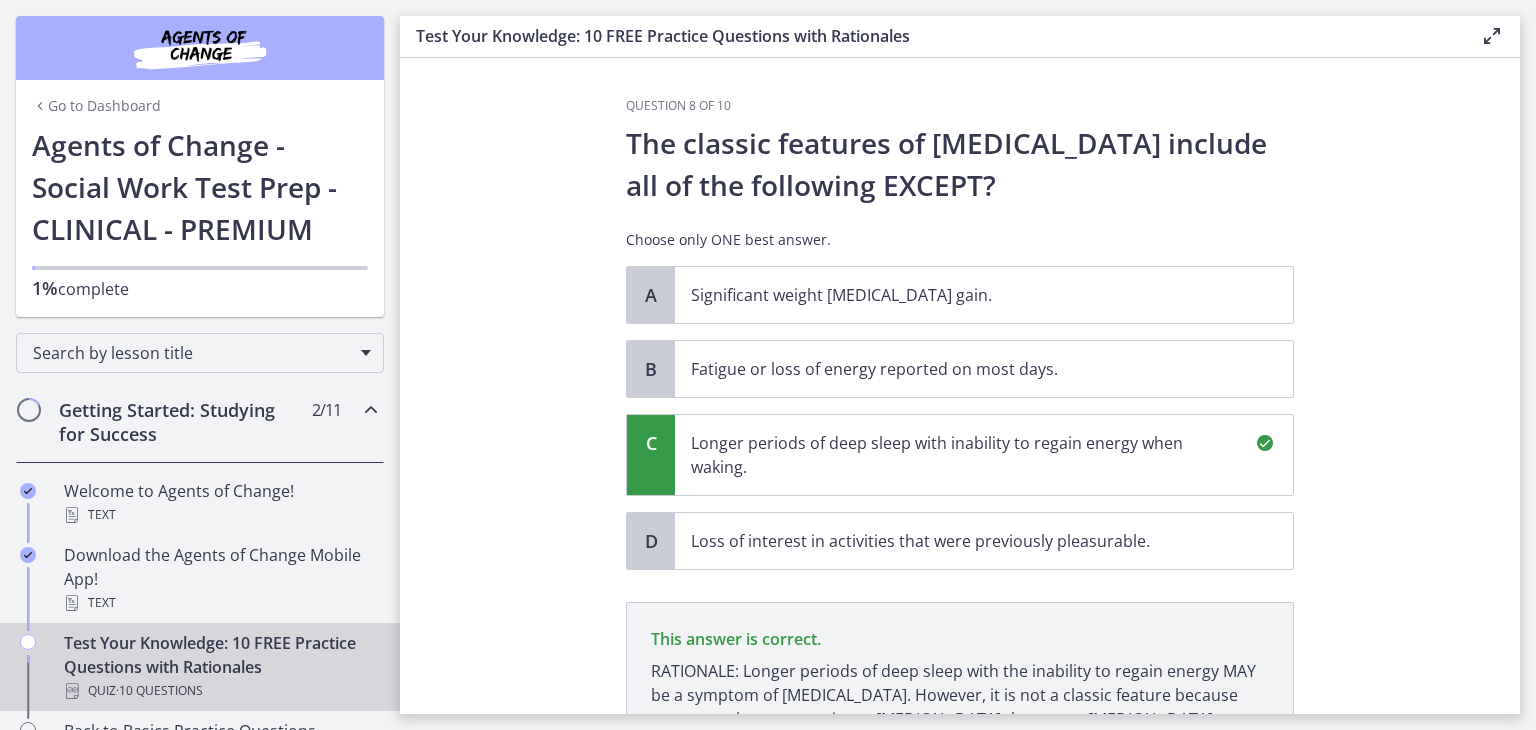 scroll, scrollTop: 232, scrollLeft: 0, axis: vertical 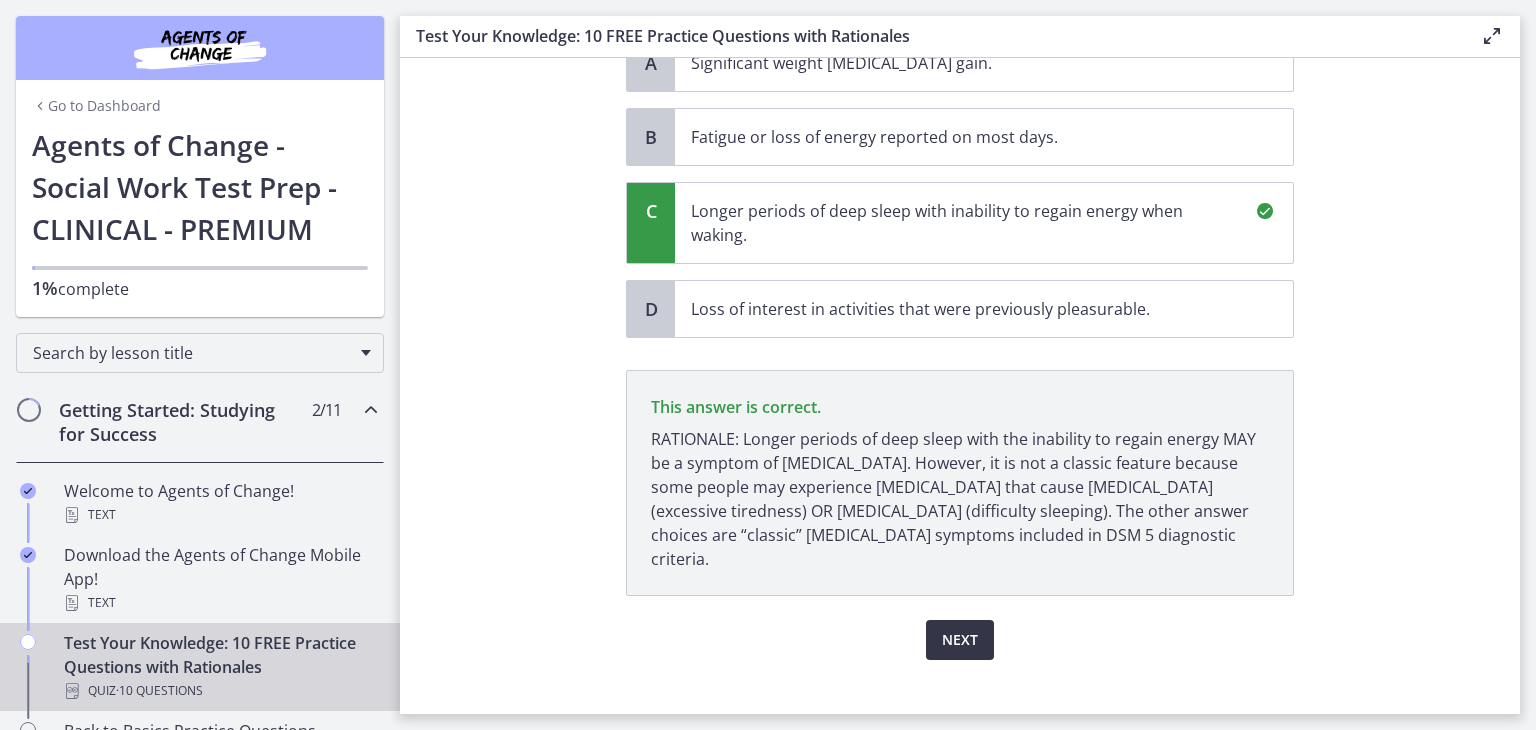 click on "Next" at bounding box center [960, 640] 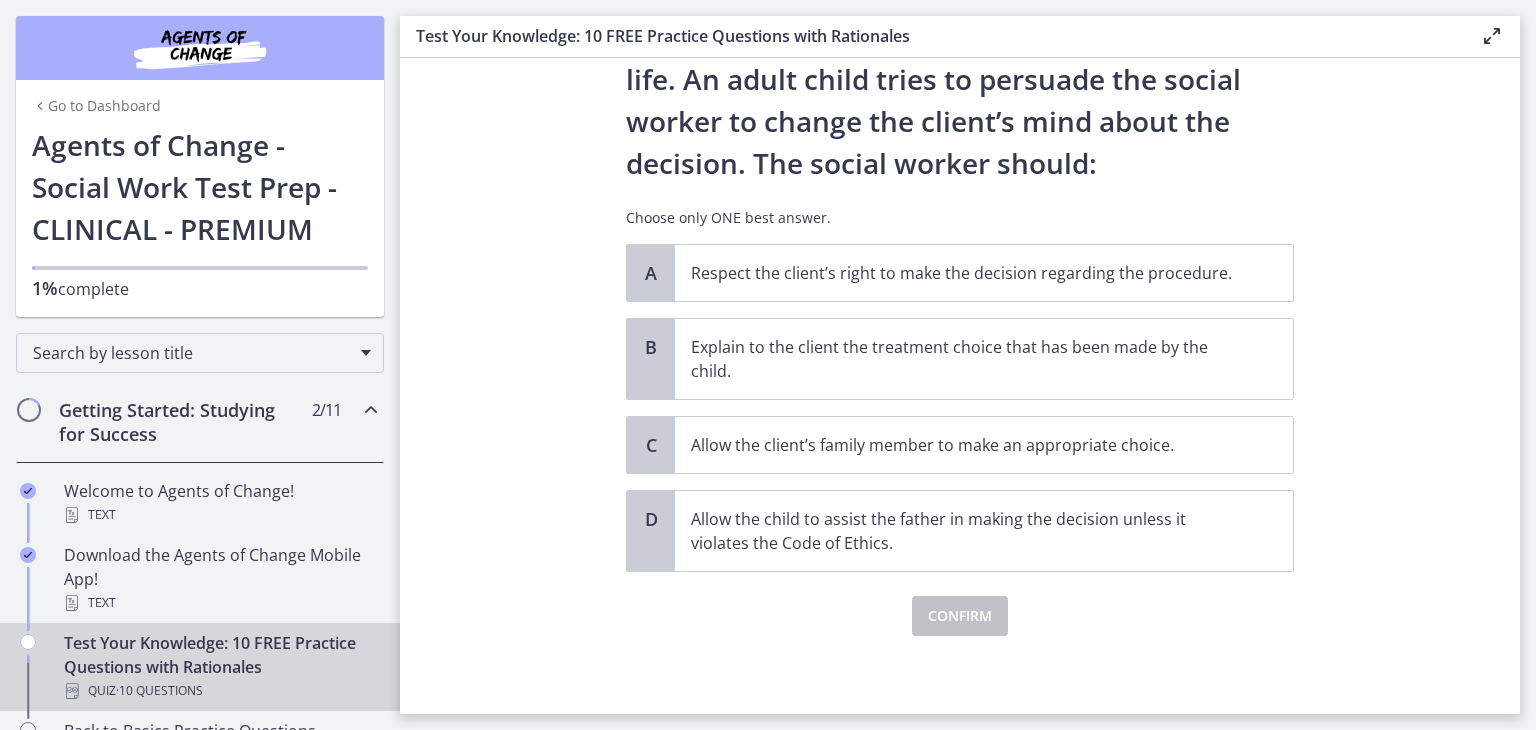 scroll, scrollTop: 0, scrollLeft: 0, axis: both 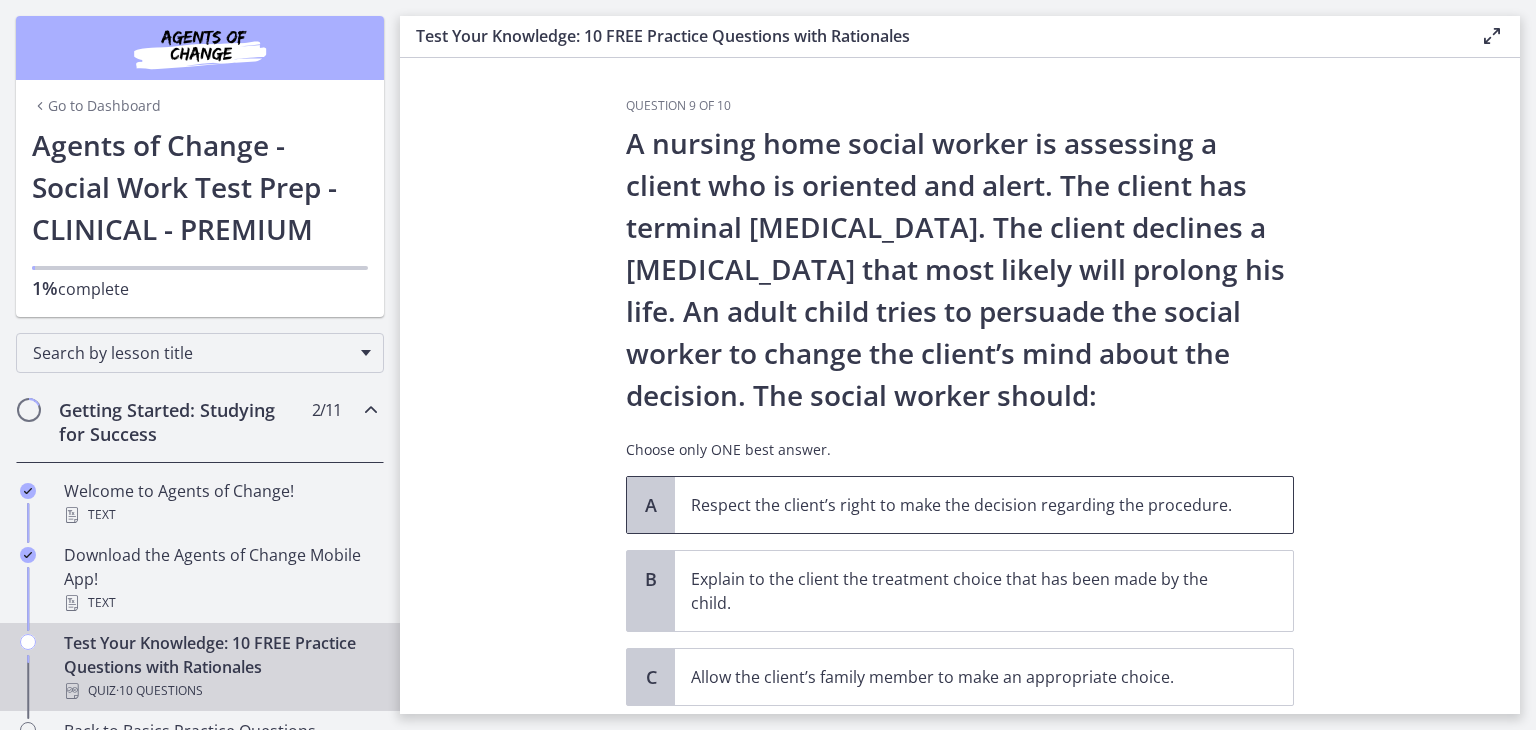 click on "Respect the client’s right to make the decision regarding the procedure." at bounding box center (964, 505) 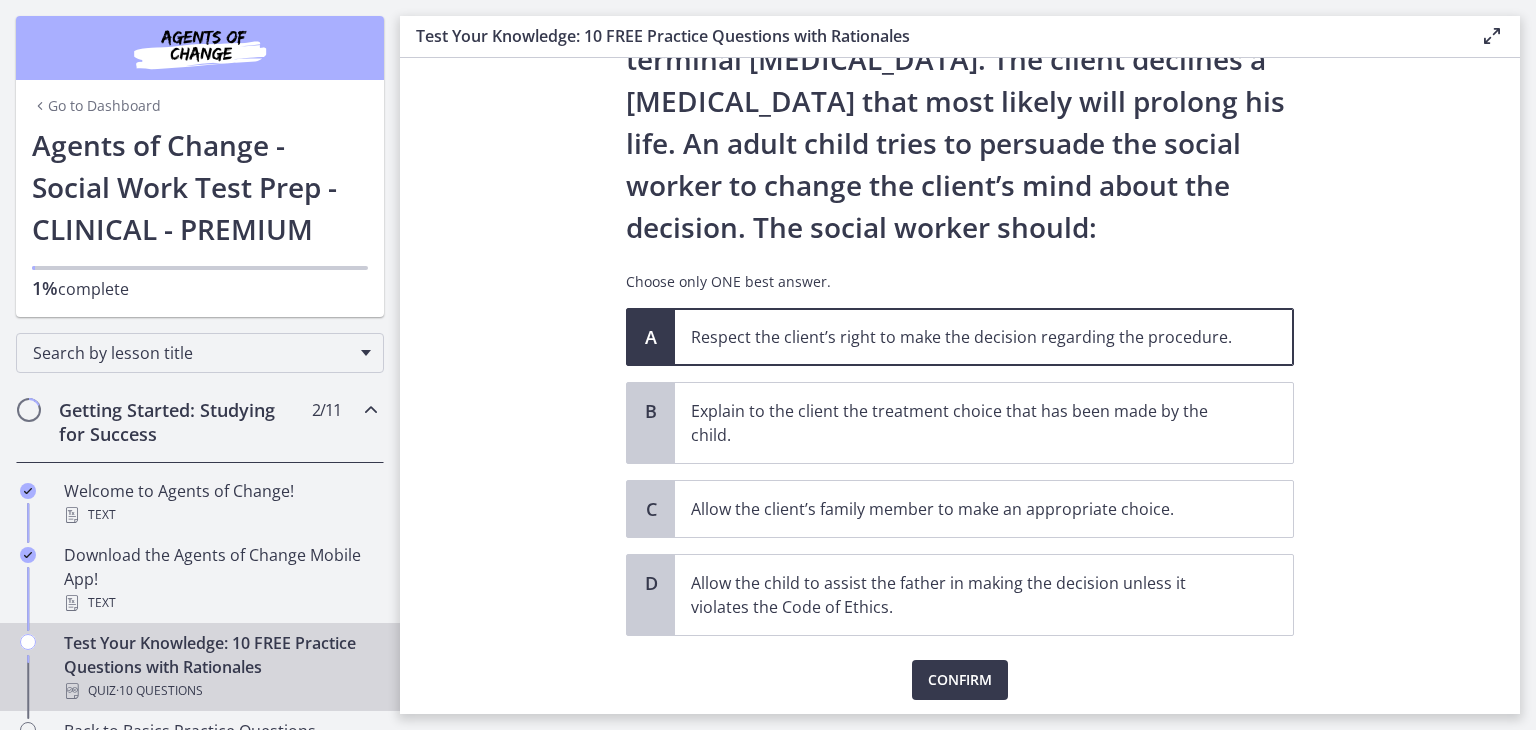 scroll, scrollTop: 232, scrollLeft: 0, axis: vertical 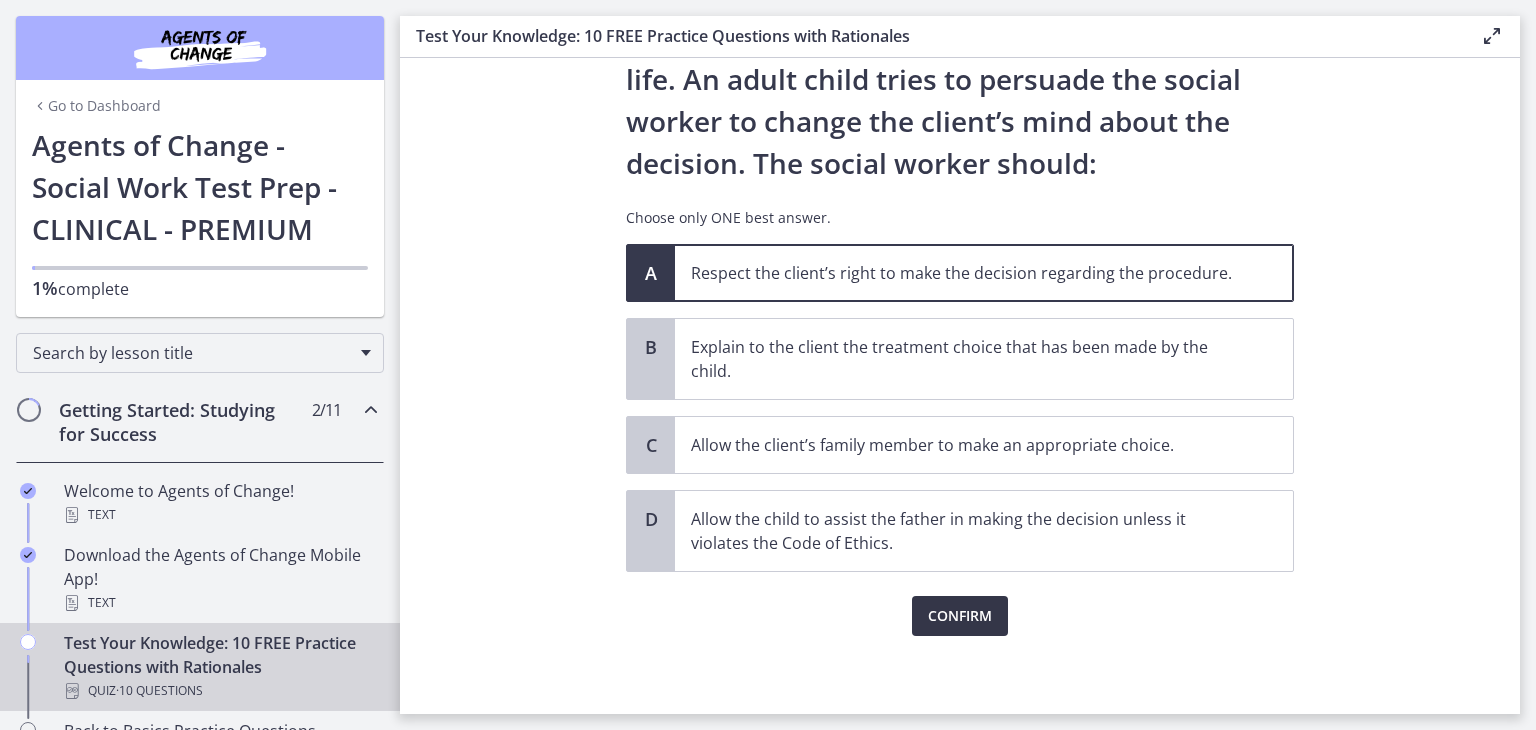 click on "Confirm" at bounding box center [960, 616] 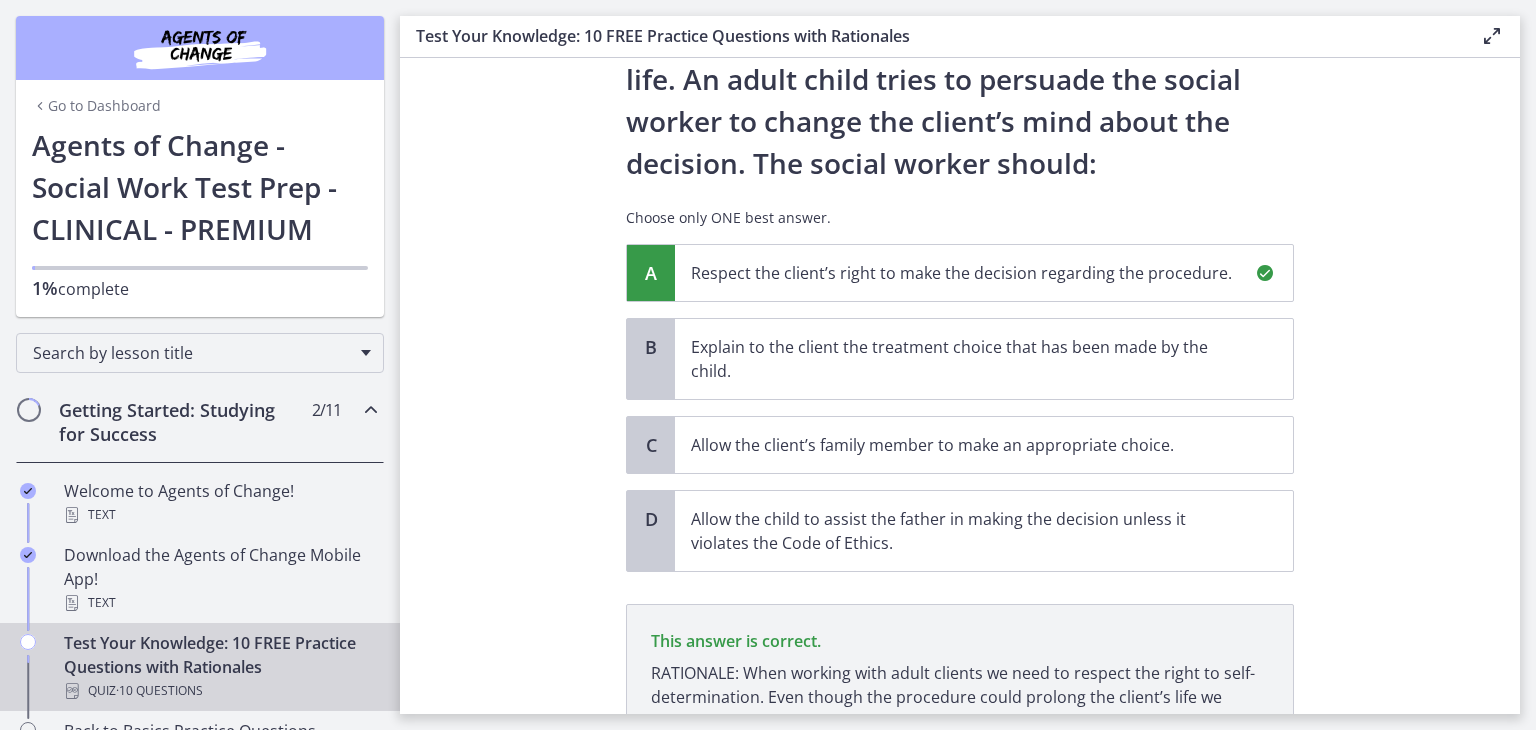 scroll, scrollTop: 442, scrollLeft: 0, axis: vertical 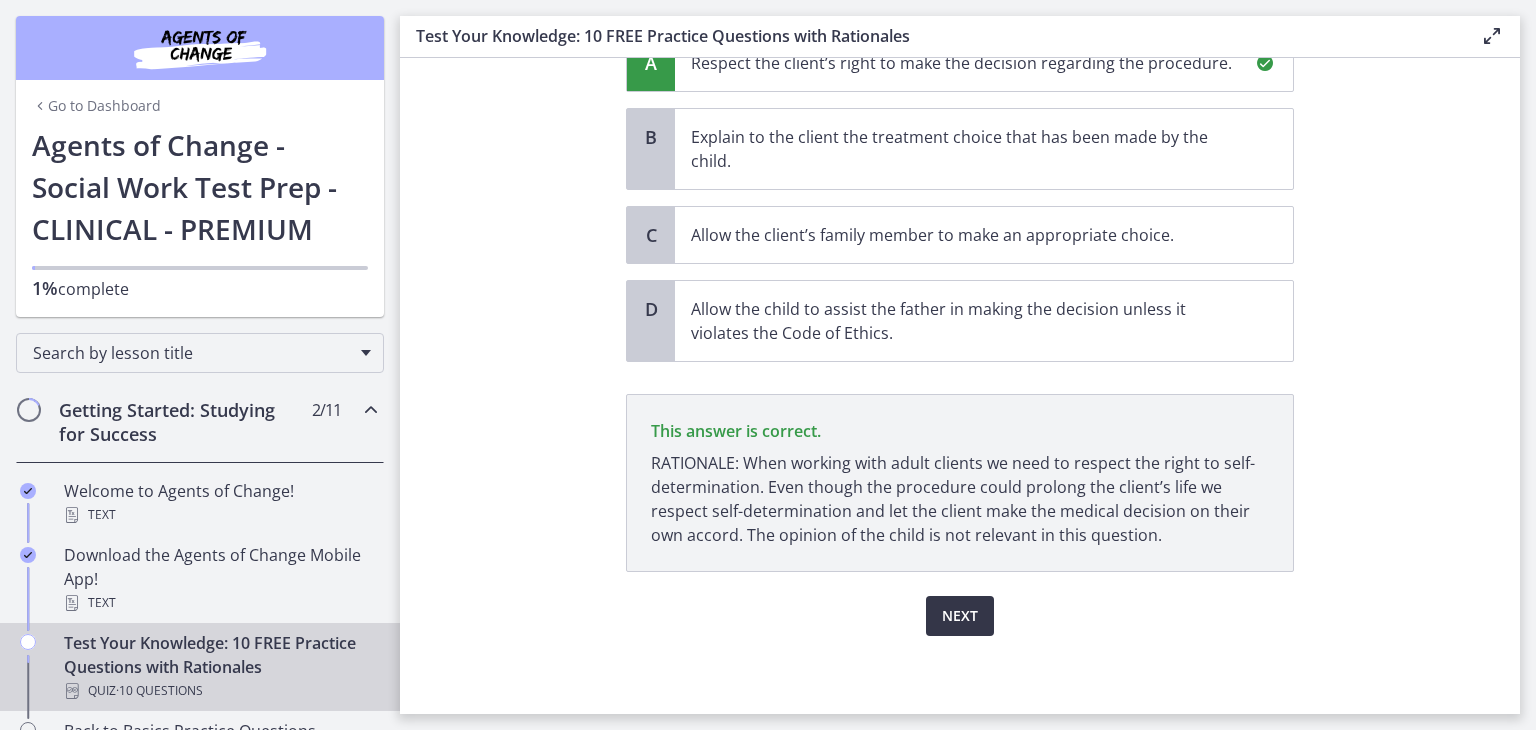 click on "Next" at bounding box center [960, 616] 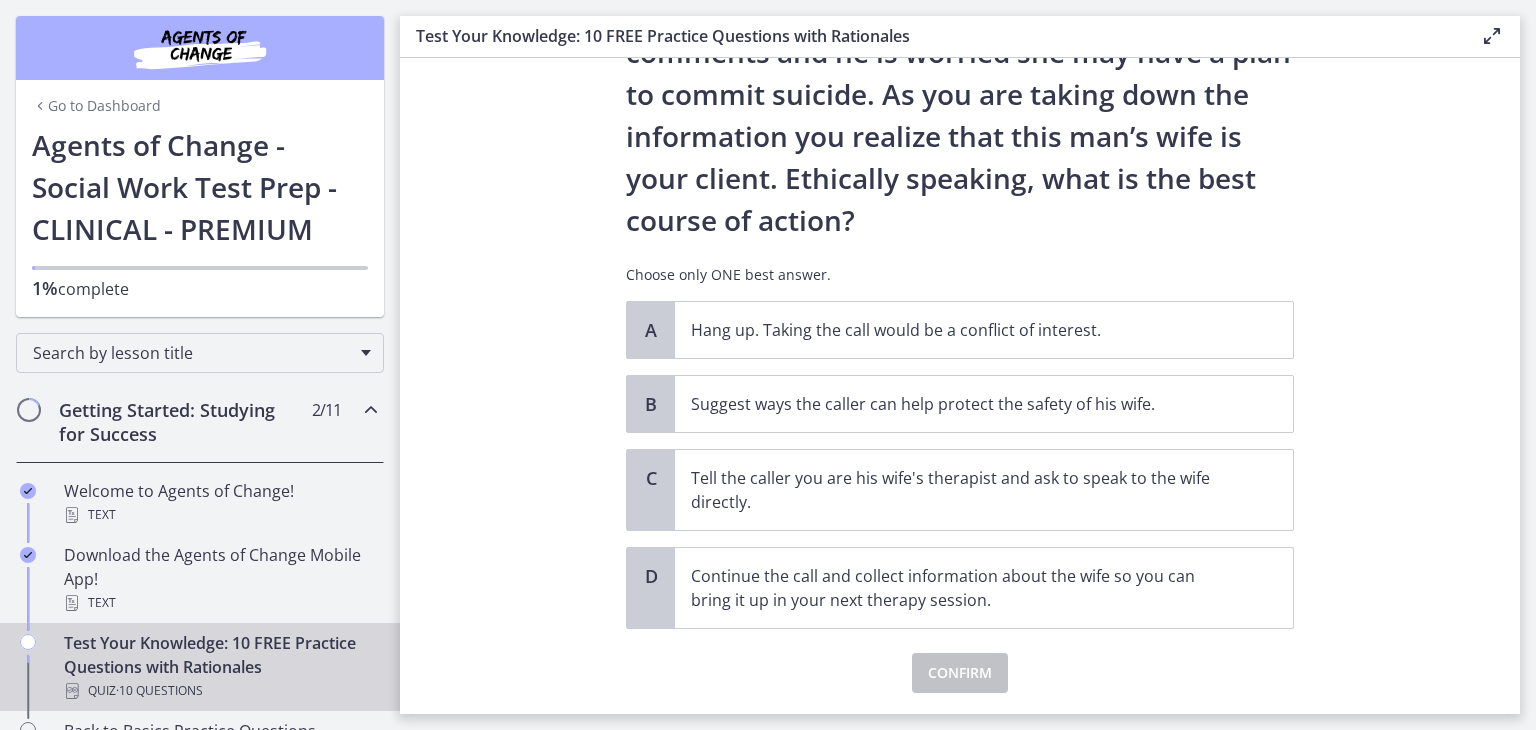 scroll, scrollTop: 219, scrollLeft: 0, axis: vertical 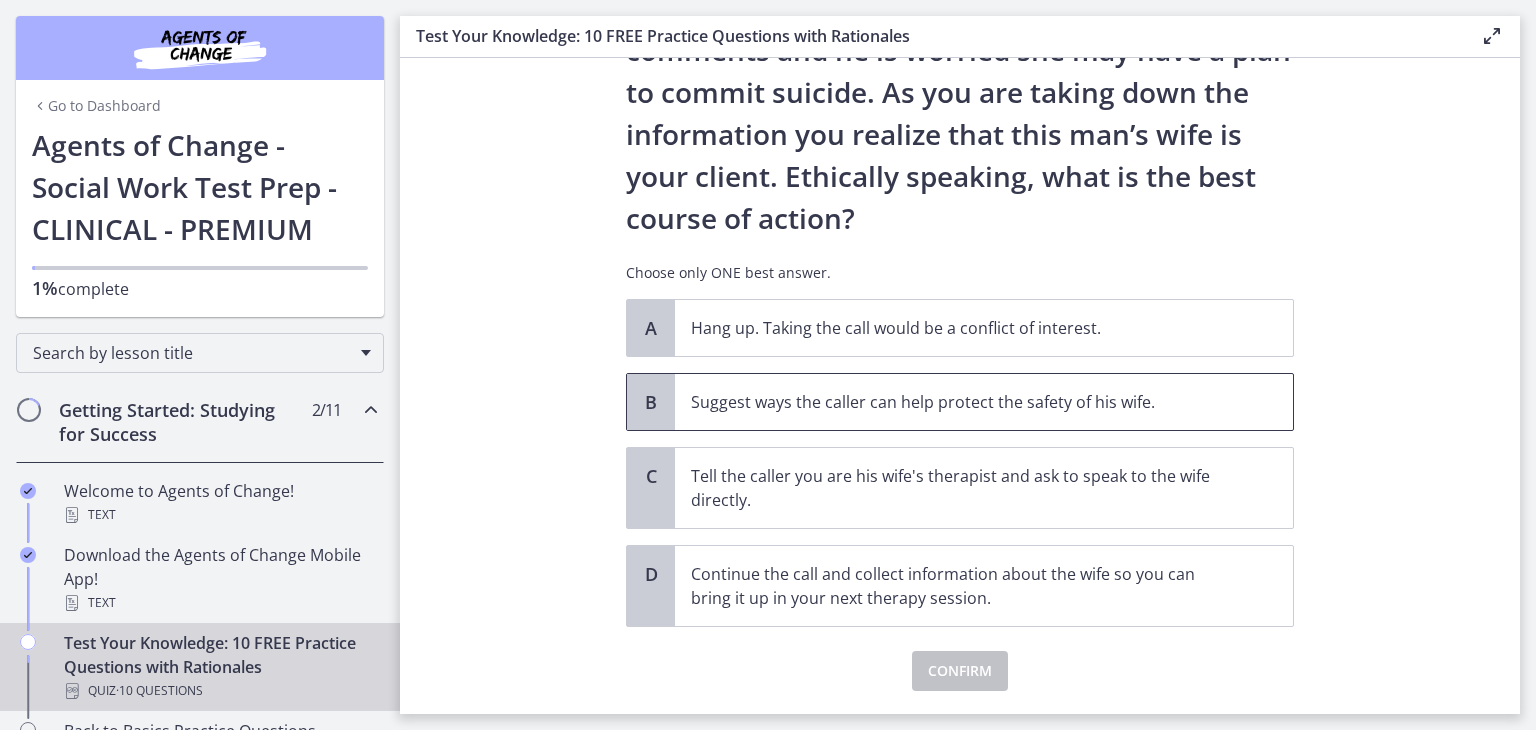 click on "Suggest ways the caller can help protect the safety of his wife." at bounding box center (964, 402) 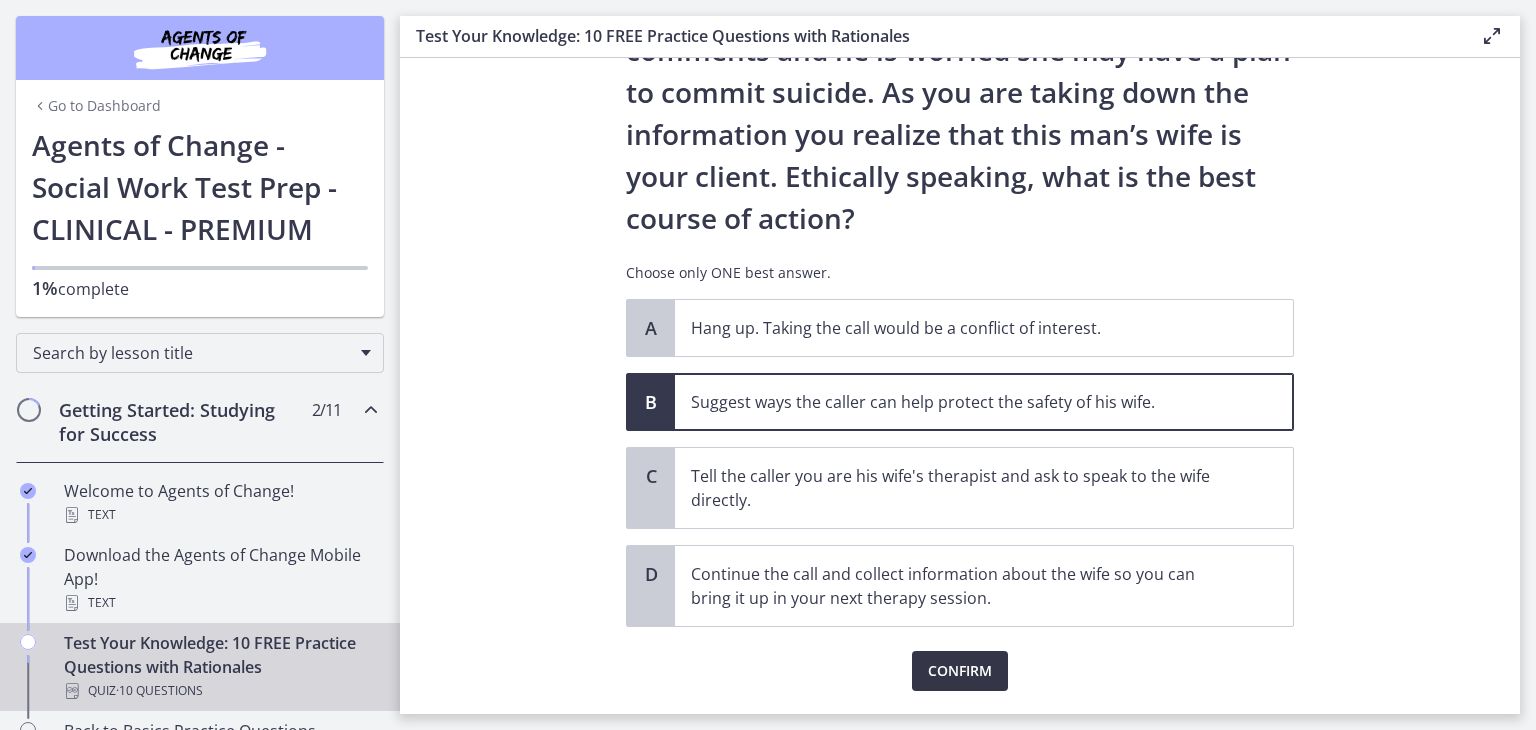 click on "Confirm" at bounding box center (960, 671) 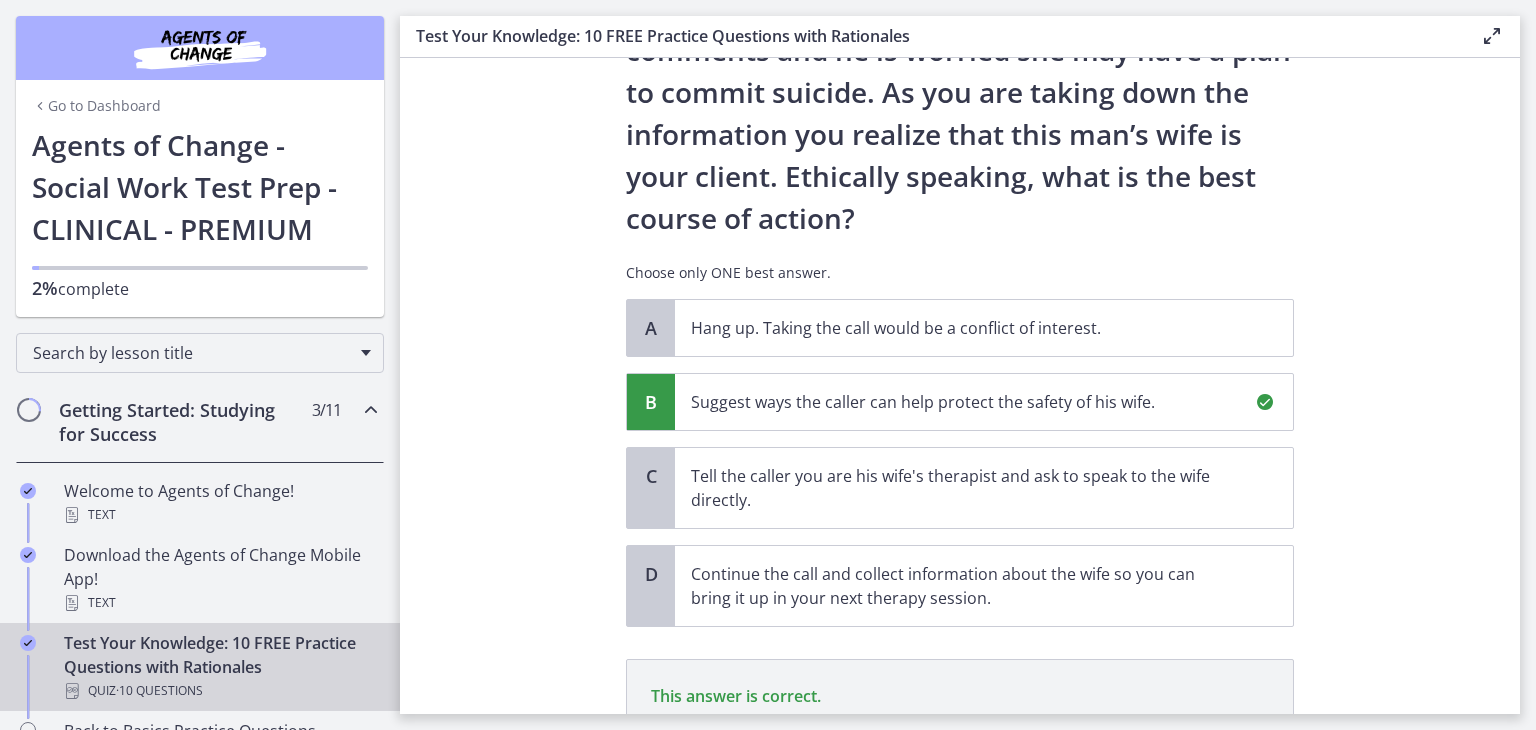 scroll, scrollTop: 460, scrollLeft: 0, axis: vertical 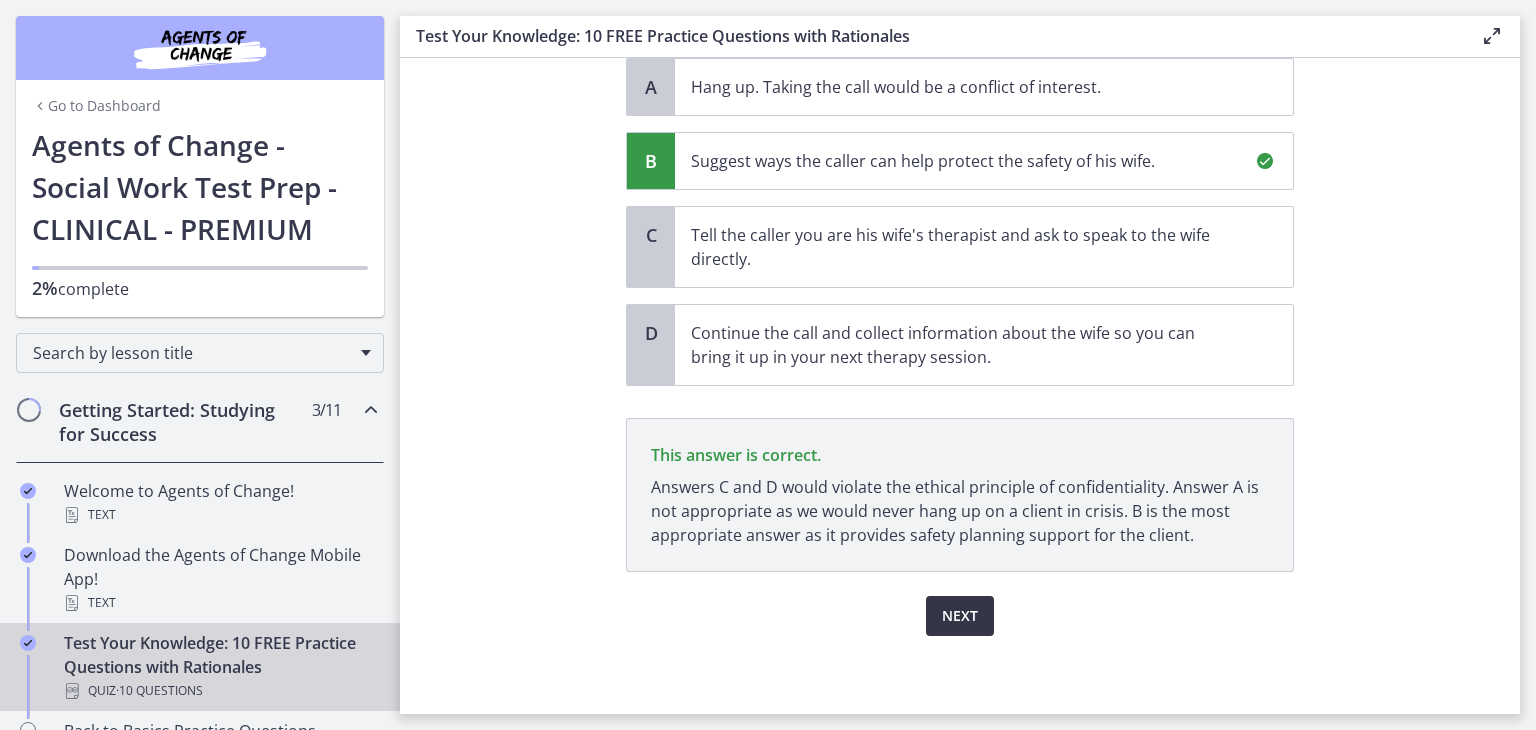 click on "Next" at bounding box center [960, 616] 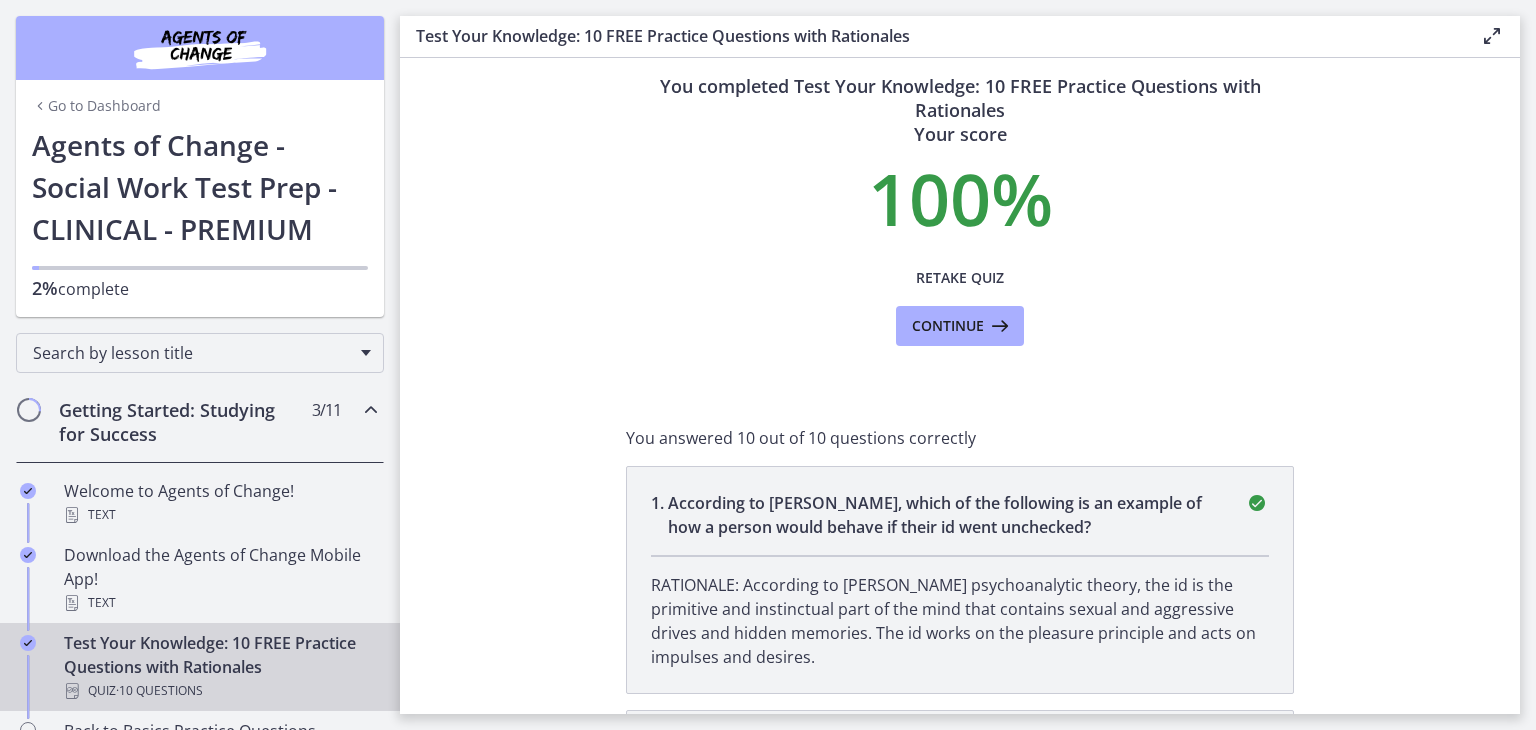 scroll, scrollTop: 20, scrollLeft: 0, axis: vertical 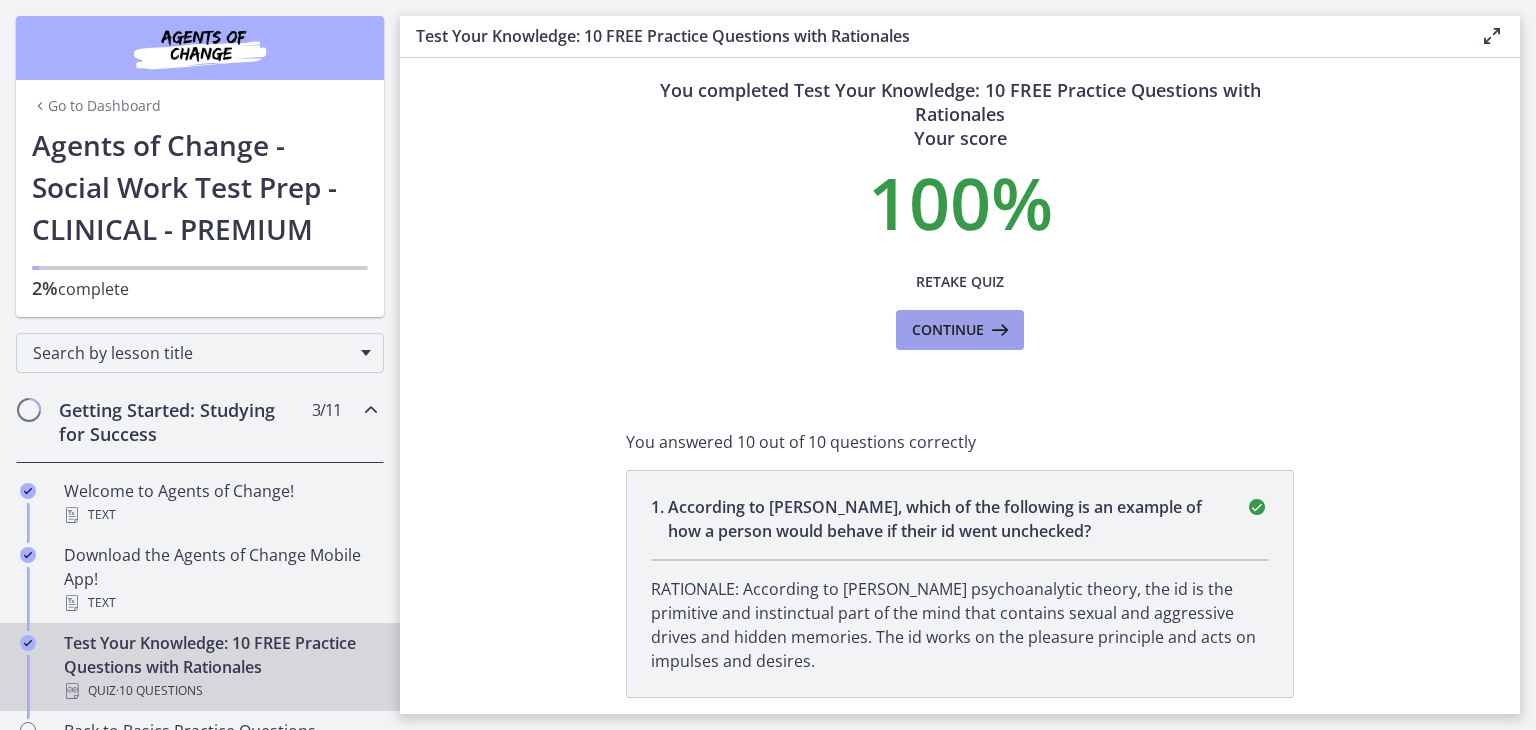 click on "Continue" at bounding box center [948, 330] 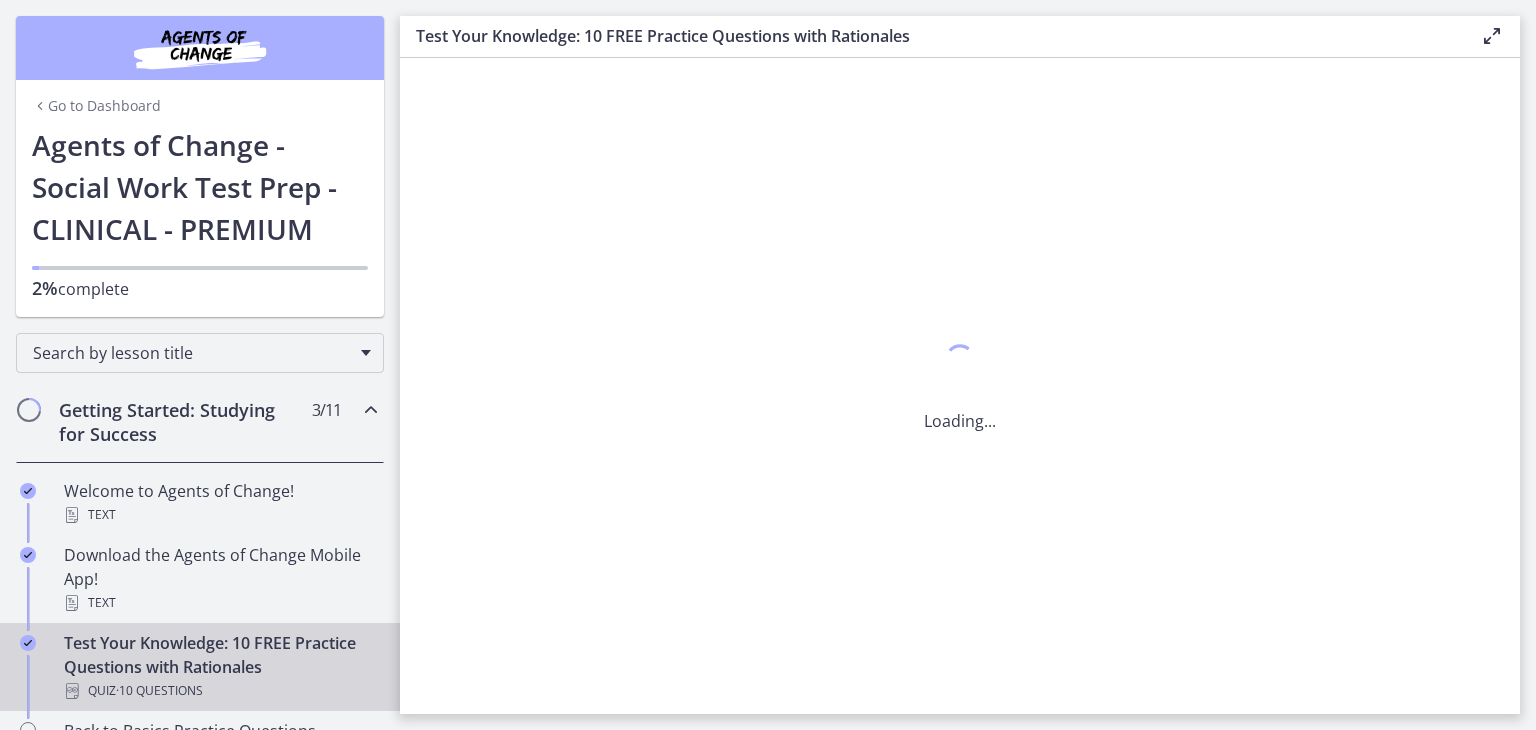 scroll, scrollTop: 0, scrollLeft: 0, axis: both 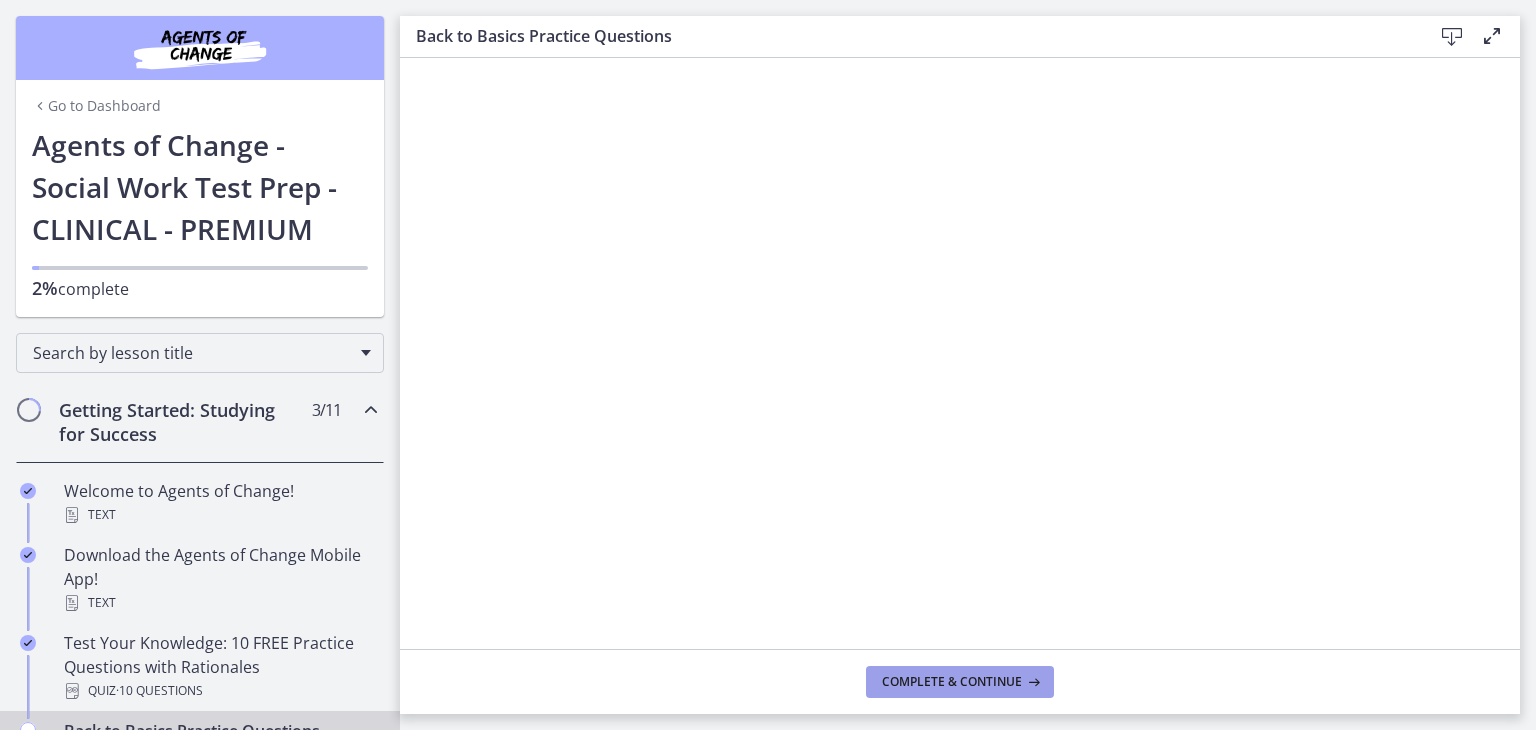 click on "Complete & continue" at bounding box center [952, 682] 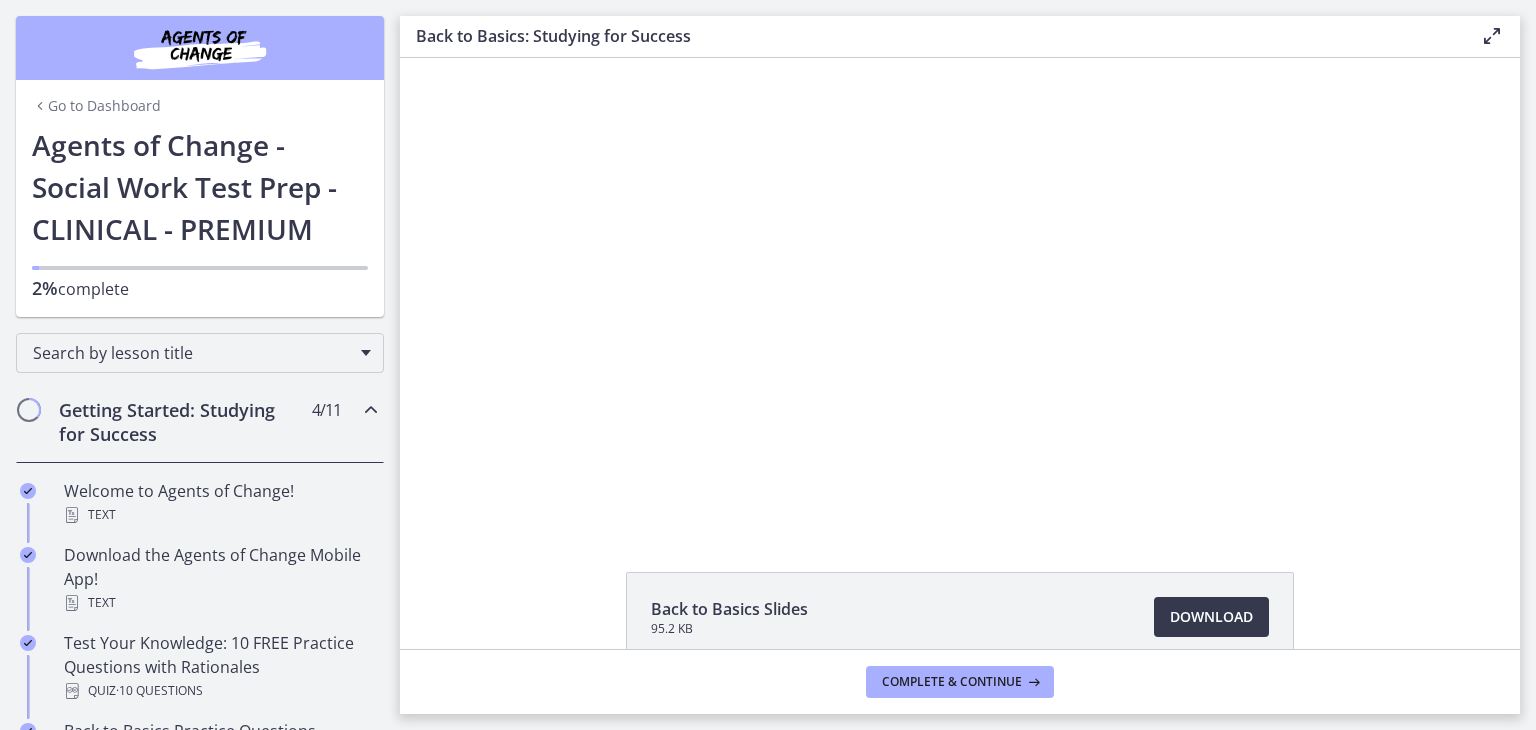 scroll, scrollTop: 0, scrollLeft: 0, axis: both 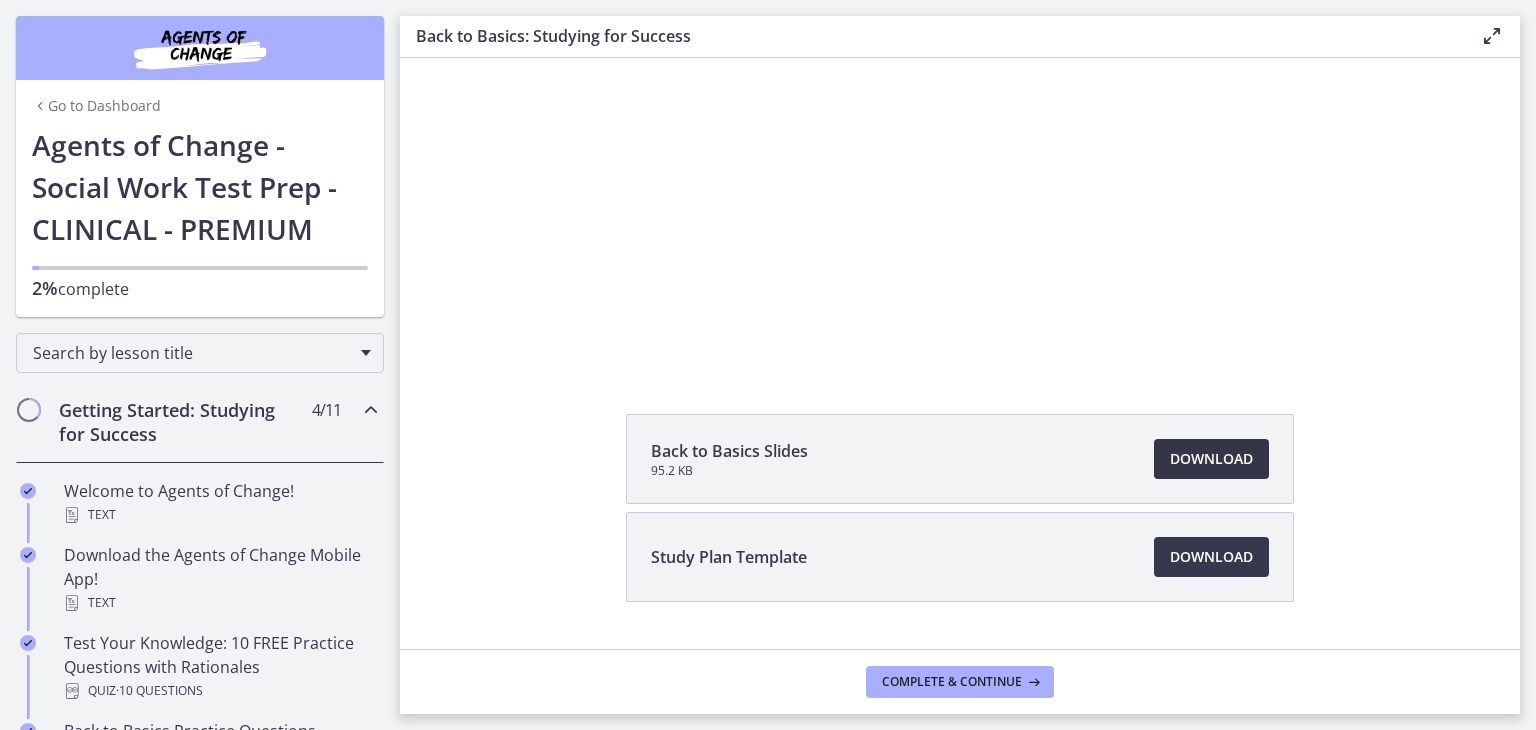 click on "Download
Opens in a new window" at bounding box center (1211, 459) 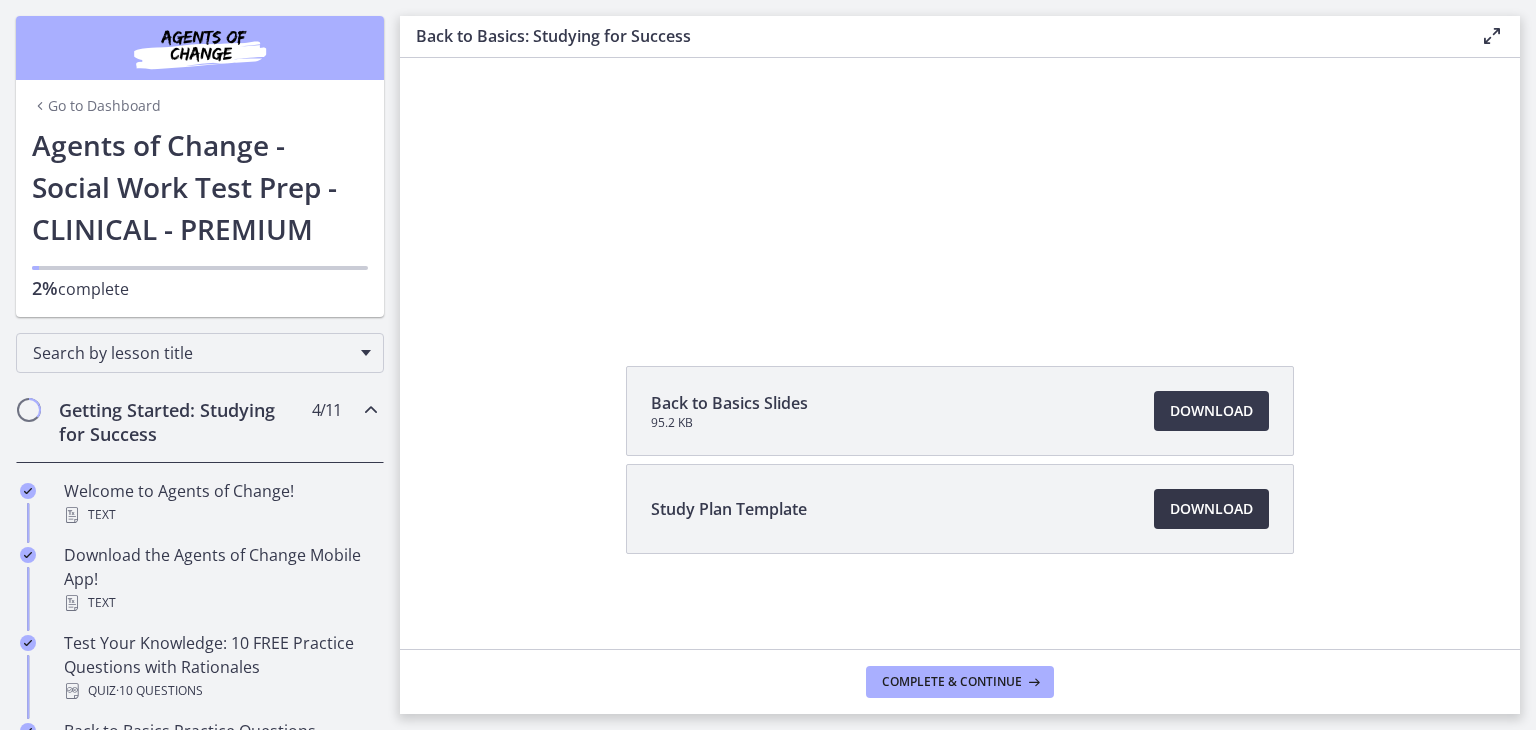 click on "Download
Opens in a new window" at bounding box center (1211, 509) 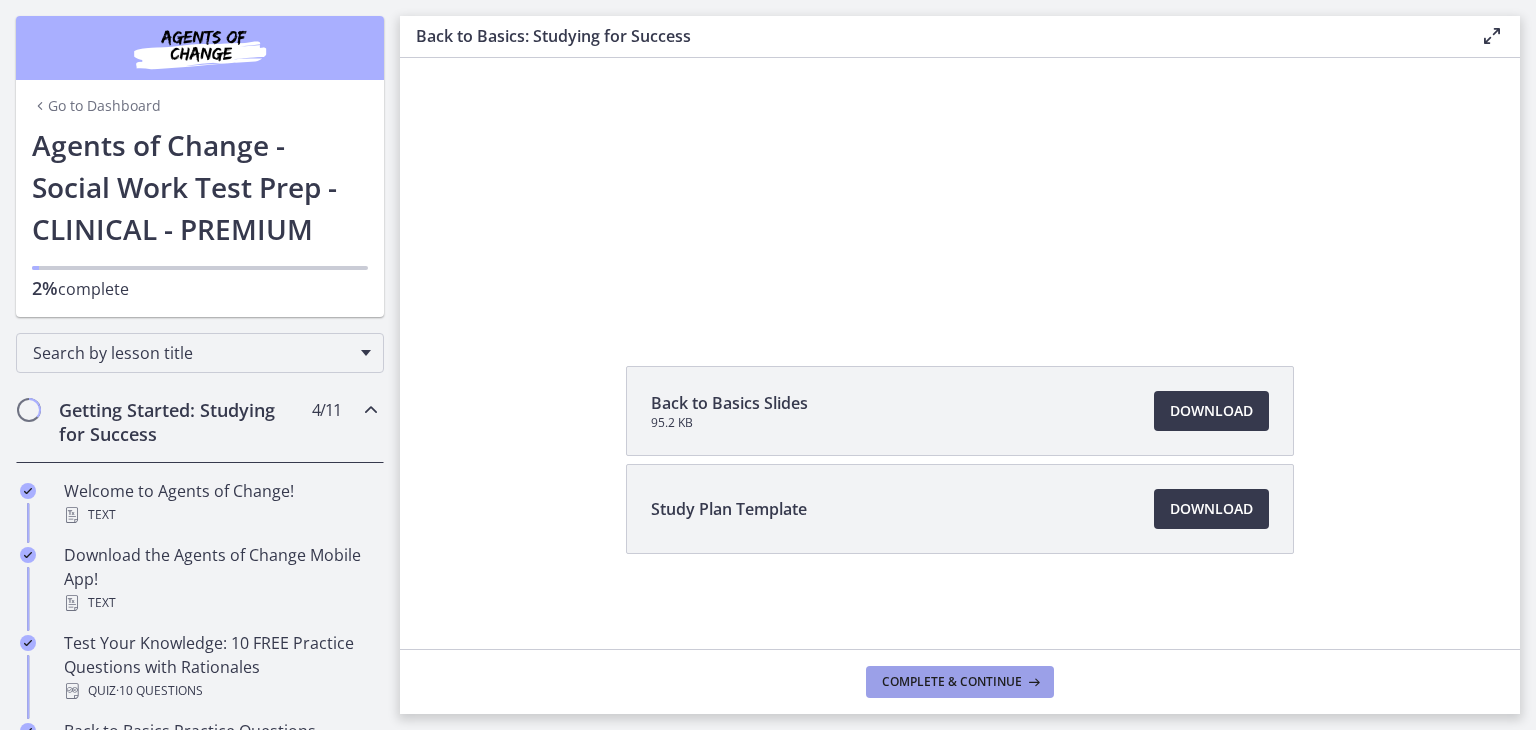 click on "Complete & continue" at bounding box center [952, 682] 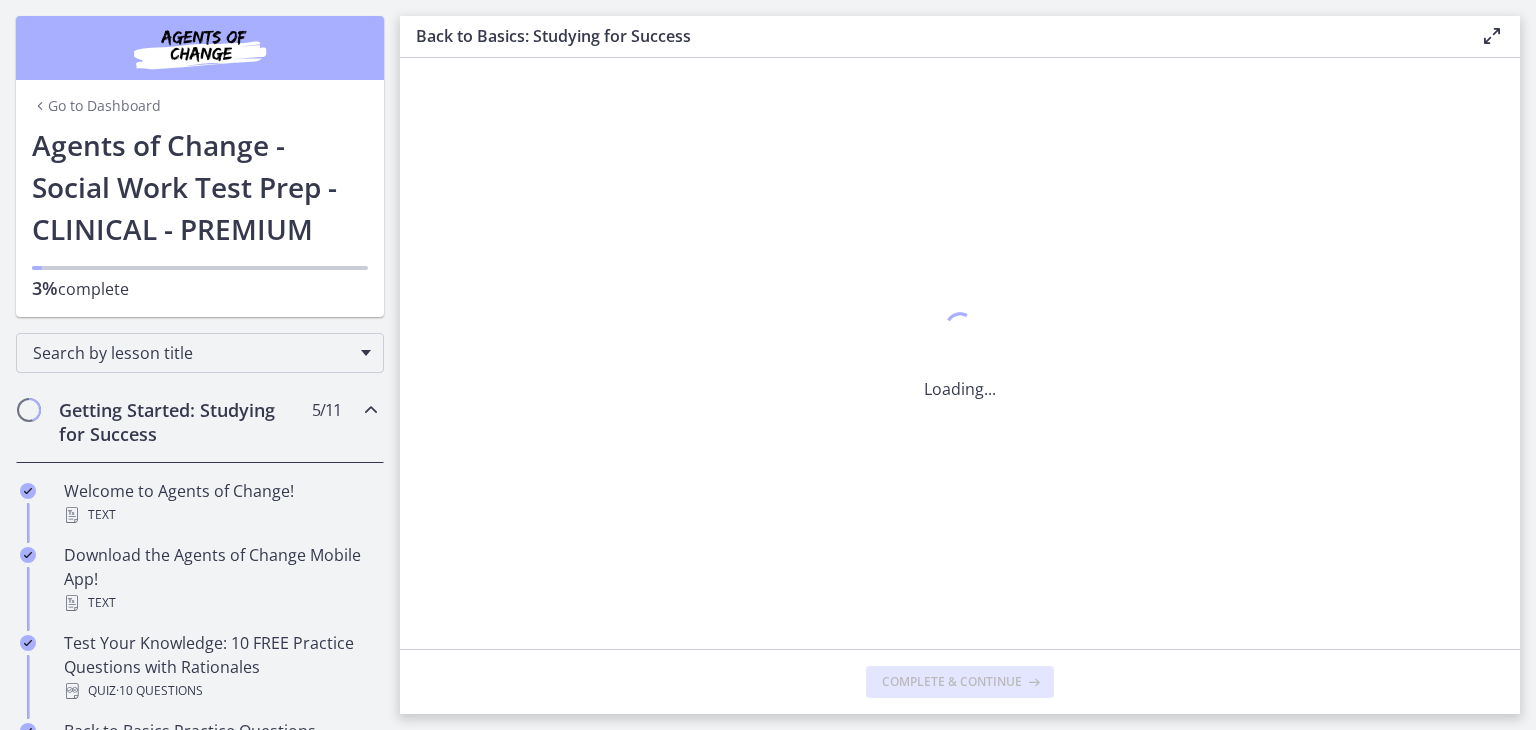 scroll, scrollTop: 0, scrollLeft: 0, axis: both 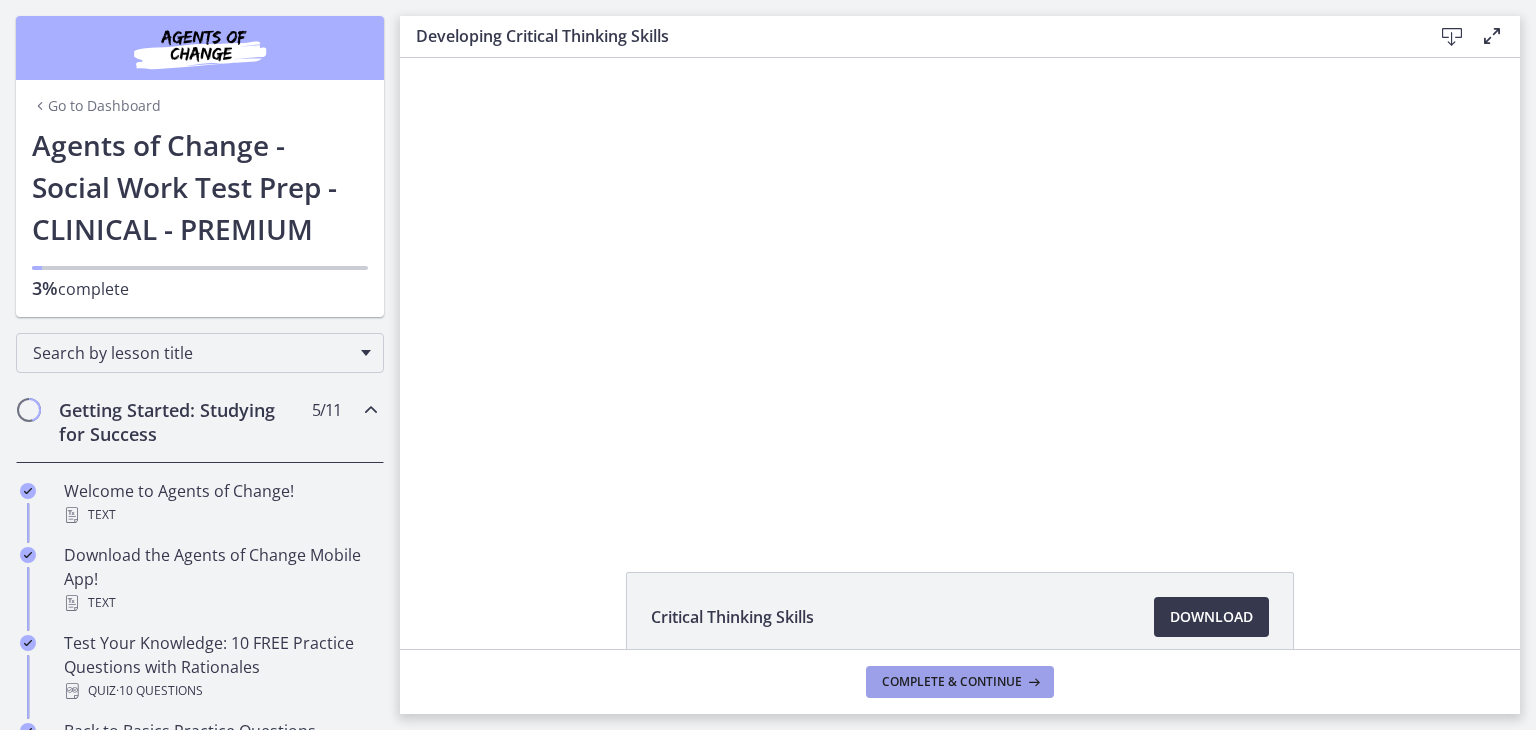 click on "Complete & continue" at bounding box center [952, 682] 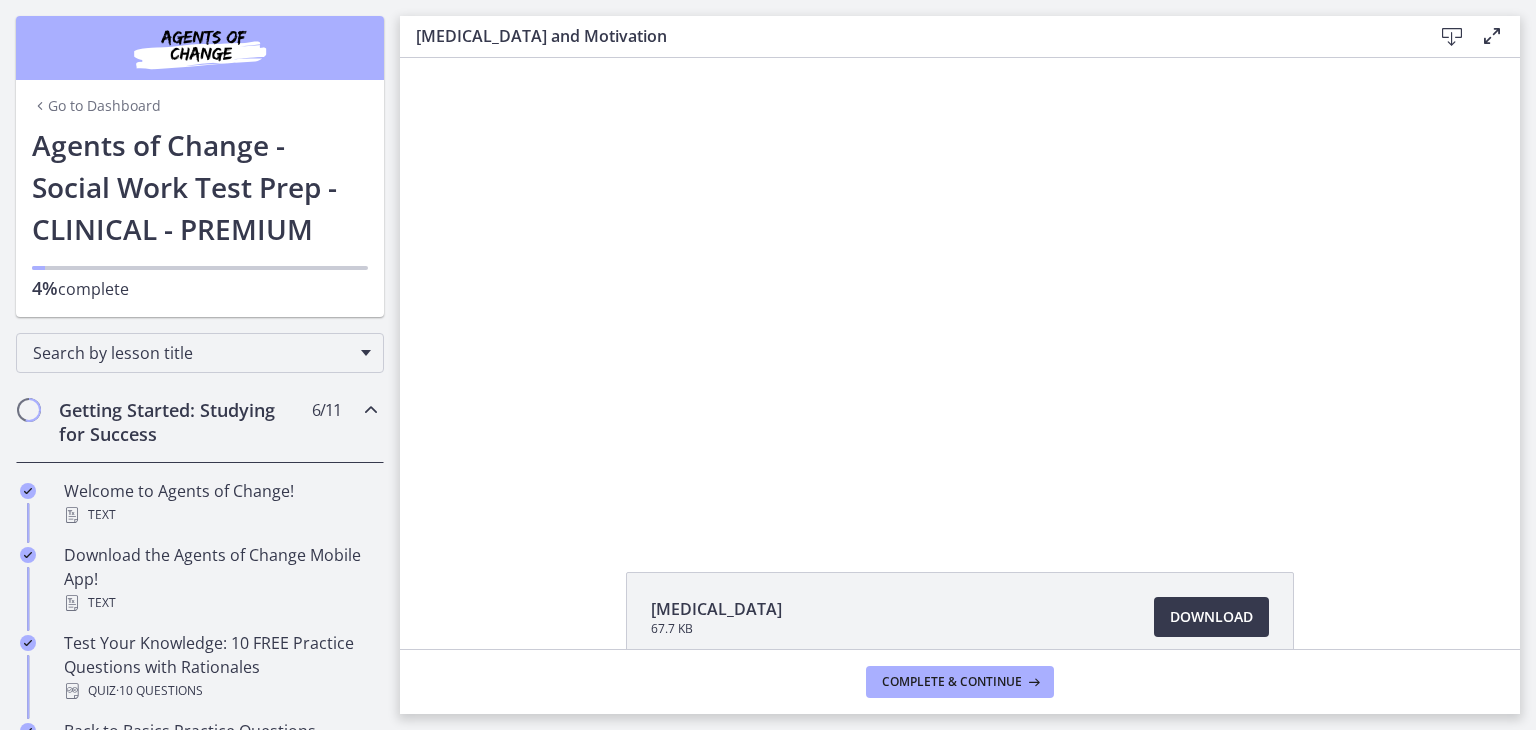 scroll, scrollTop: 0, scrollLeft: 0, axis: both 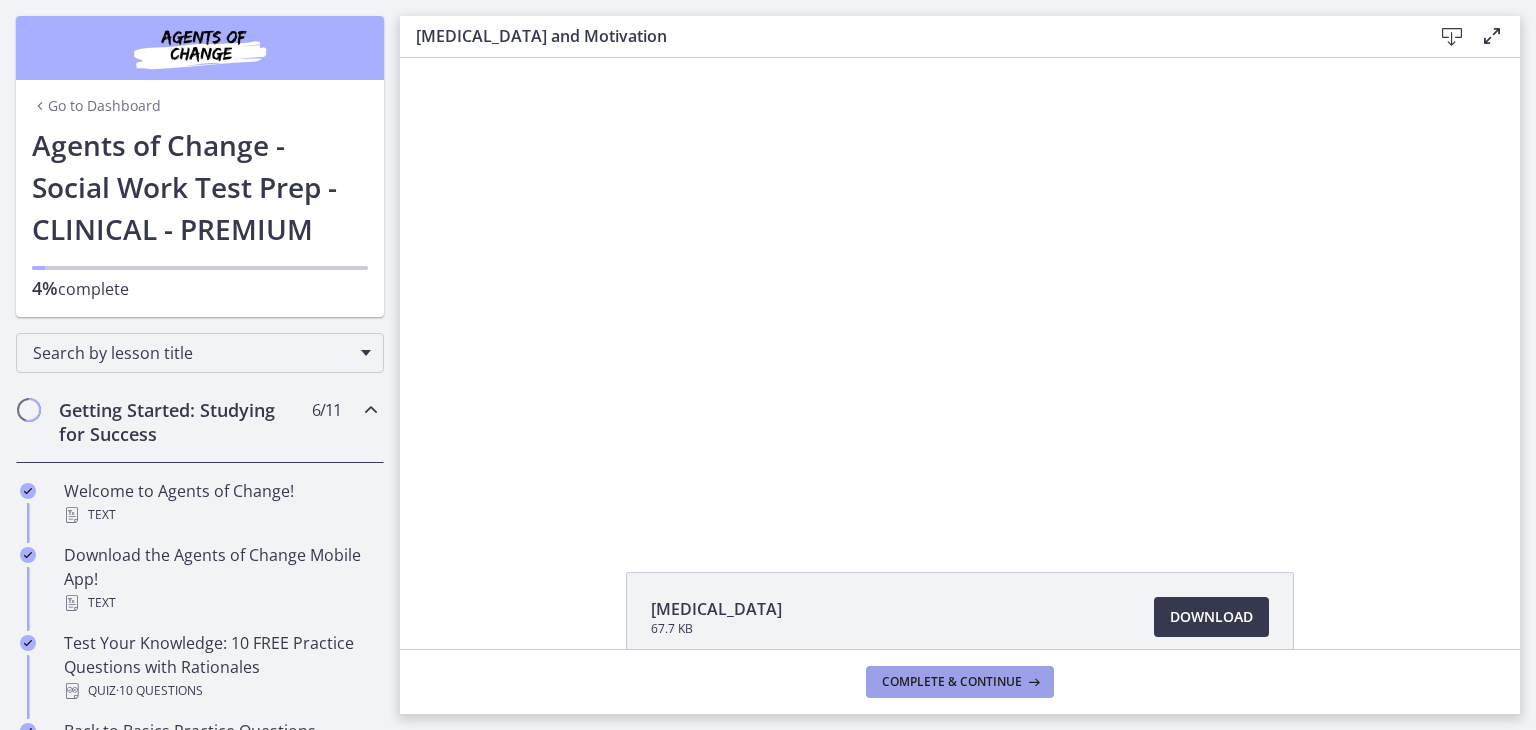 click on "Complete & continue" at bounding box center (952, 682) 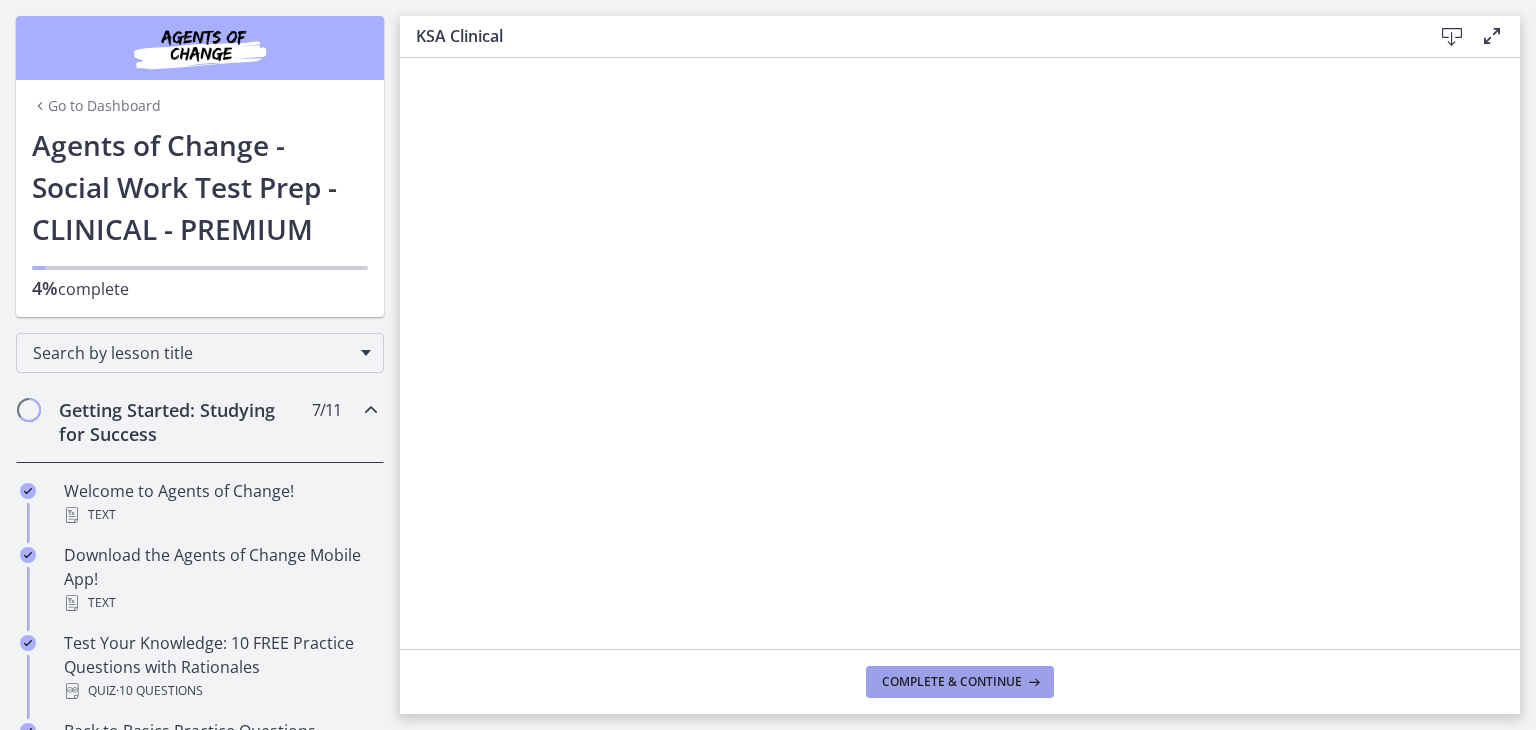 click on "Complete & continue" at bounding box center [952, 682] 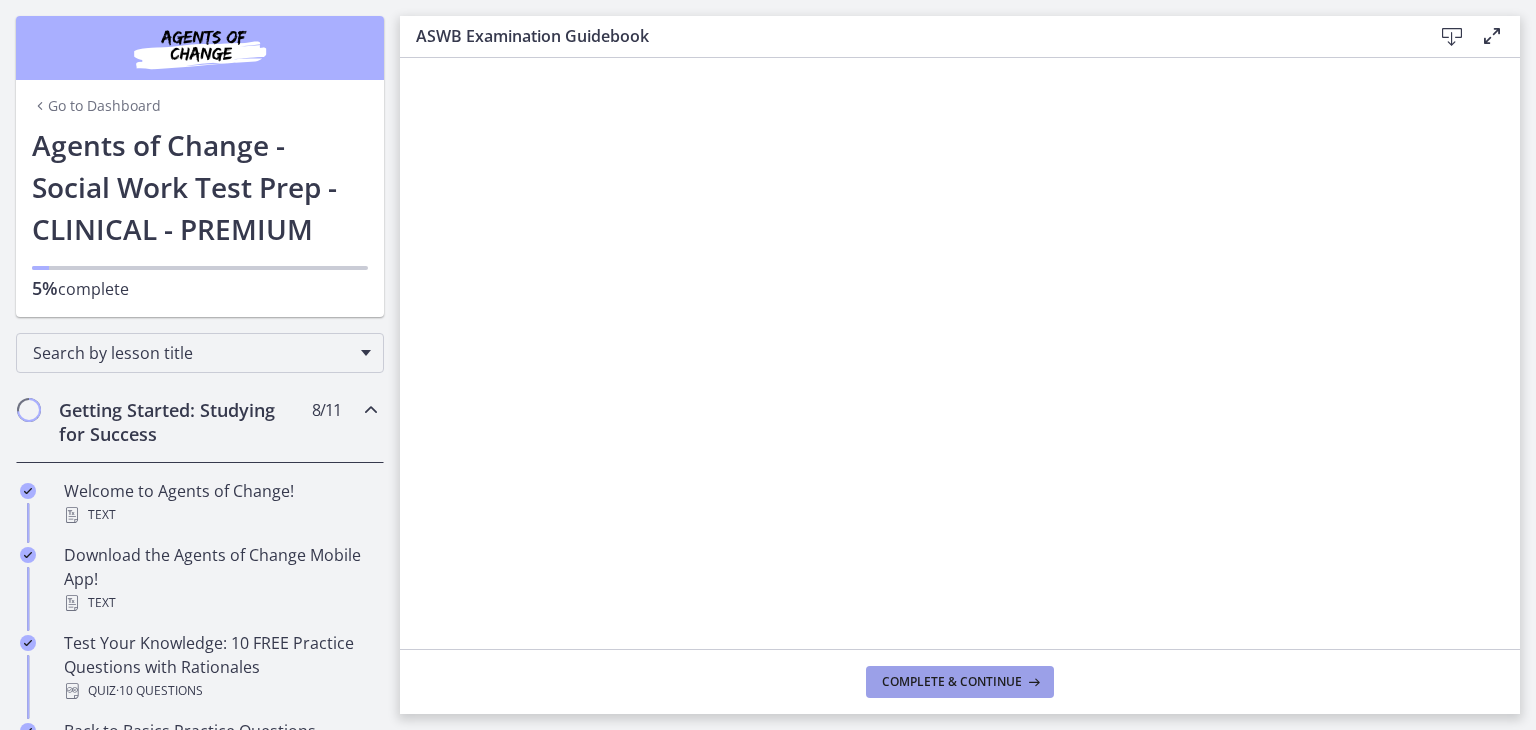 click on "Complete & continue" at bounding box center [952, 682] 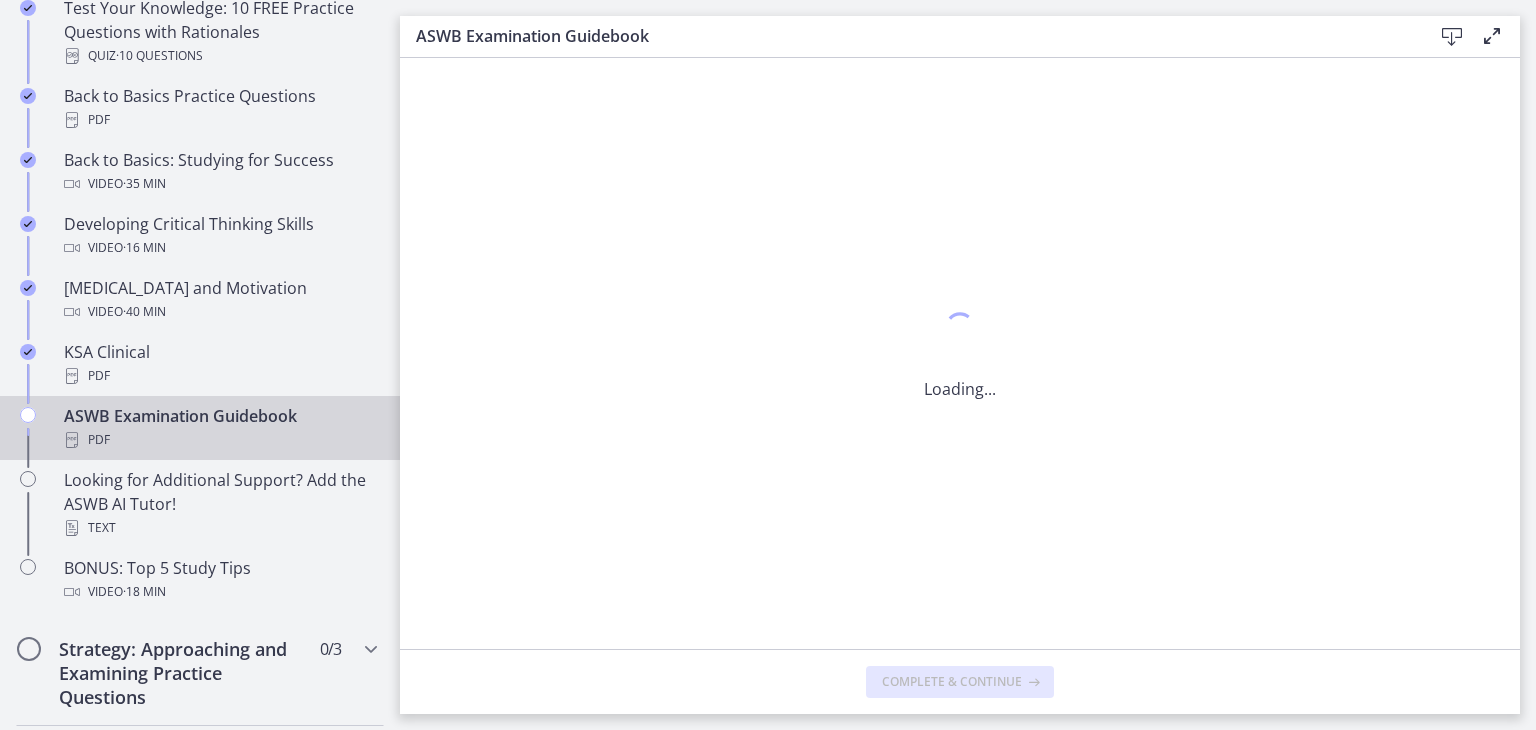 scroll, scrollTop: 663, scrollLeft: 0, axis: vertical 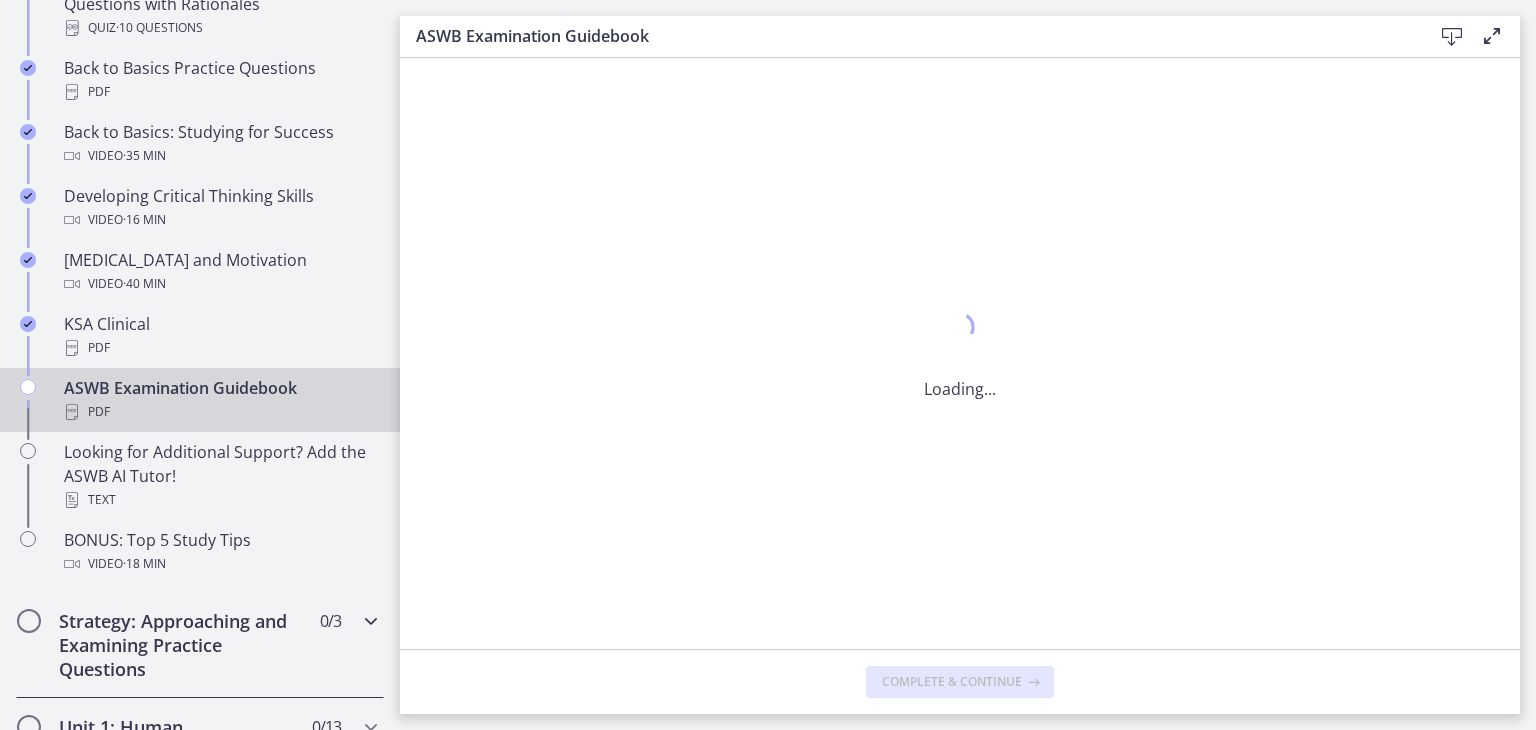 click at bounding box center (29, 621) 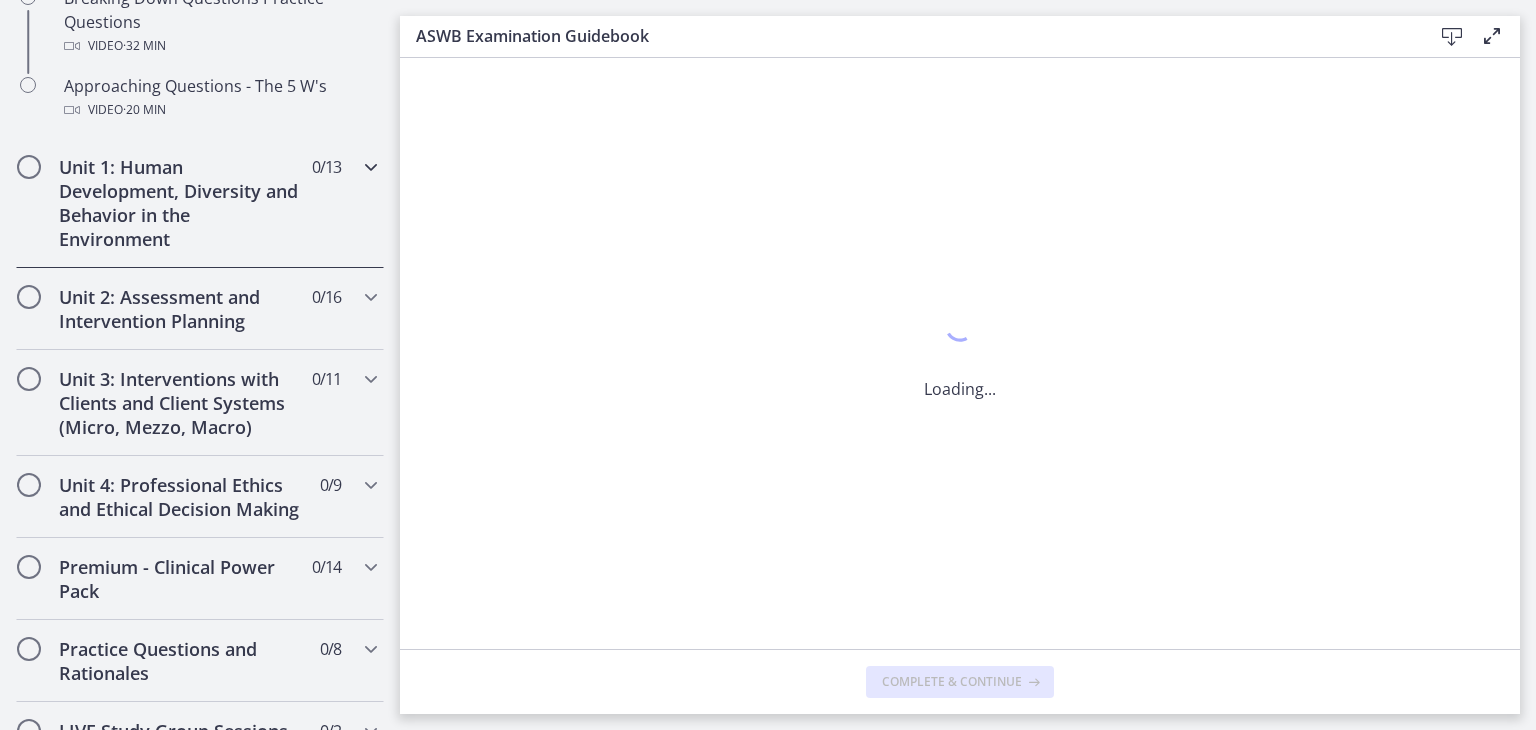 click on "Unit 1: Human Development, Diversity and Behavior in the Environment
0  /  13
Completed" at bounding box center [200, 203] 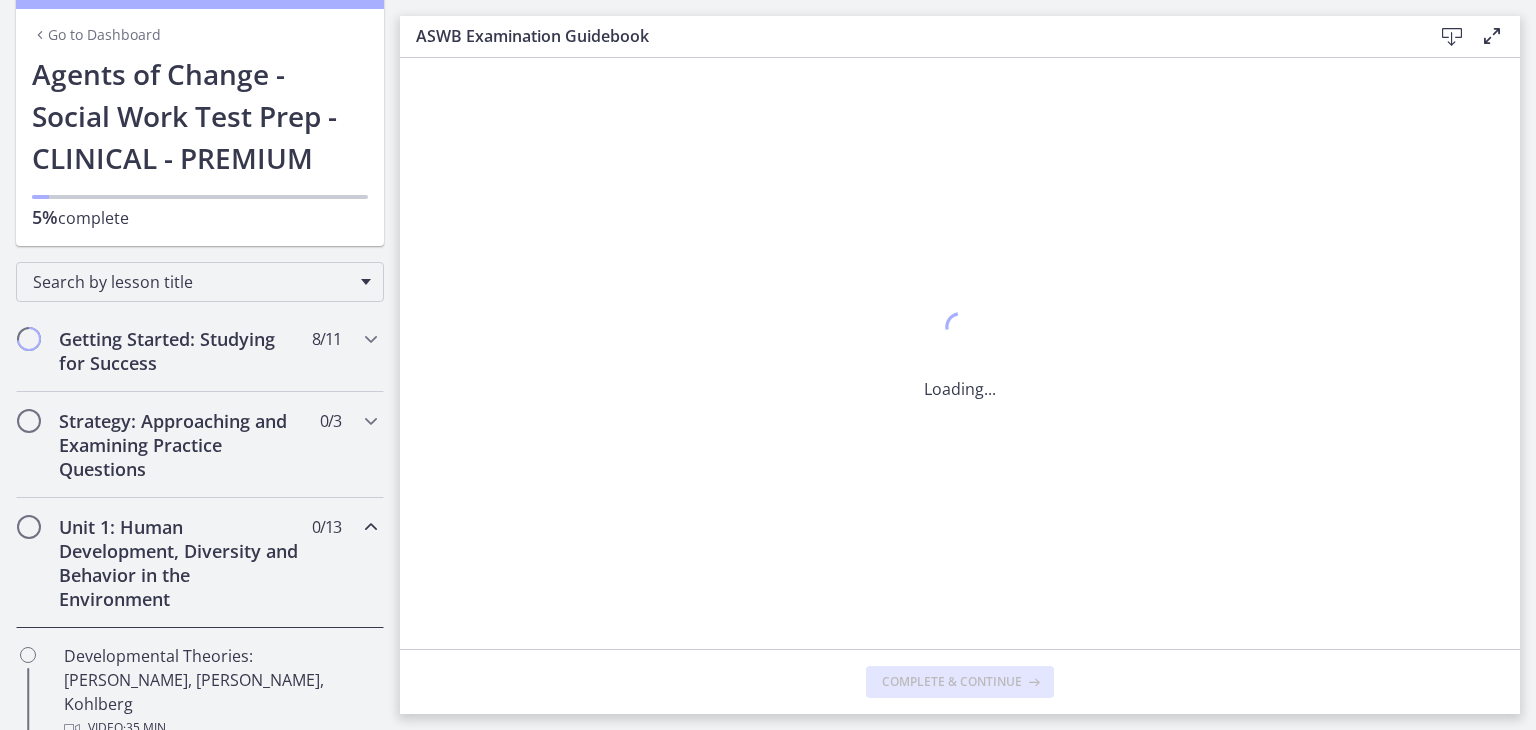 scroll, scrollTop: 72, scrollLeft: 0, axis: vertical 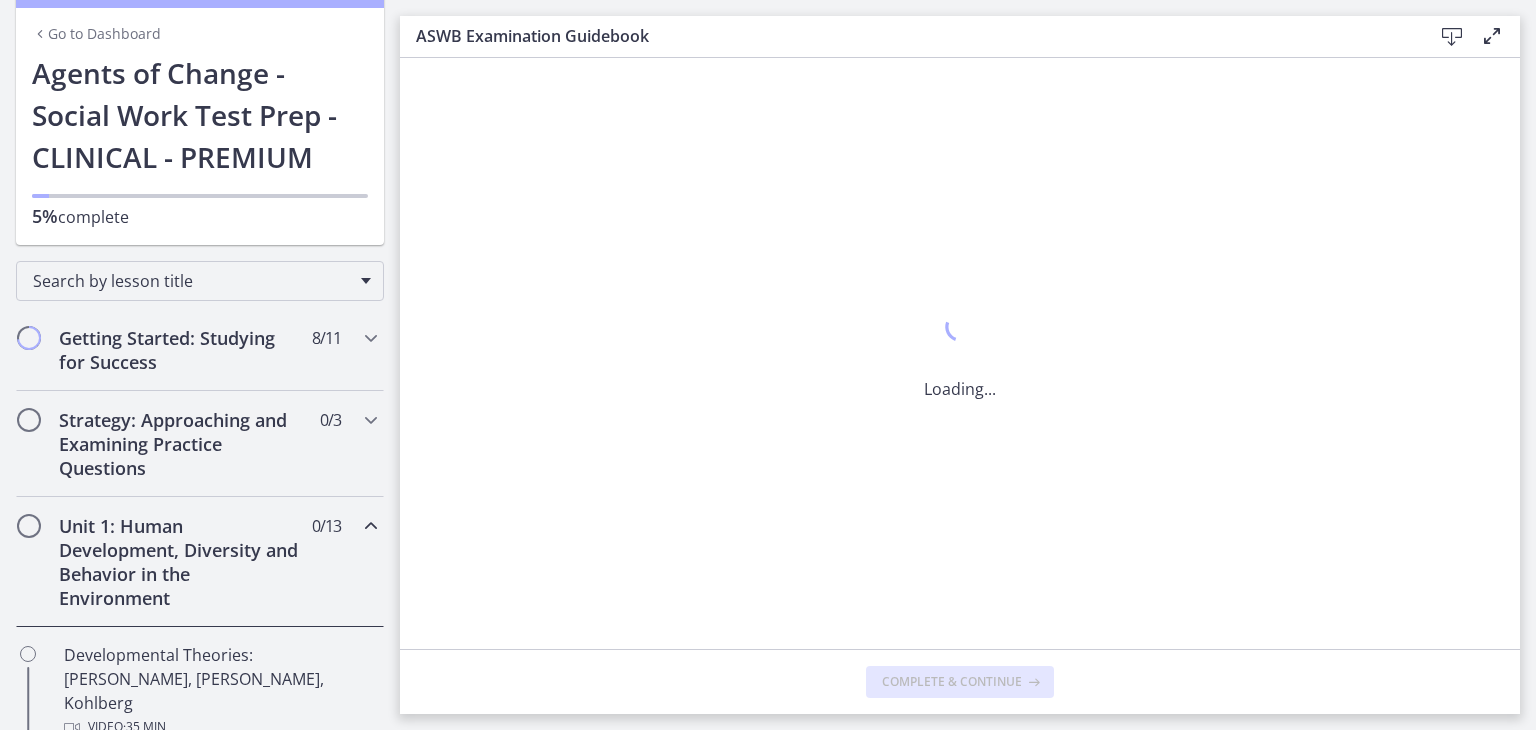 click at bounding box center (29, 526) 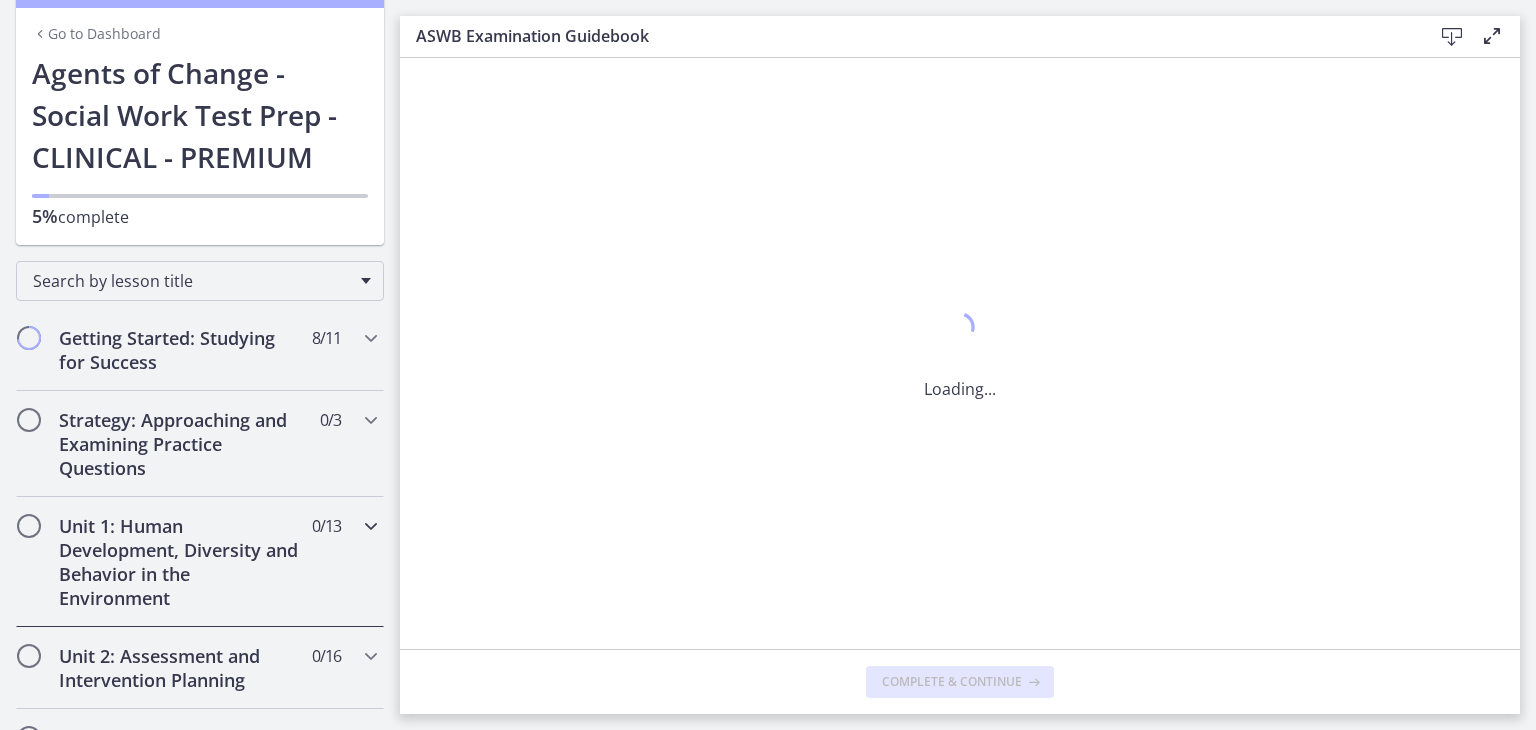 click at bounding box center [29, 526] 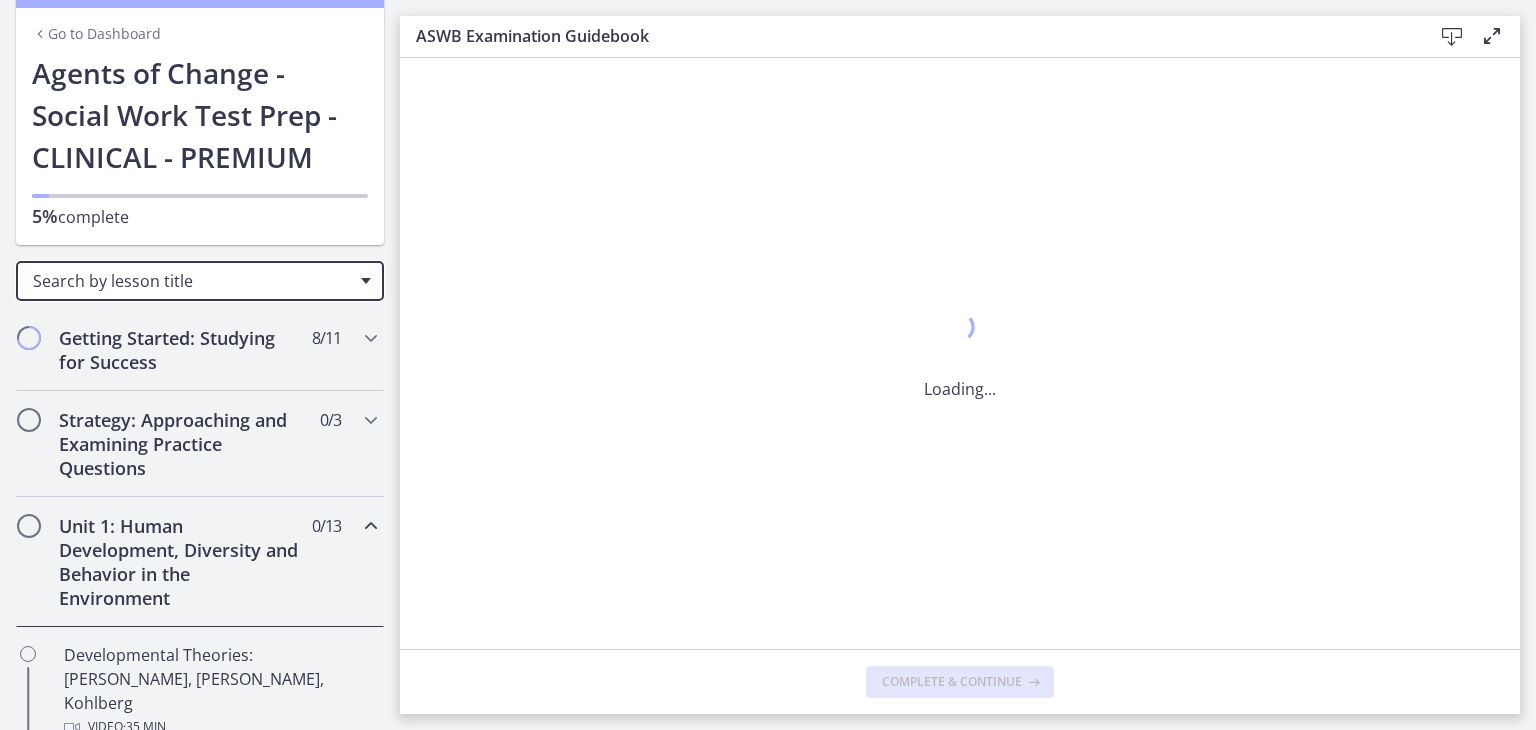 click on "Search by lesson title" at bounding box center (192, 281) 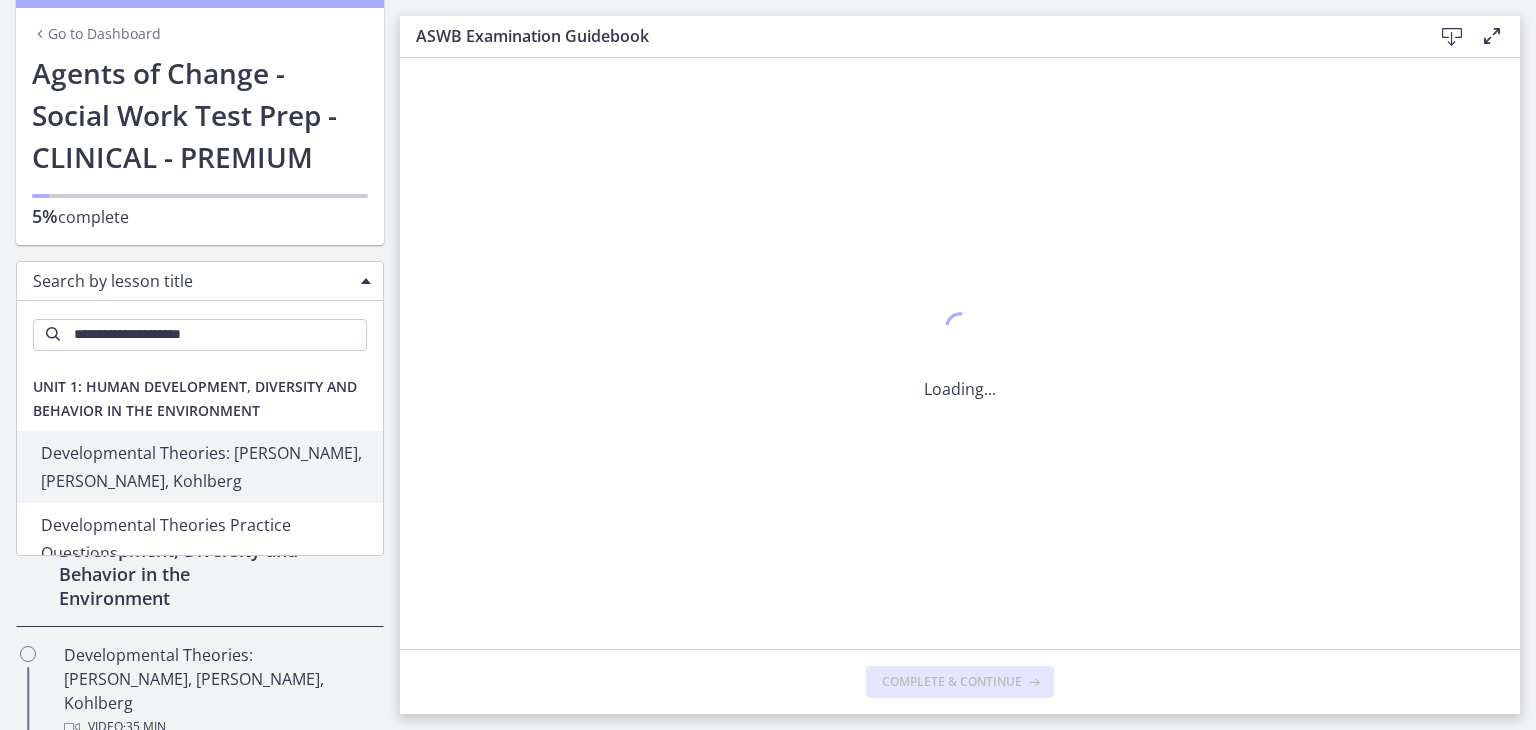 type on "**********" 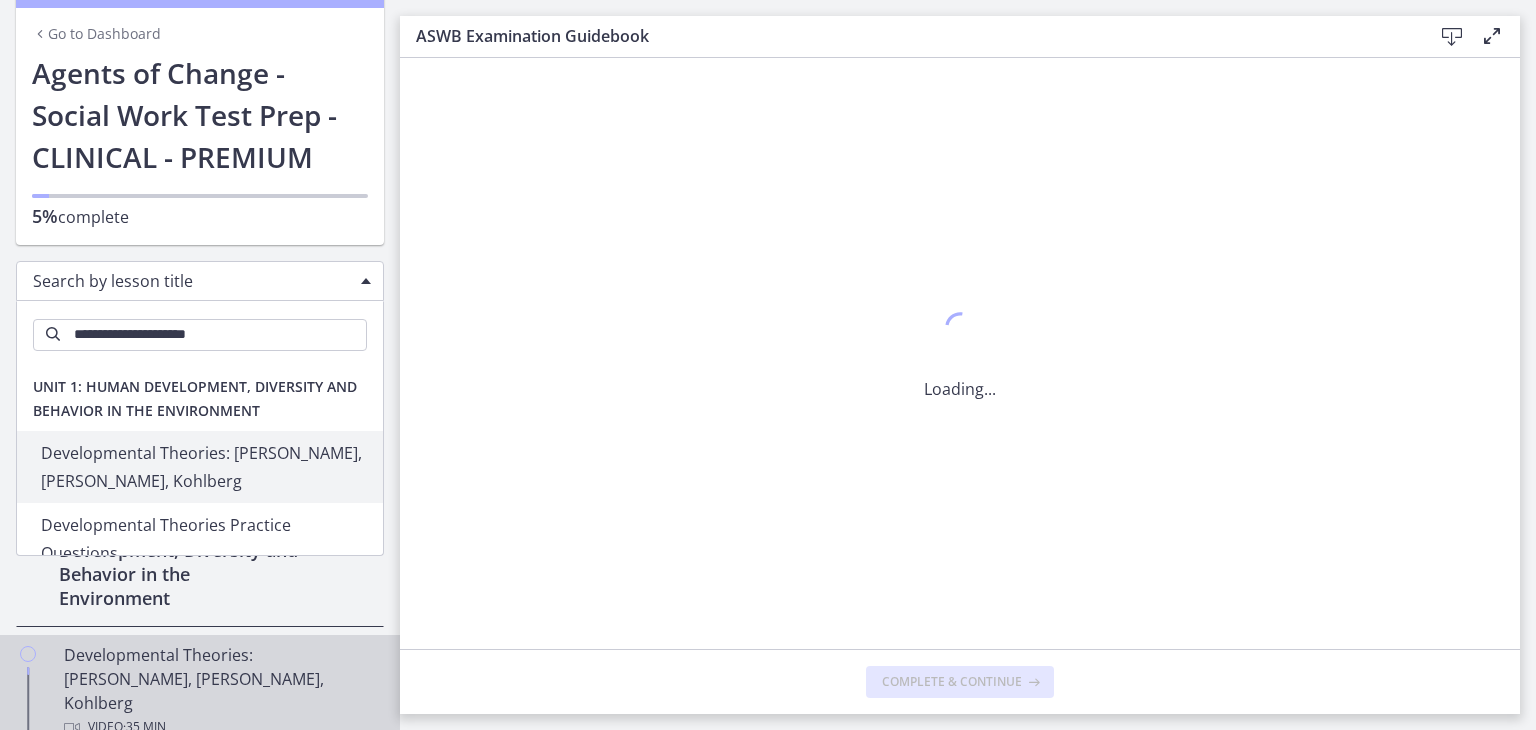 click on "Developmental Theories: [PERSON_NAME], [PERSON_NAME], Kohlberg
Video
·  35 min" at bounding box center (220, 691) 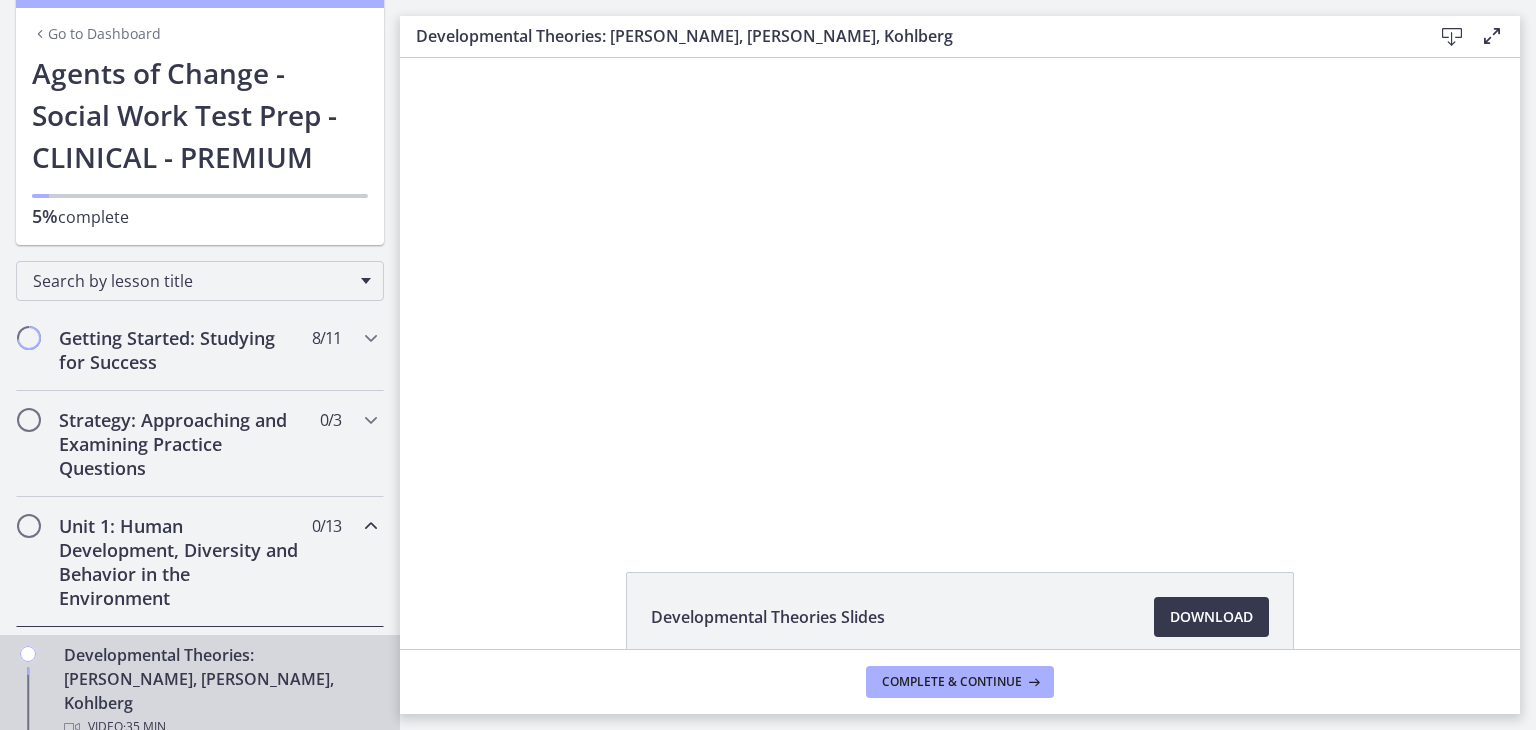 scroll, scrollTop: 0, scrollLeft: 0, axis: both 